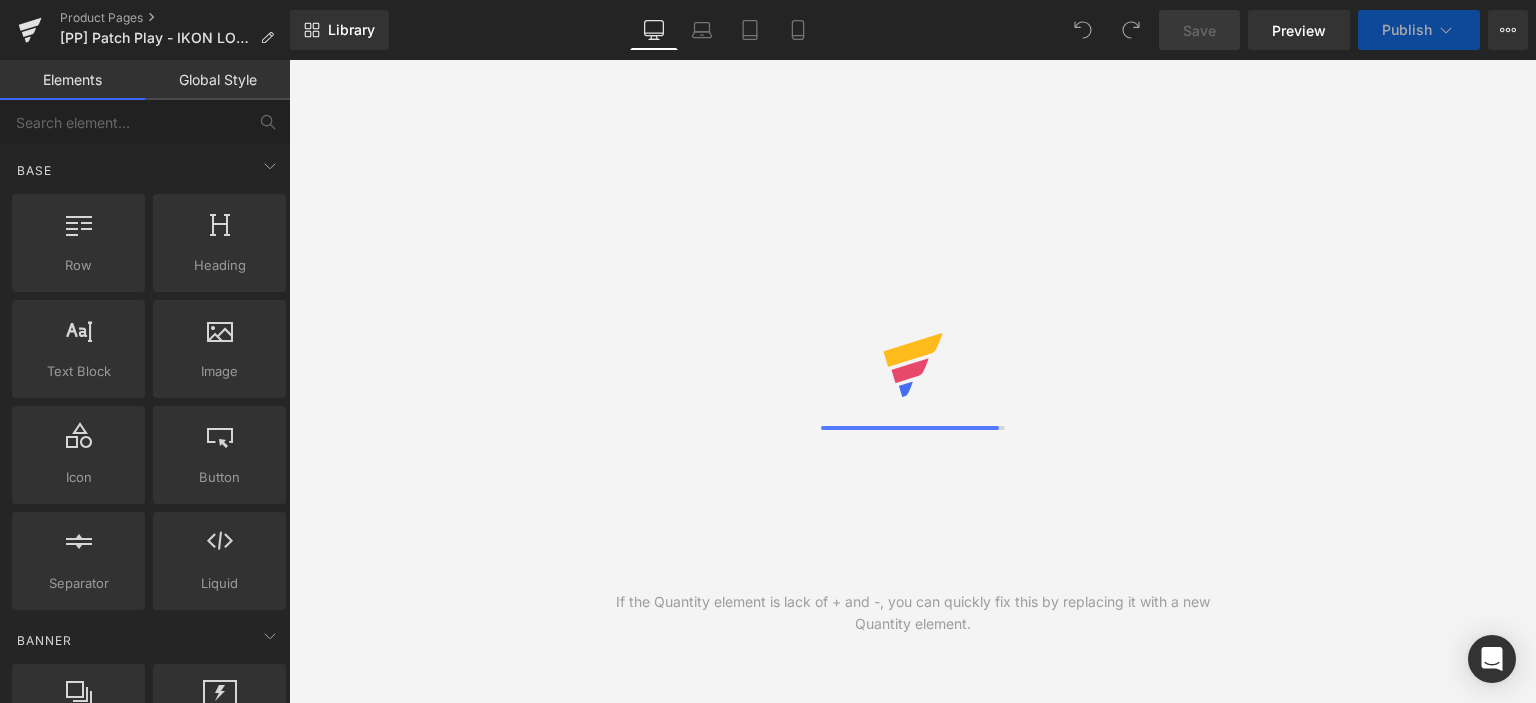 scroll, scrollTop: 0, scrollLeft: 0, axis: both 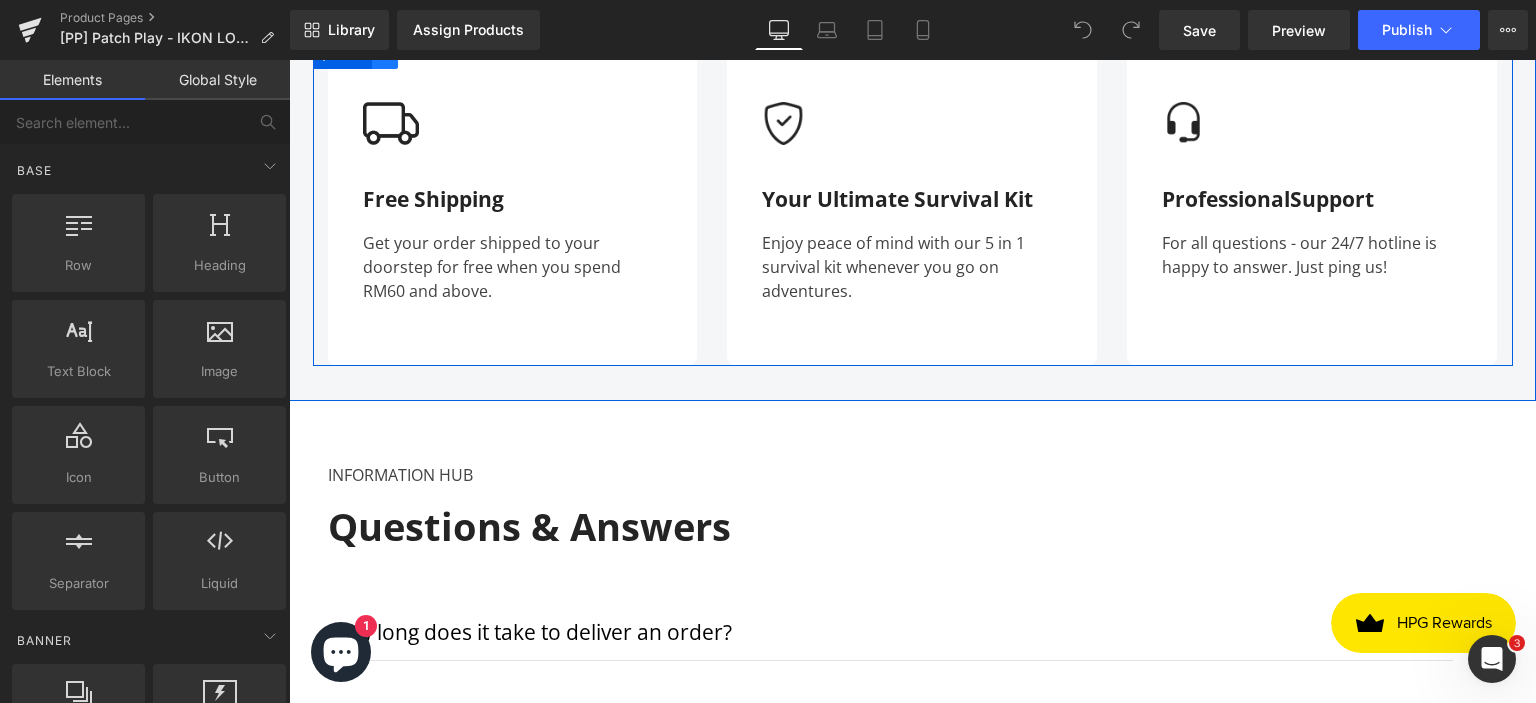 click 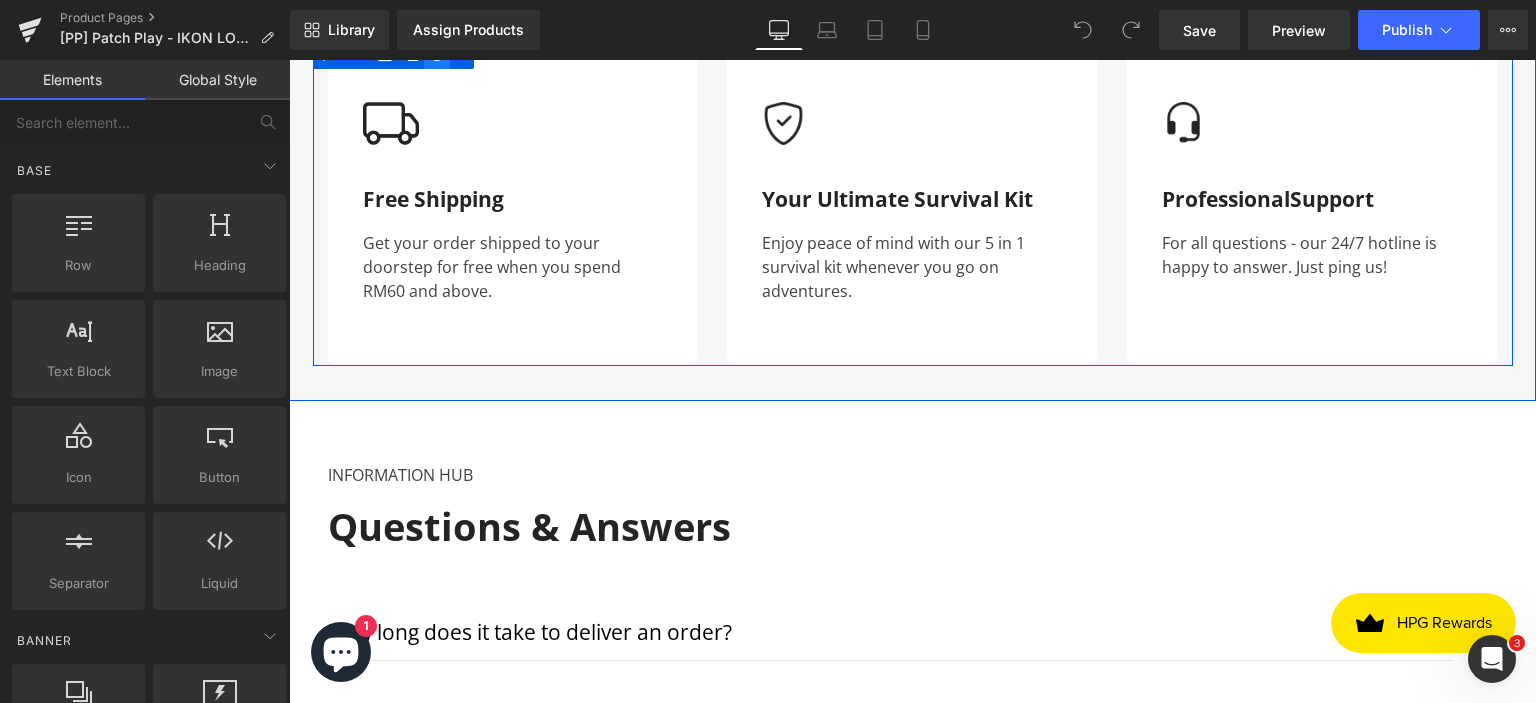 click 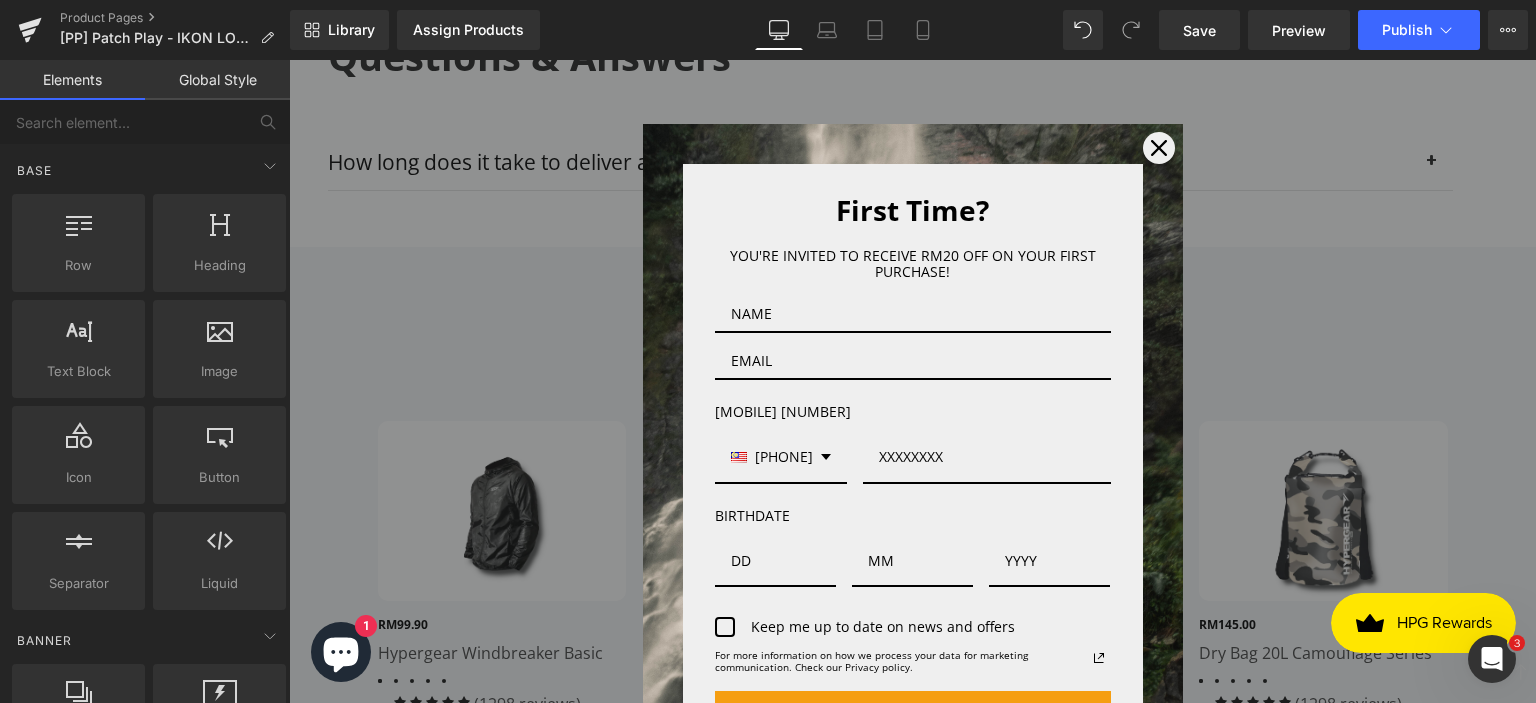 scroll, scrollTop: 1300, scrollLeft: 0, axis: vertical 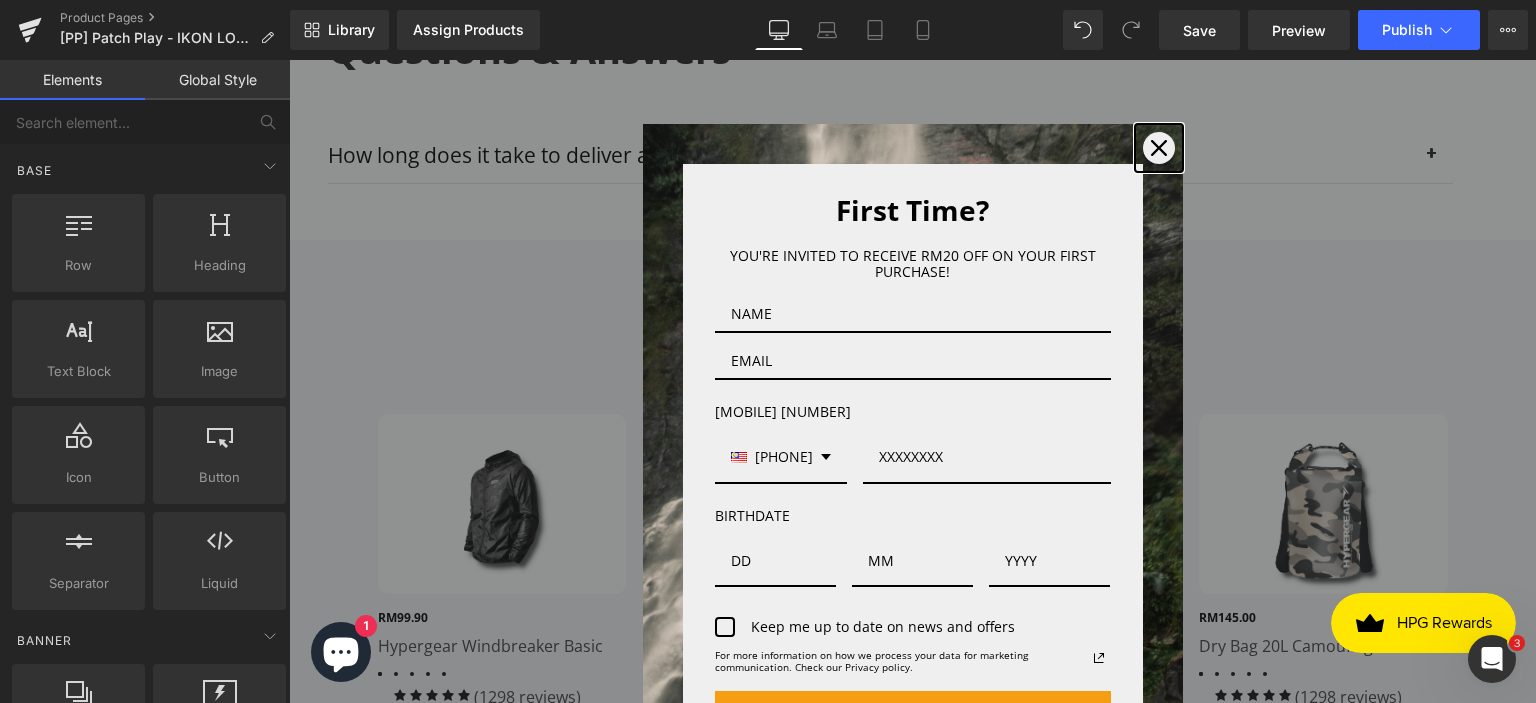 click 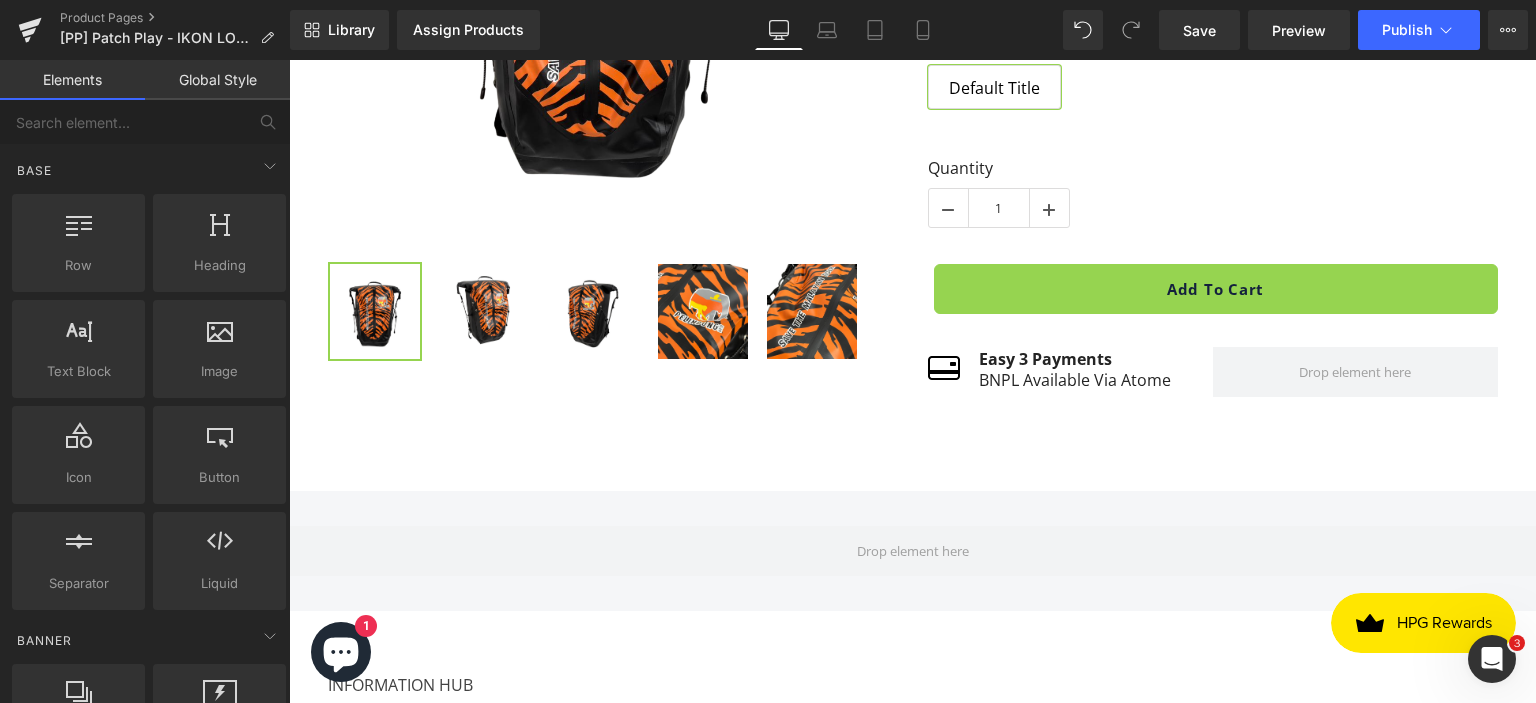 scroll, scrollTop: 800, scrollLeft: 0, axis: vertical 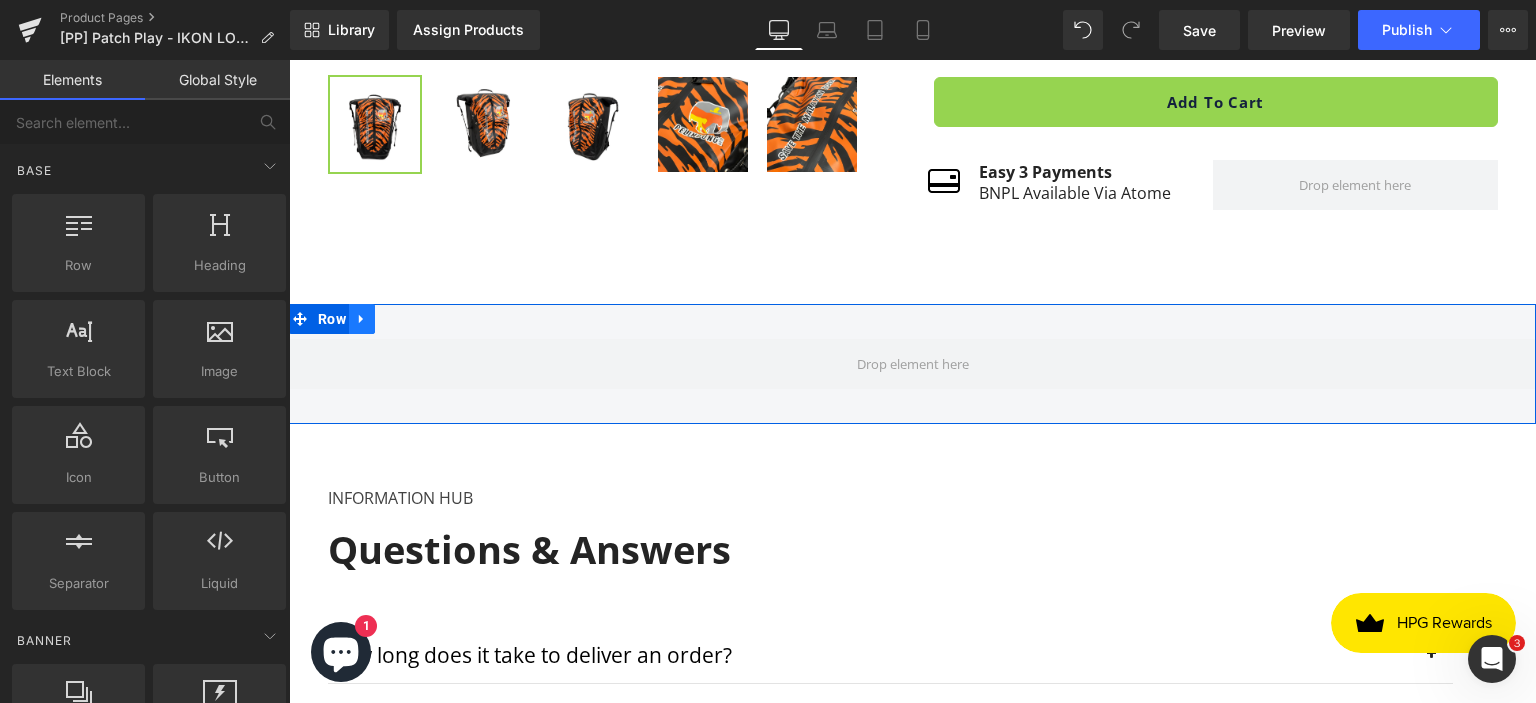 click at bounding box center [362, 319] 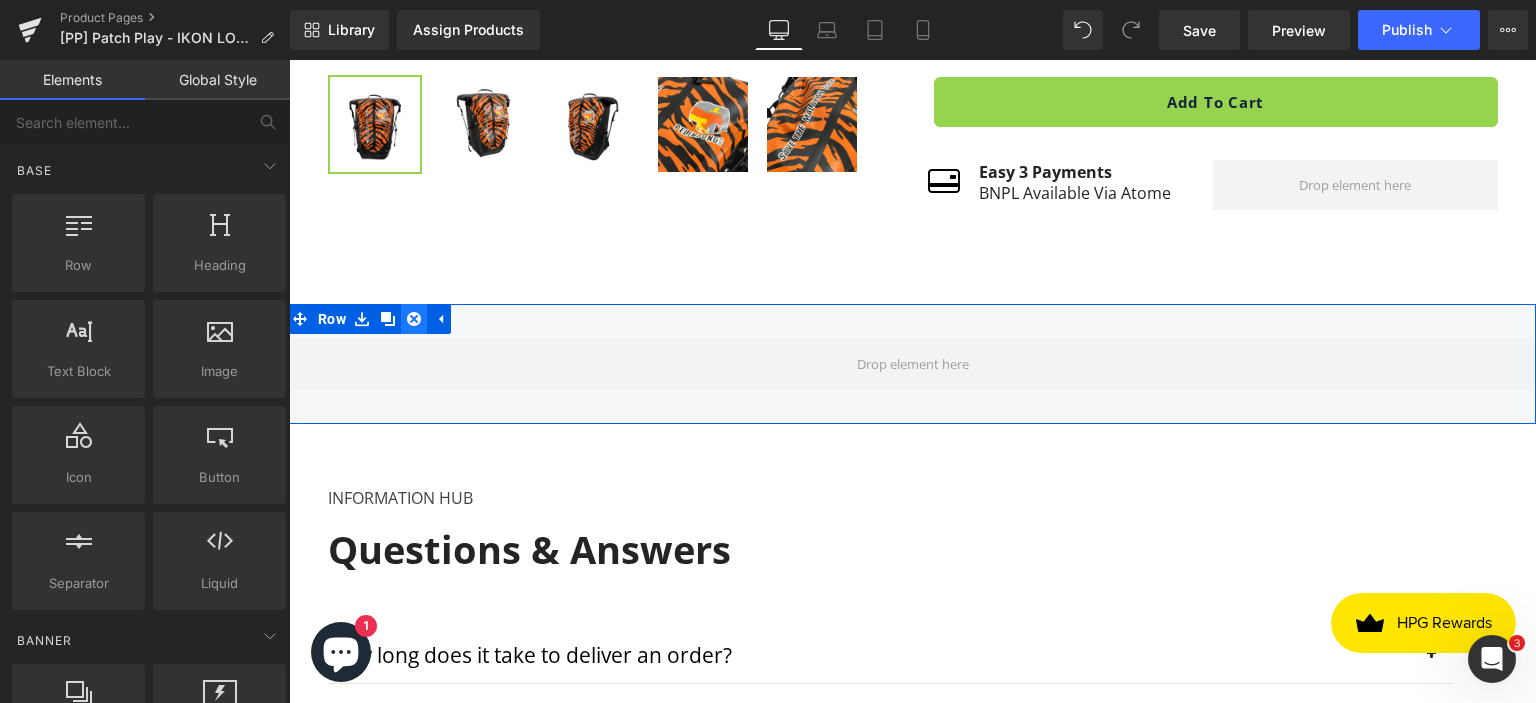 click 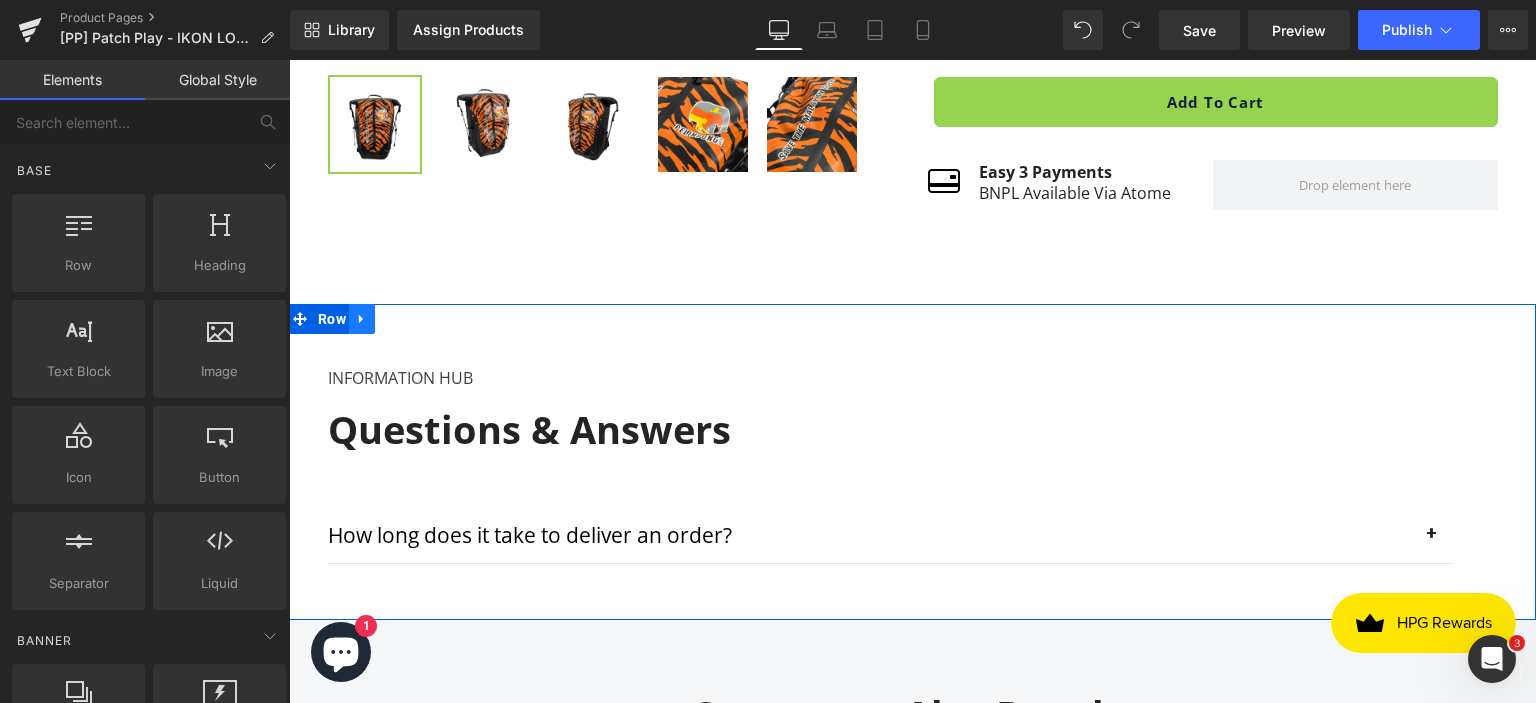 click 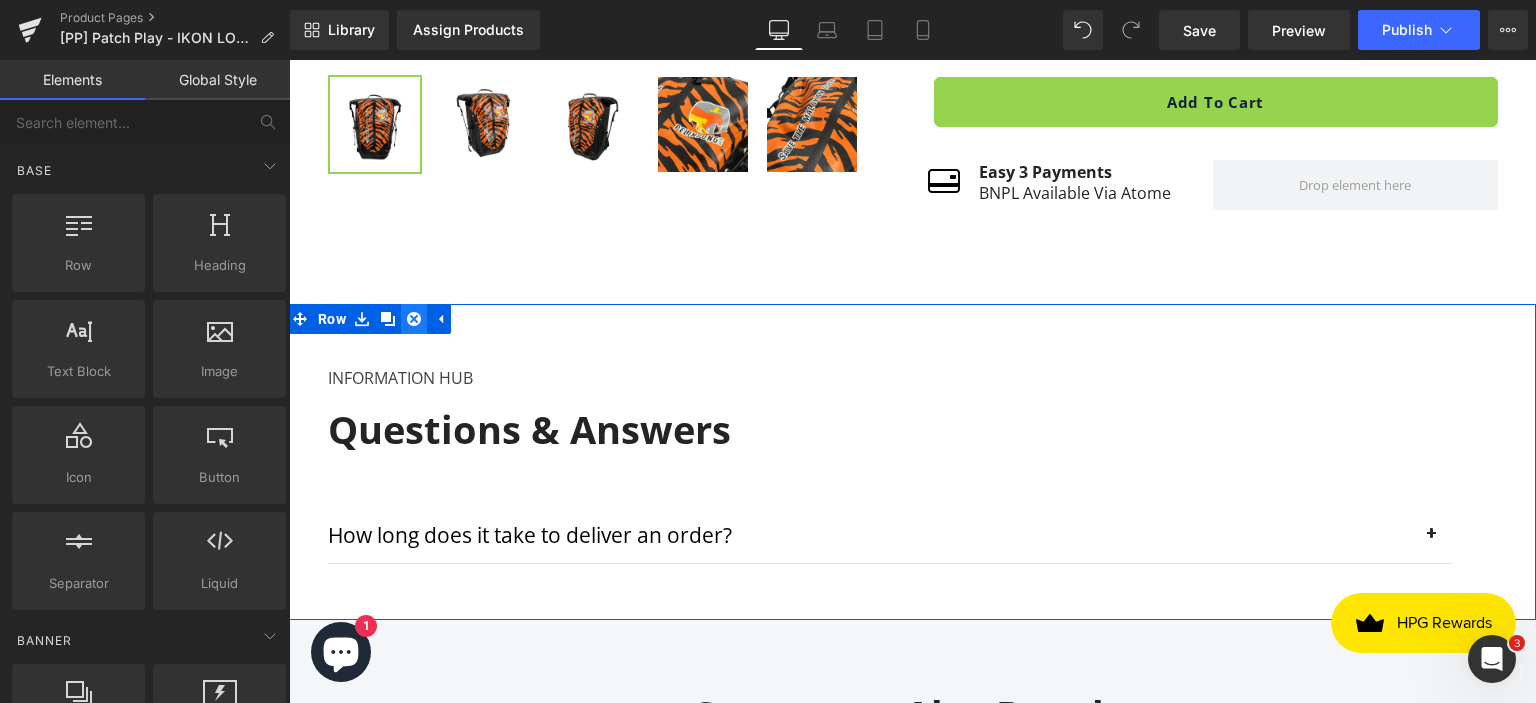click 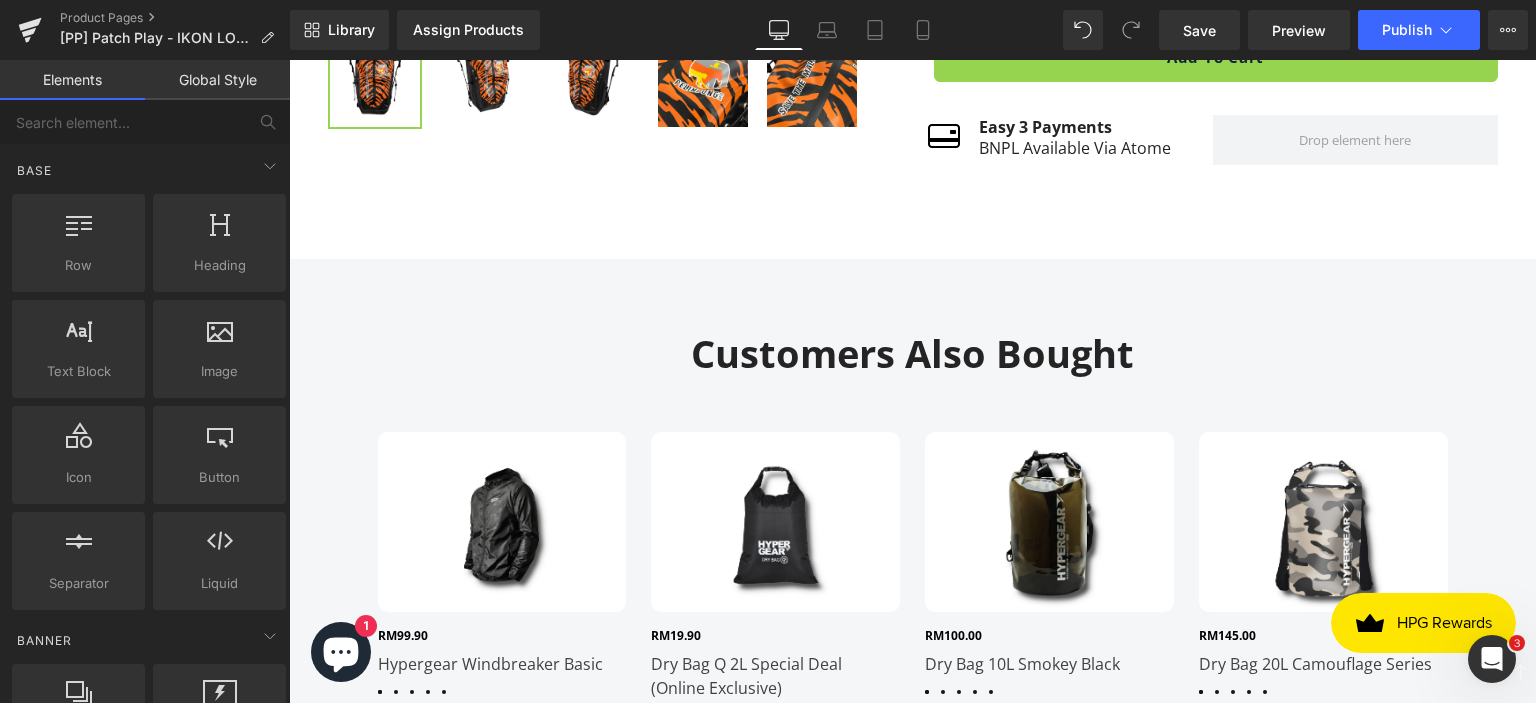scroll, scrollTop: 900, scrollLeft: 0, axis: vertical 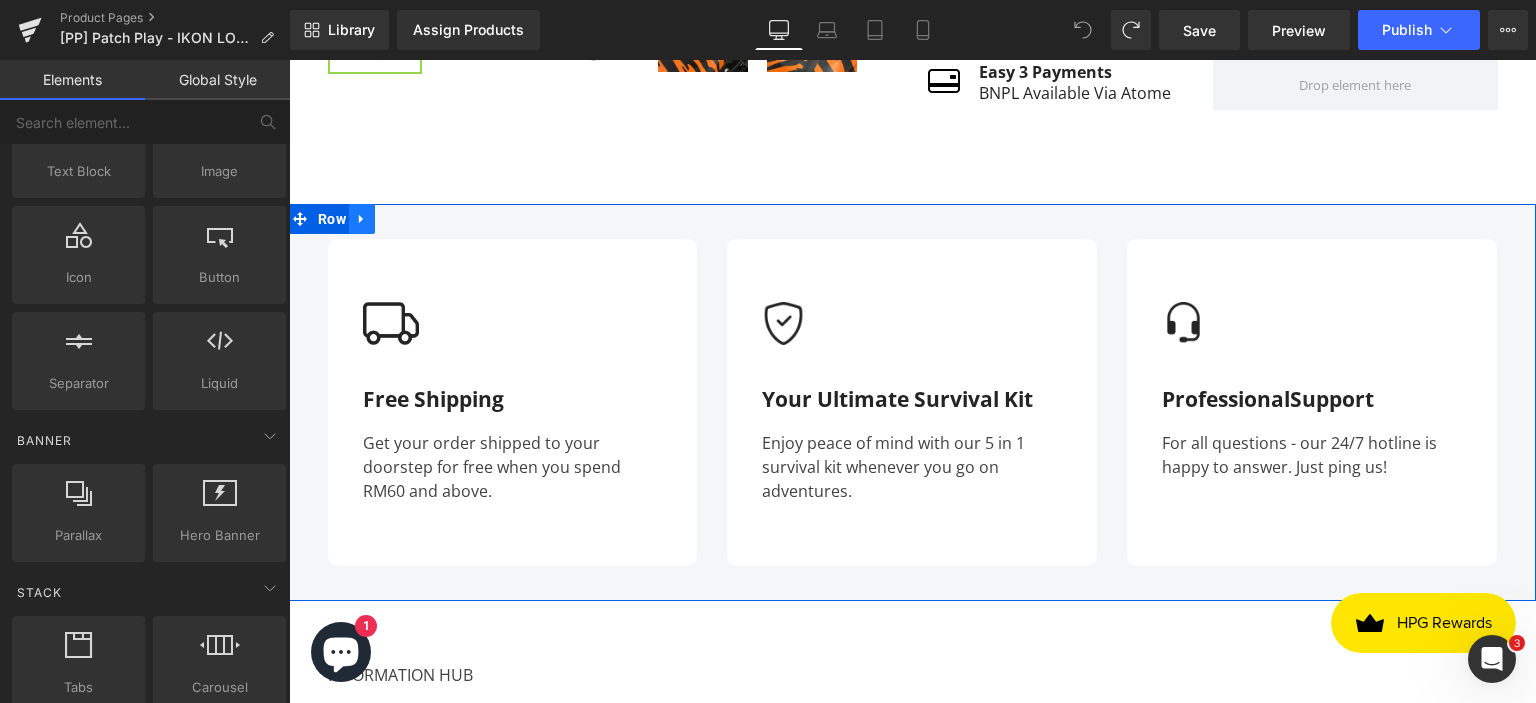 click 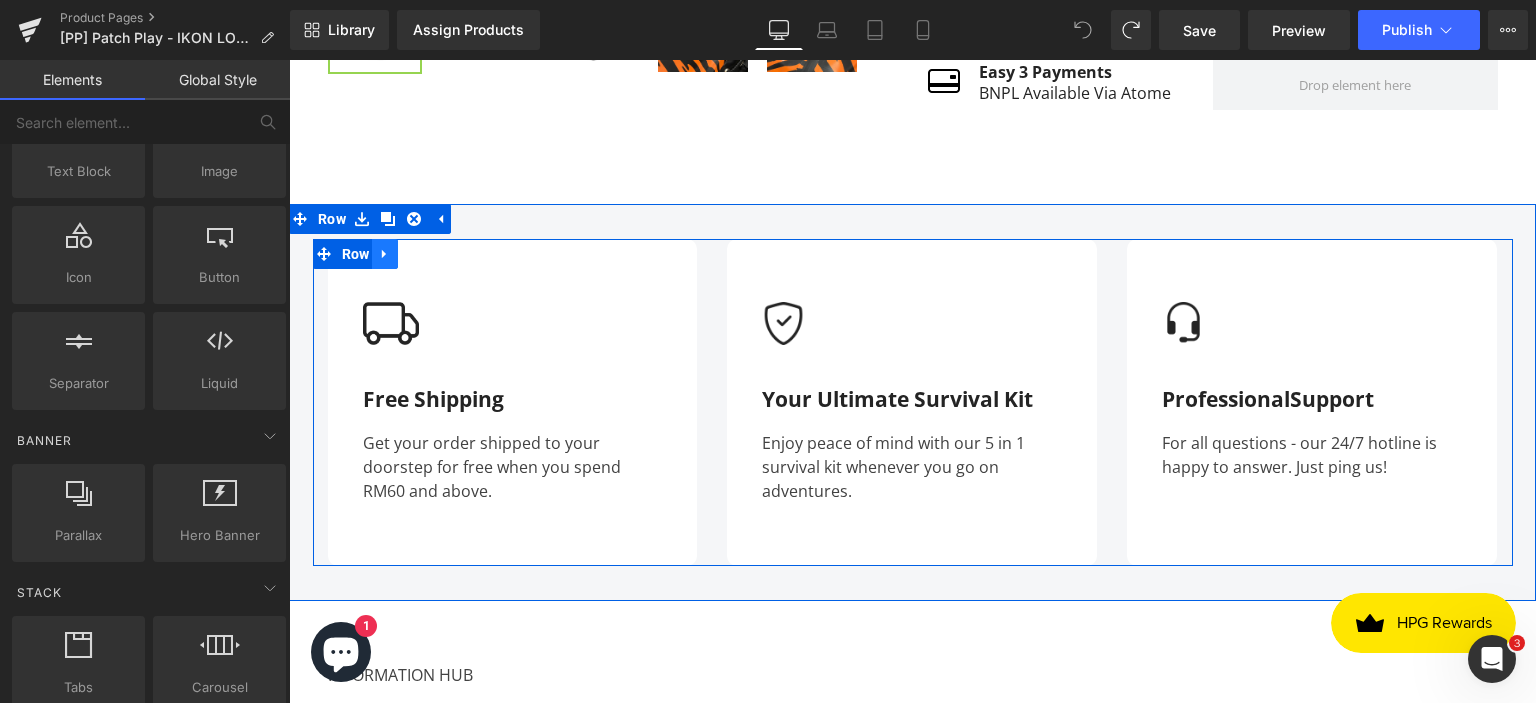 click 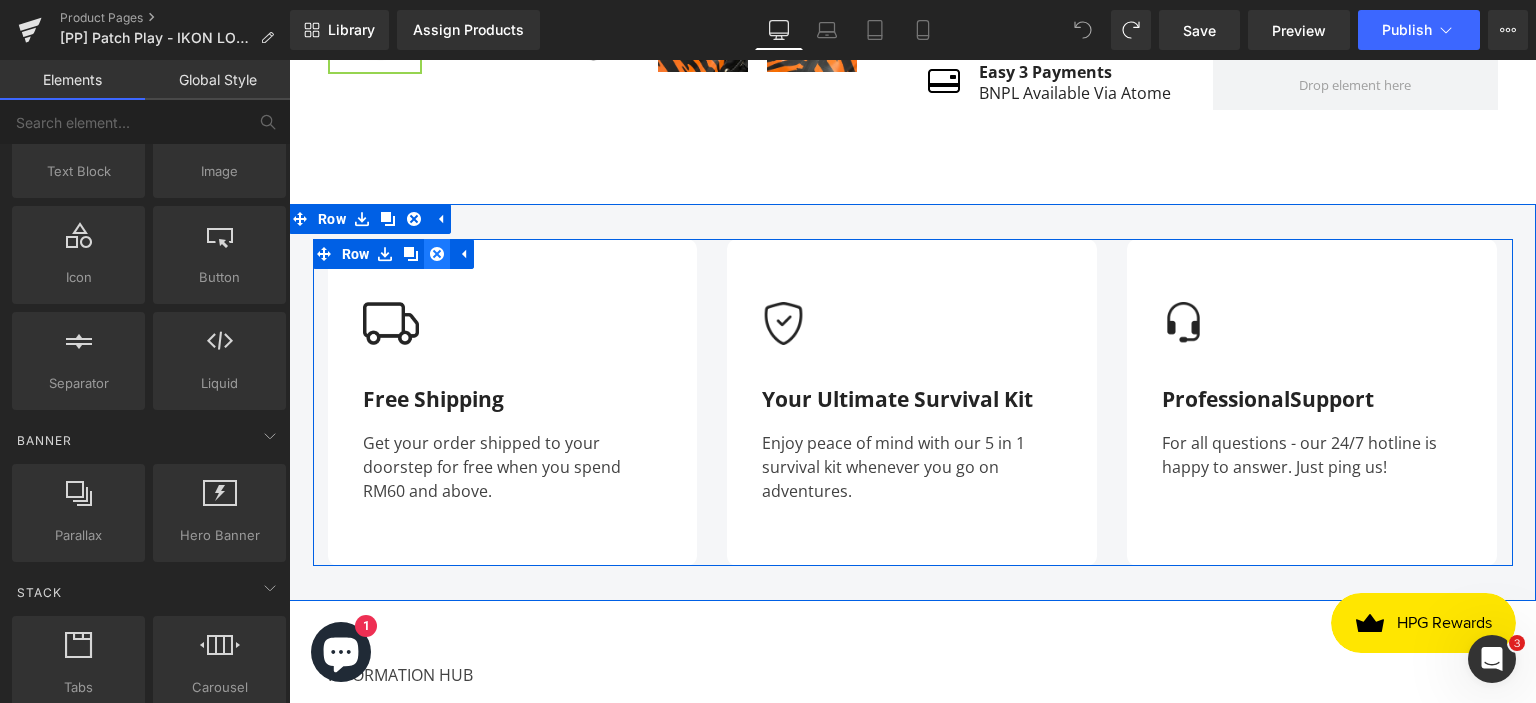 click 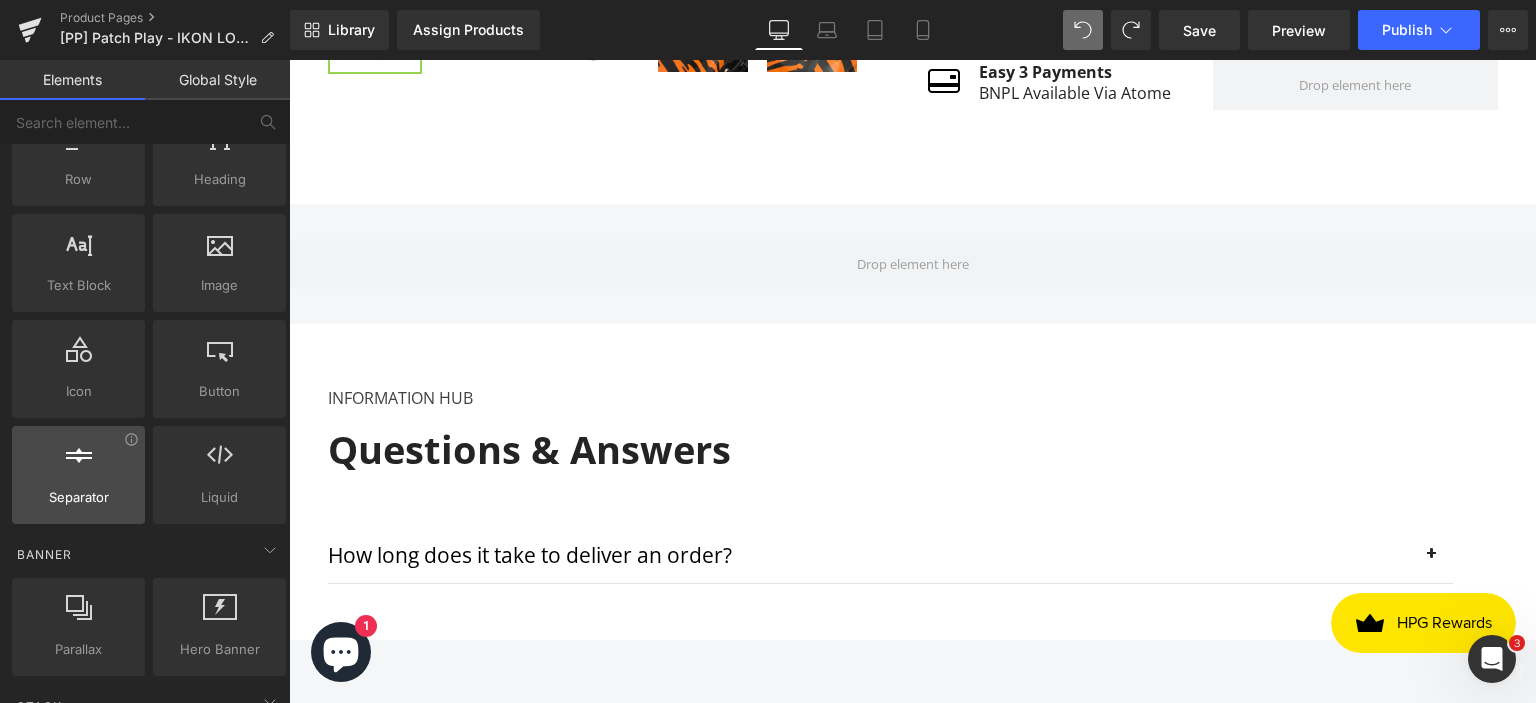 scroll, scrollTop: 0, scrollLeft: 0, axis: both 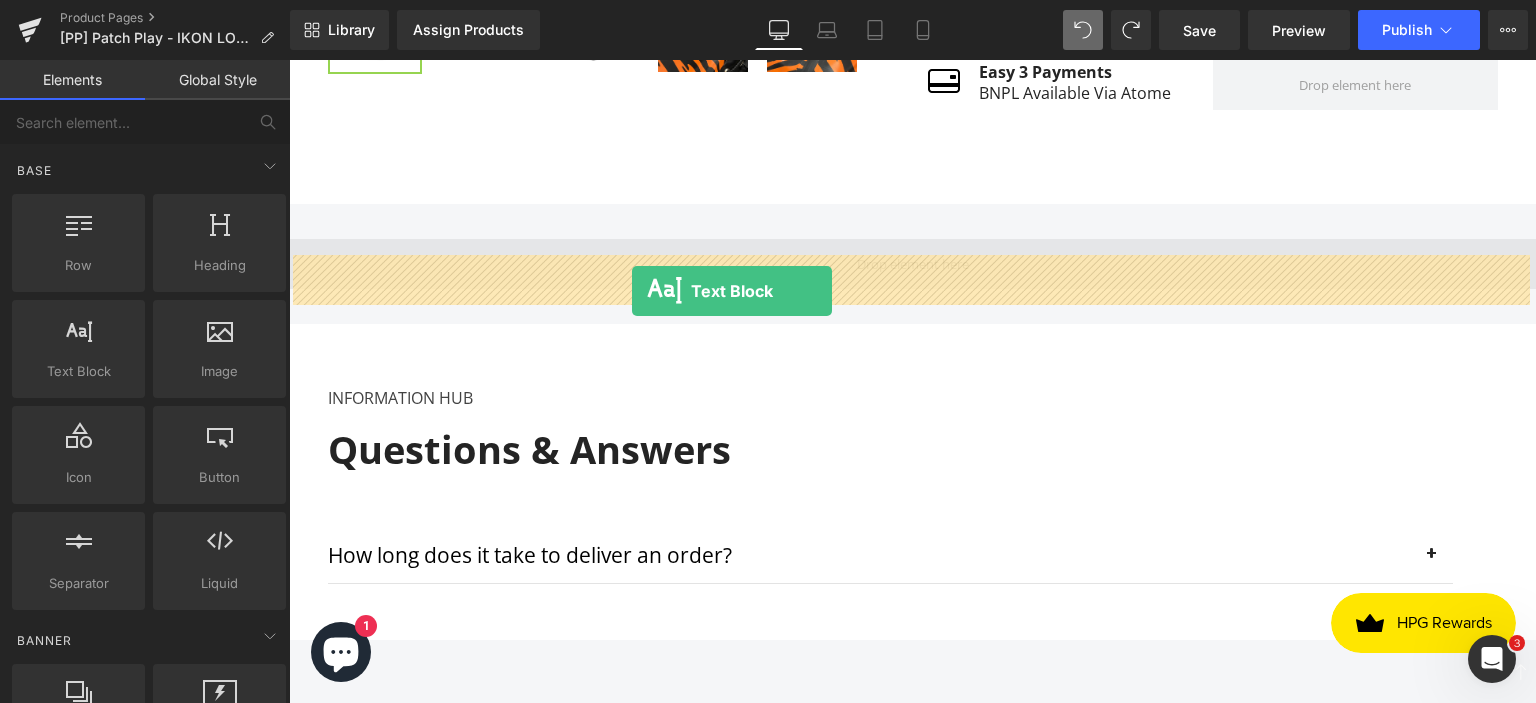 drag, startPoint x: 382, startPoint y: 406, endPoint x: 632, endPoint y: 291, distance: 275.18176 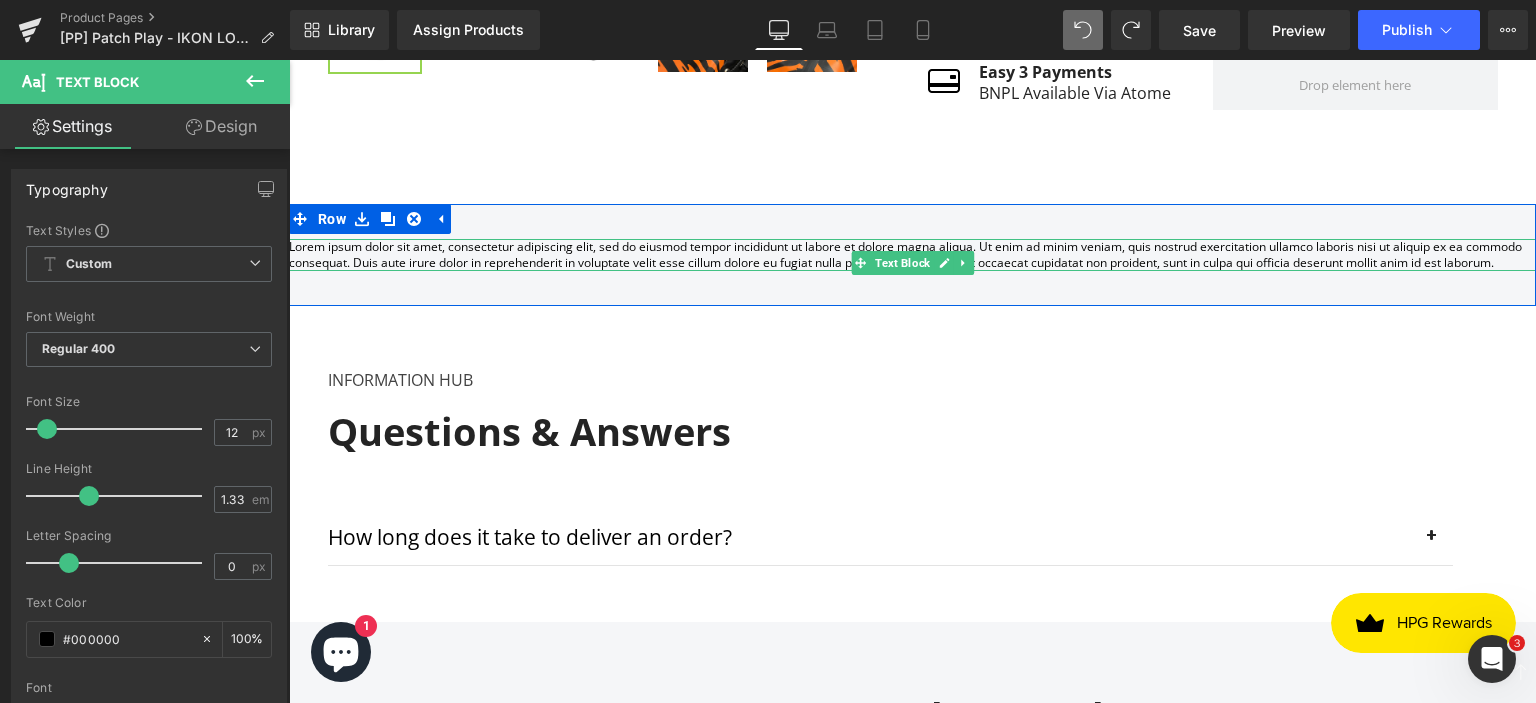 click on "Lorem ipsum dolor sit amet, consectetur adipiscing elit, sed do eiusmod tempor incididunt ut labore et dolore magna aliqua. Ut enim ad minim veniam, quis nostrud exercitation ullamco laboris nisi ut aliquip ex ea commodo consequat. Duis aute irure dolor in reprehenderit in voluptate velit esse cillum dolore eu fugiat nulla pariatur. Excepteur sint occaecat cupidatat non proident, sunt in culpa qui officia deserunt mollit anim id est laborum." at bounding box center [912, 255] 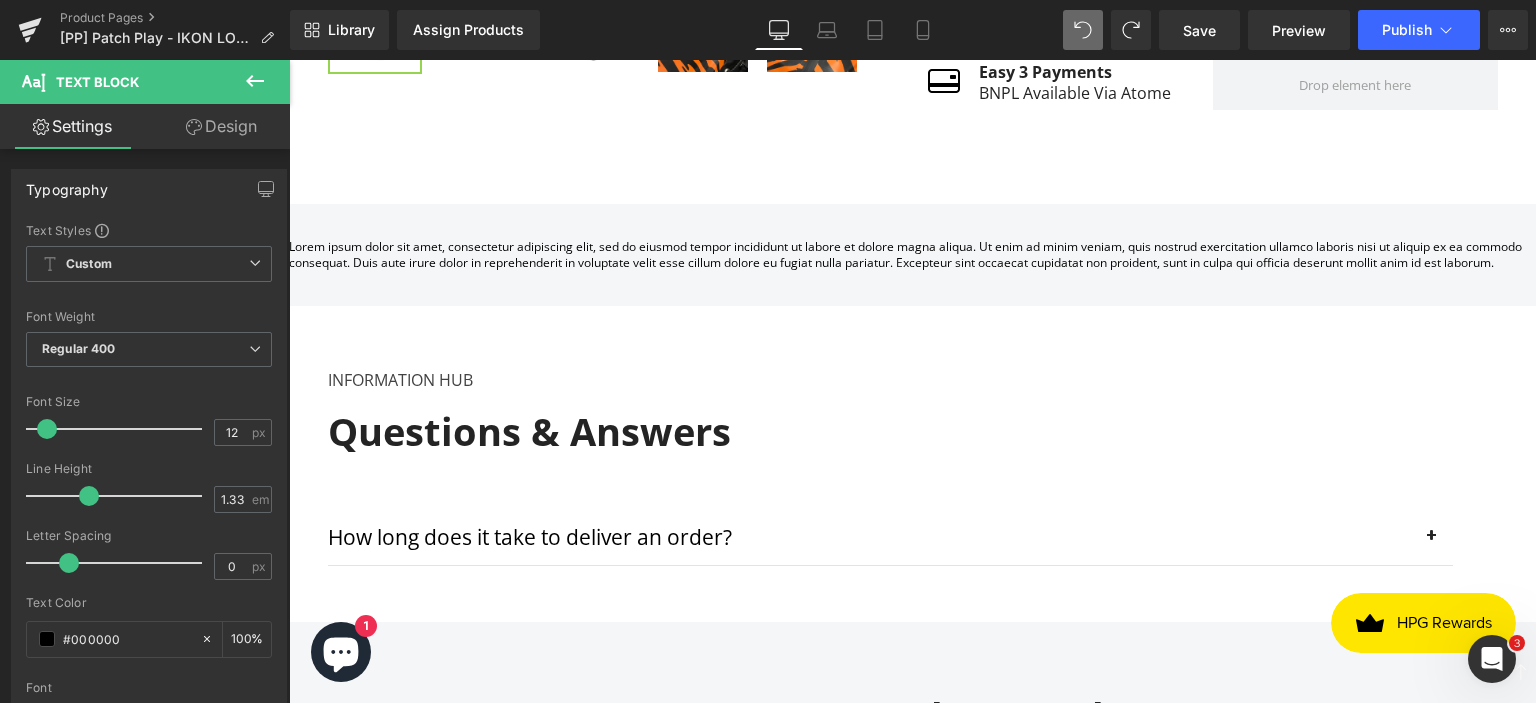 click 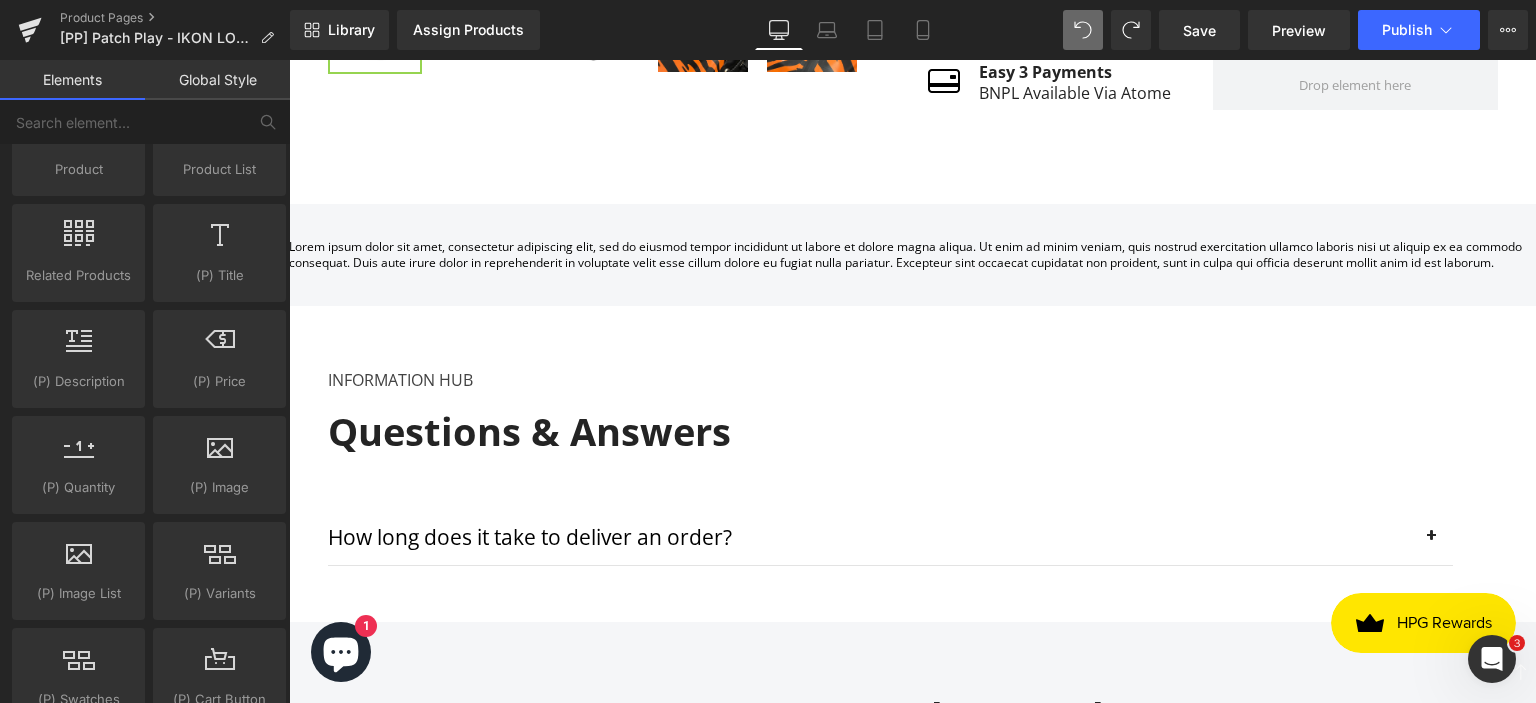 scroll, scrollTop: 1700, scrollLeft: 0, axis: vertical 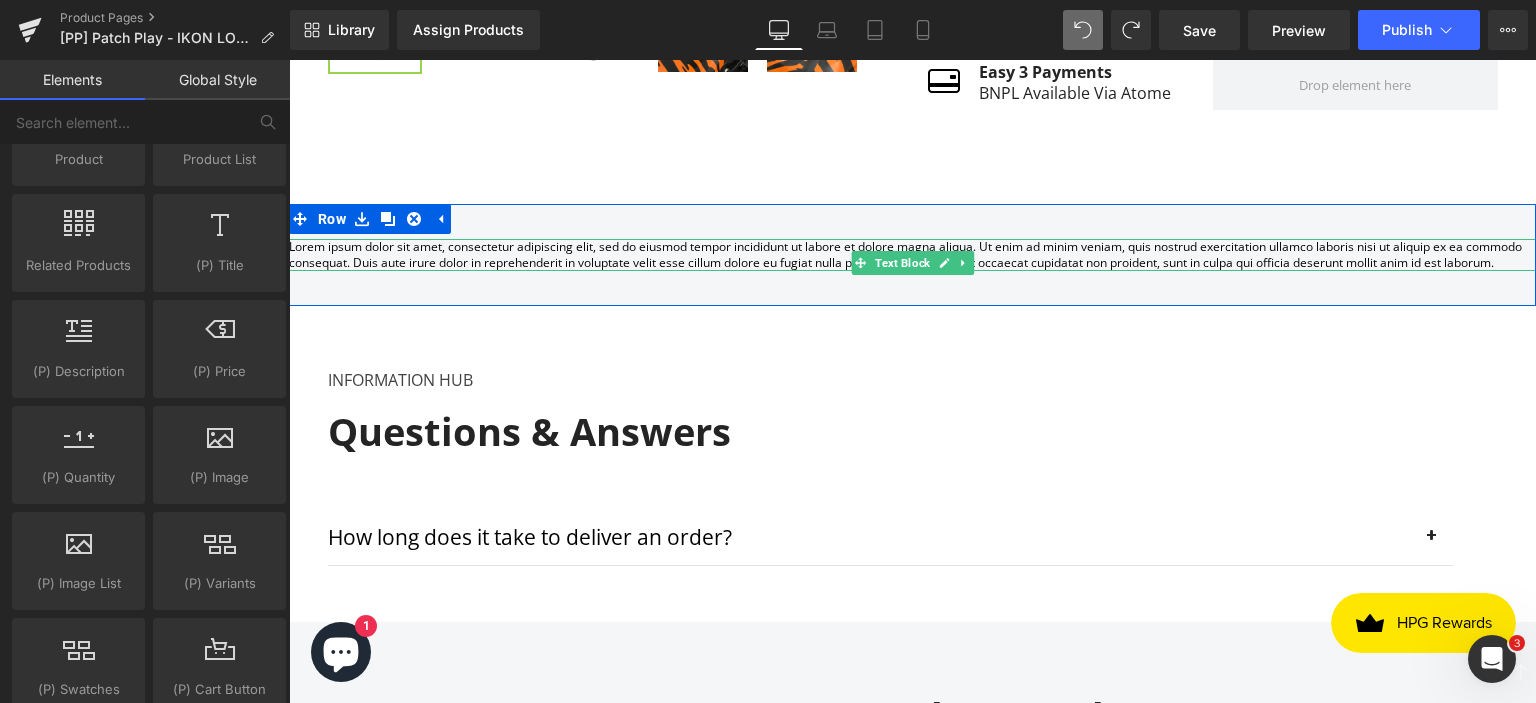 click on "Lorem ipsum dolor sit amet, consectetur adipiscing elit, sed do eiusmod tempor incididunt ut labore et dolore magna aliqua. Ut enim ad minim veniam, quis nostrud exercitation ullamco laboris nisi ut aliquip ex ea commodo consequat. Duis aute irure dolor in reprehenderit in voluptate velit esse cillum dolore eu fugiat nulla pariatur. Excepteur sint occaecat cupidatat non proident, sunt in culpa qui officia deserunt mollit anim id est laborum." at bounding box center (912, 255) 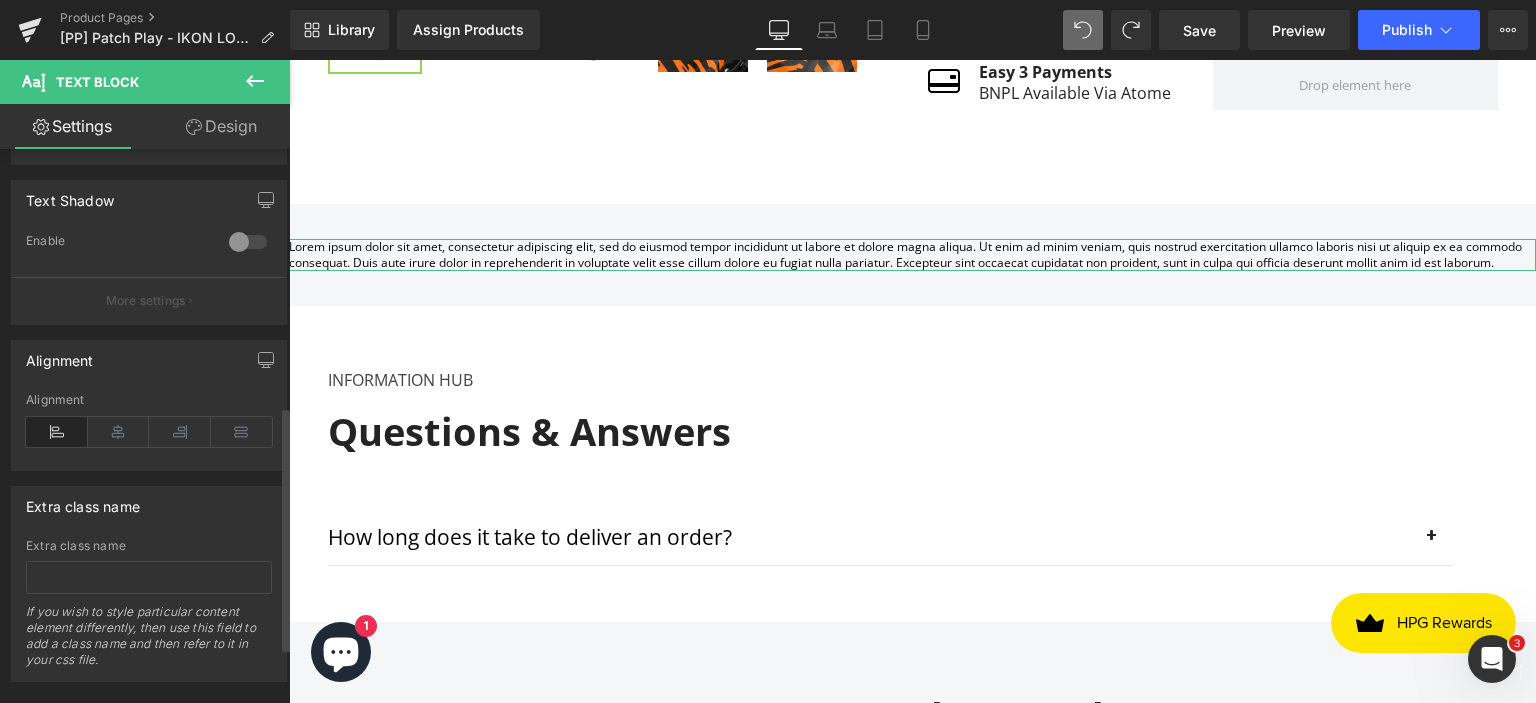 scroll, scrollTop: 700, scrollLeft: 0, axis: vertical 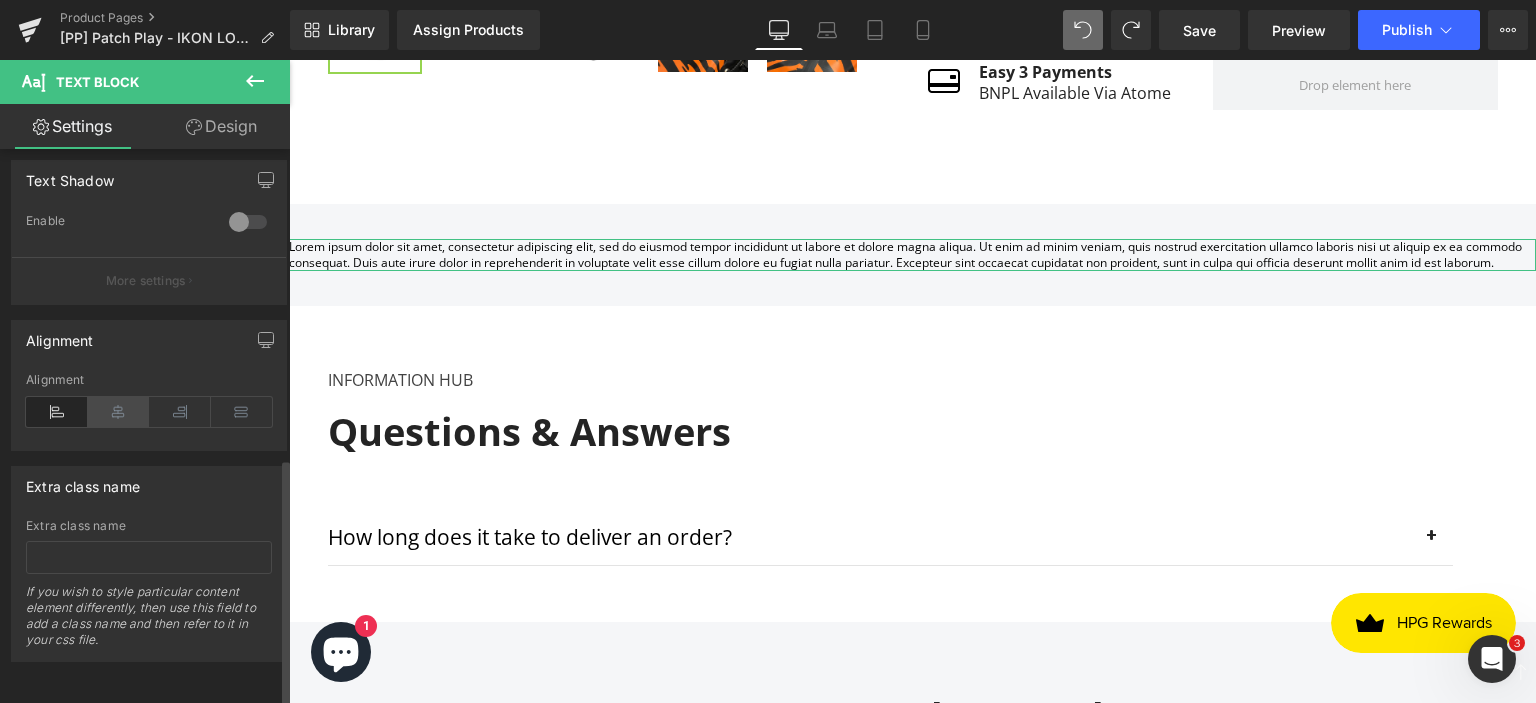 click at bounding box center (119, 412) 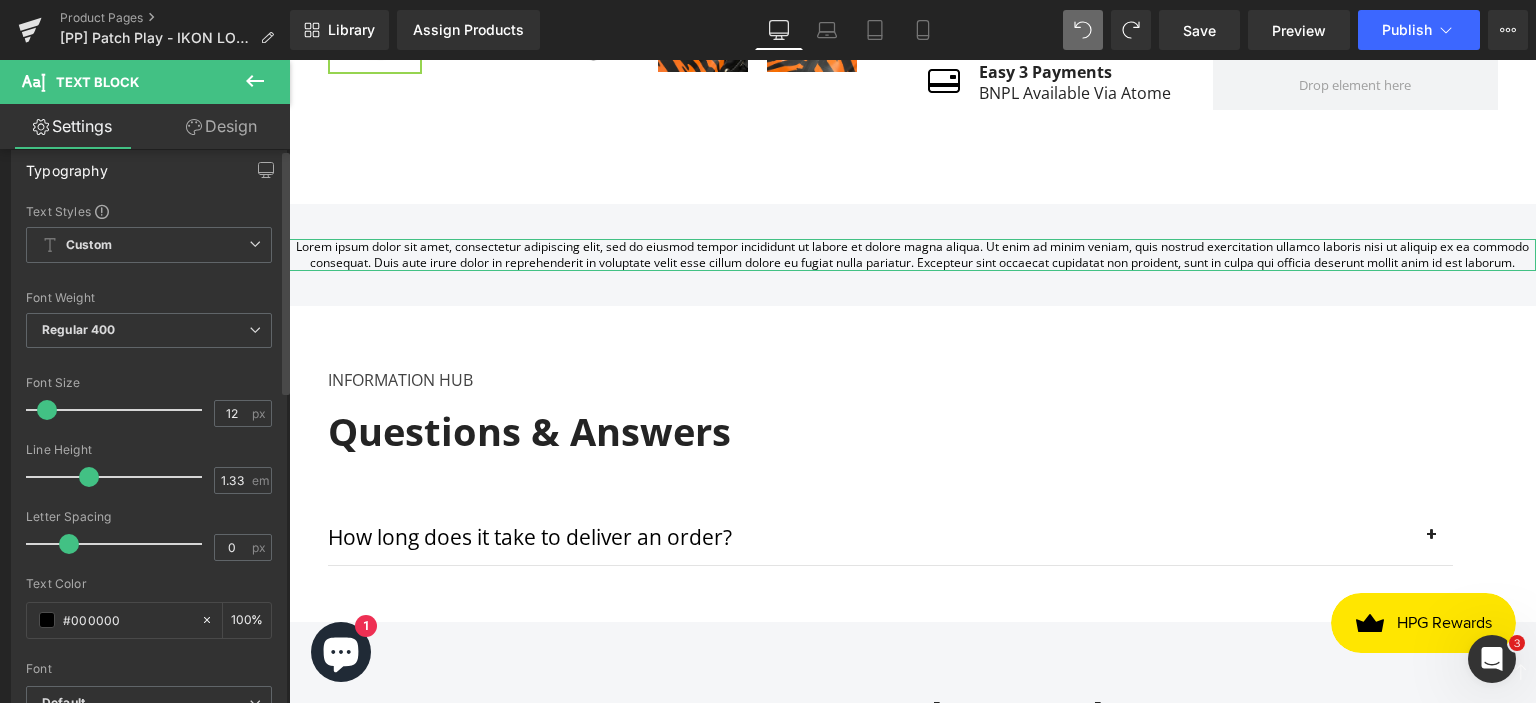 scroll, scrollTop: 0, scrollLeft: 0, axis: both 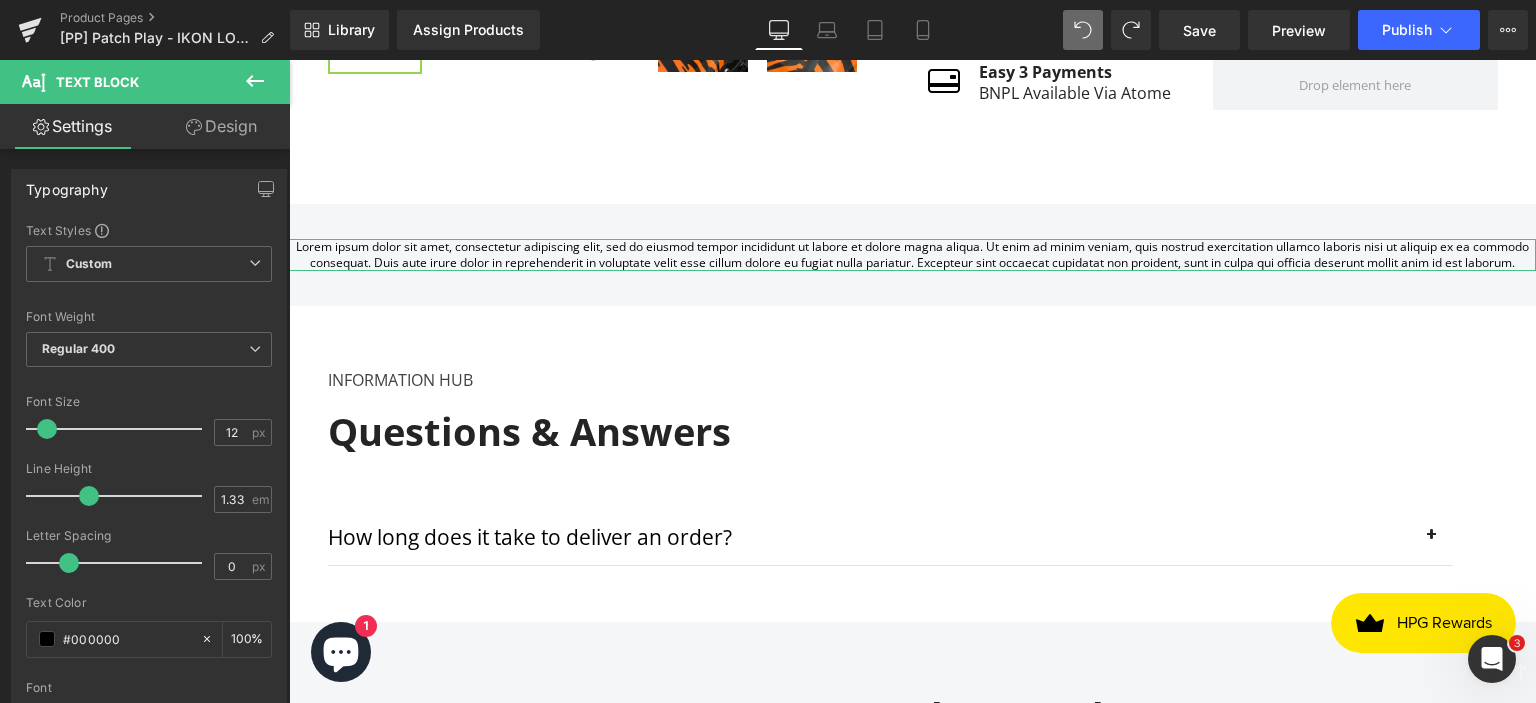 click on "Design" at bounding box center (221, 126) 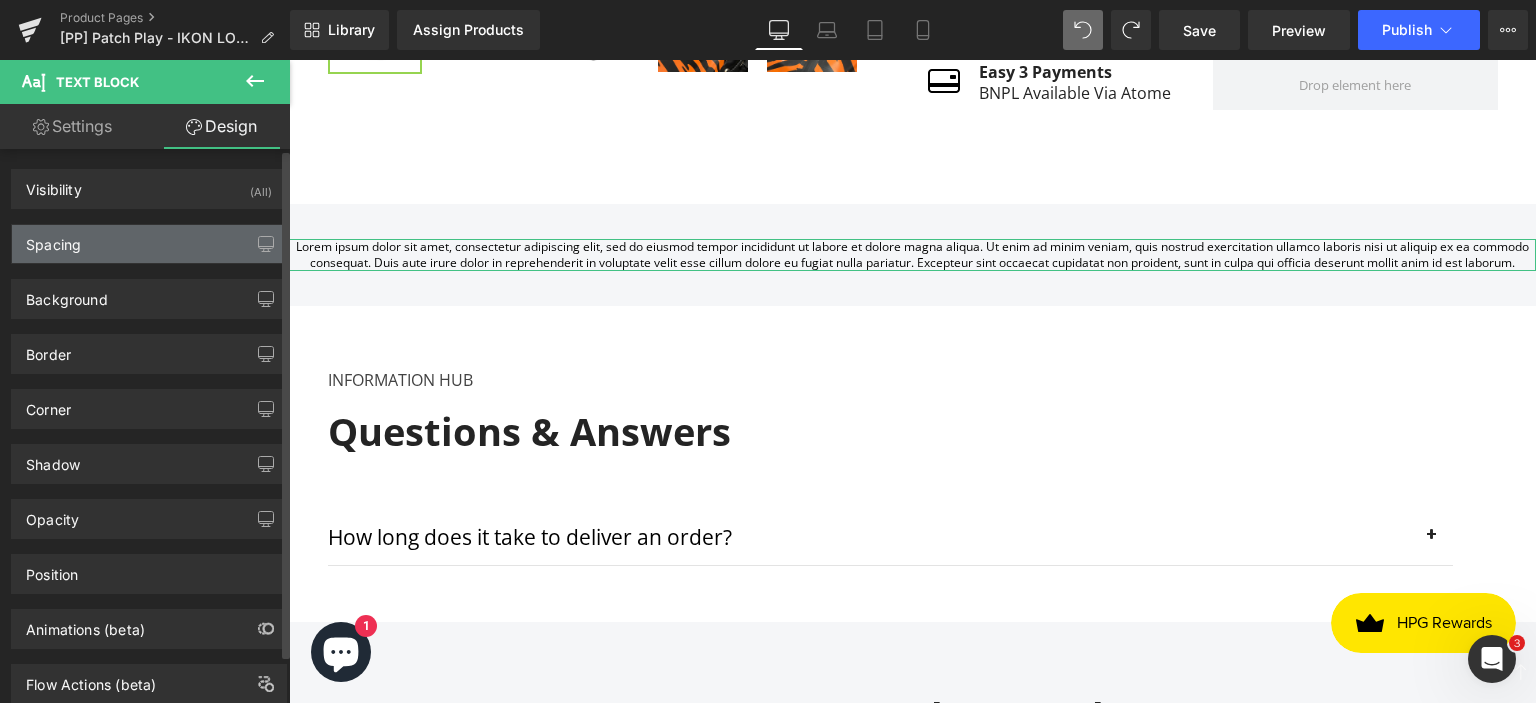 click on "Spacing" at bounding box center (149, 244) 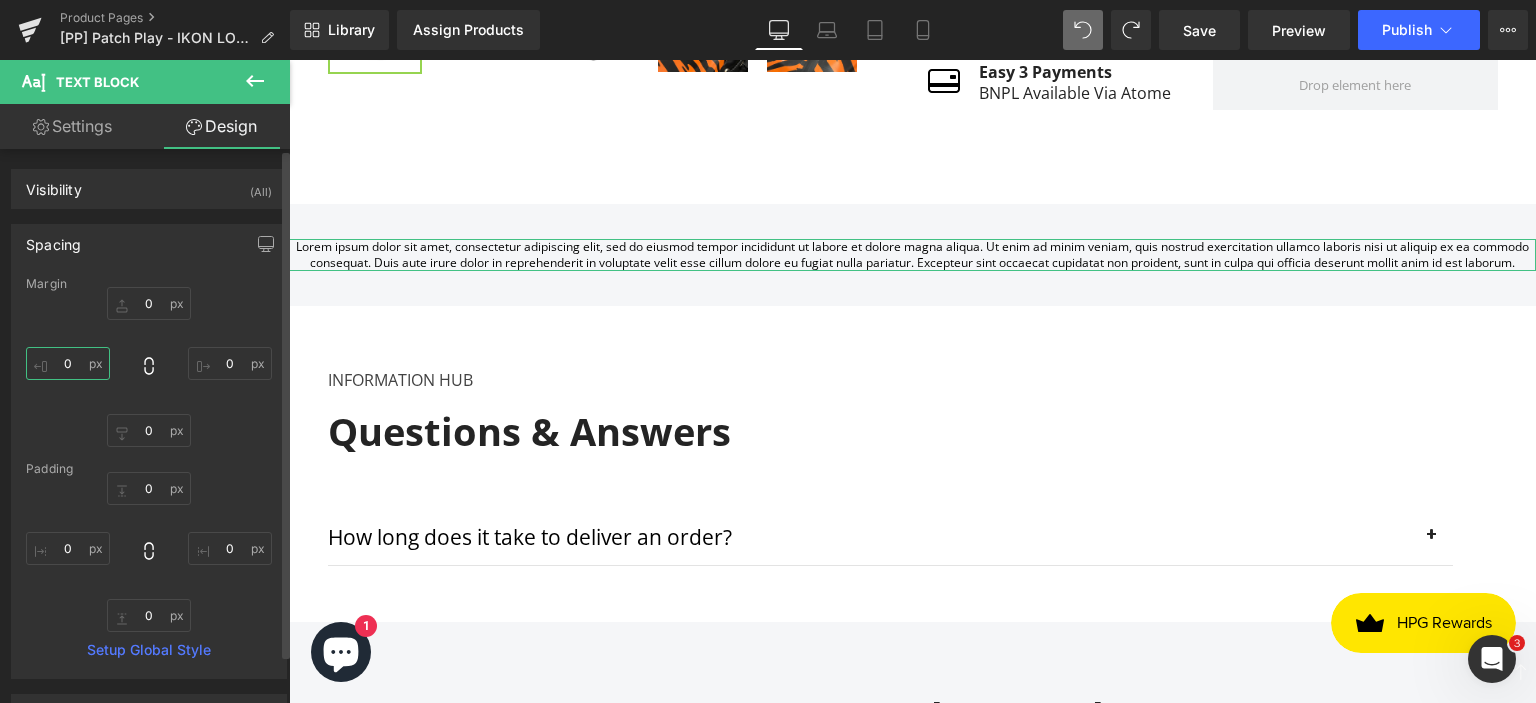 click on "0" at bounding box center [68, 363] 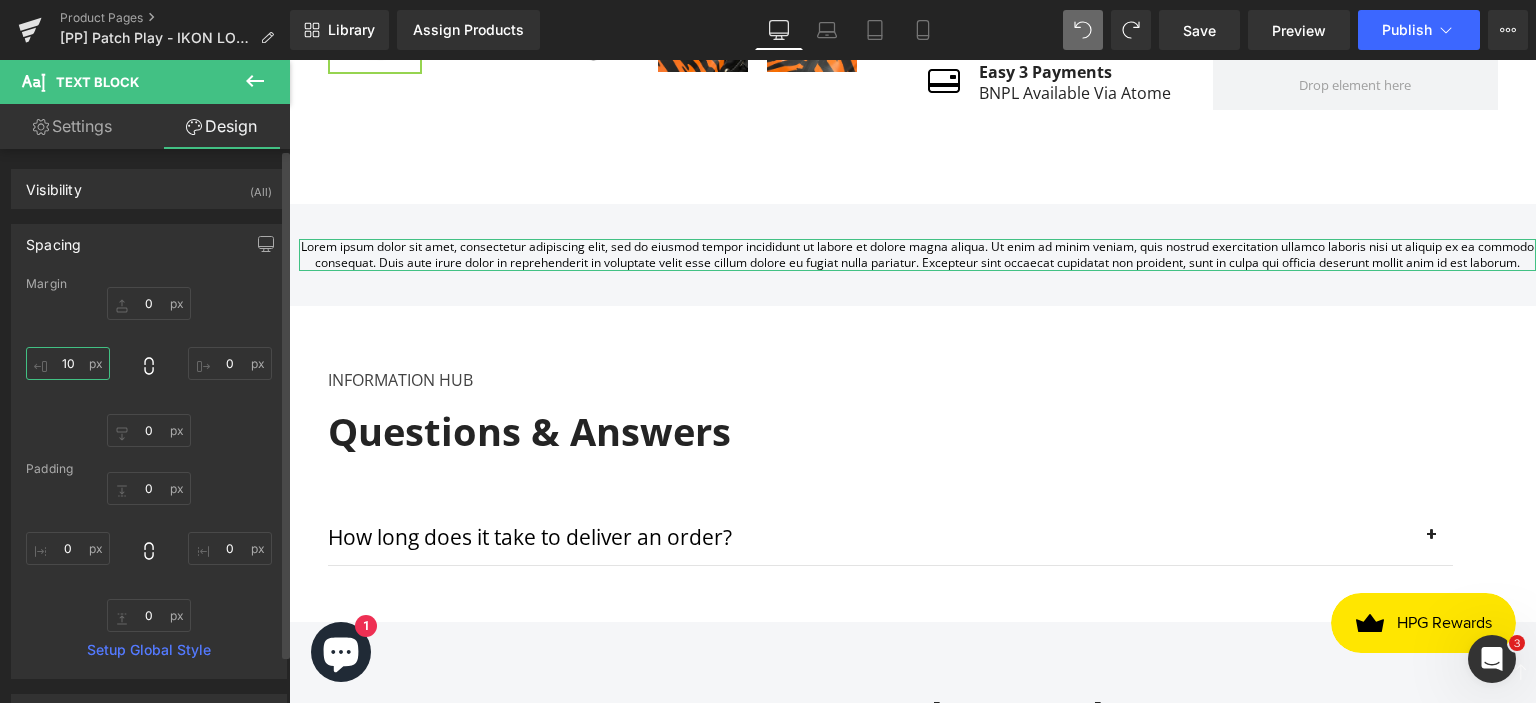 type on "10" 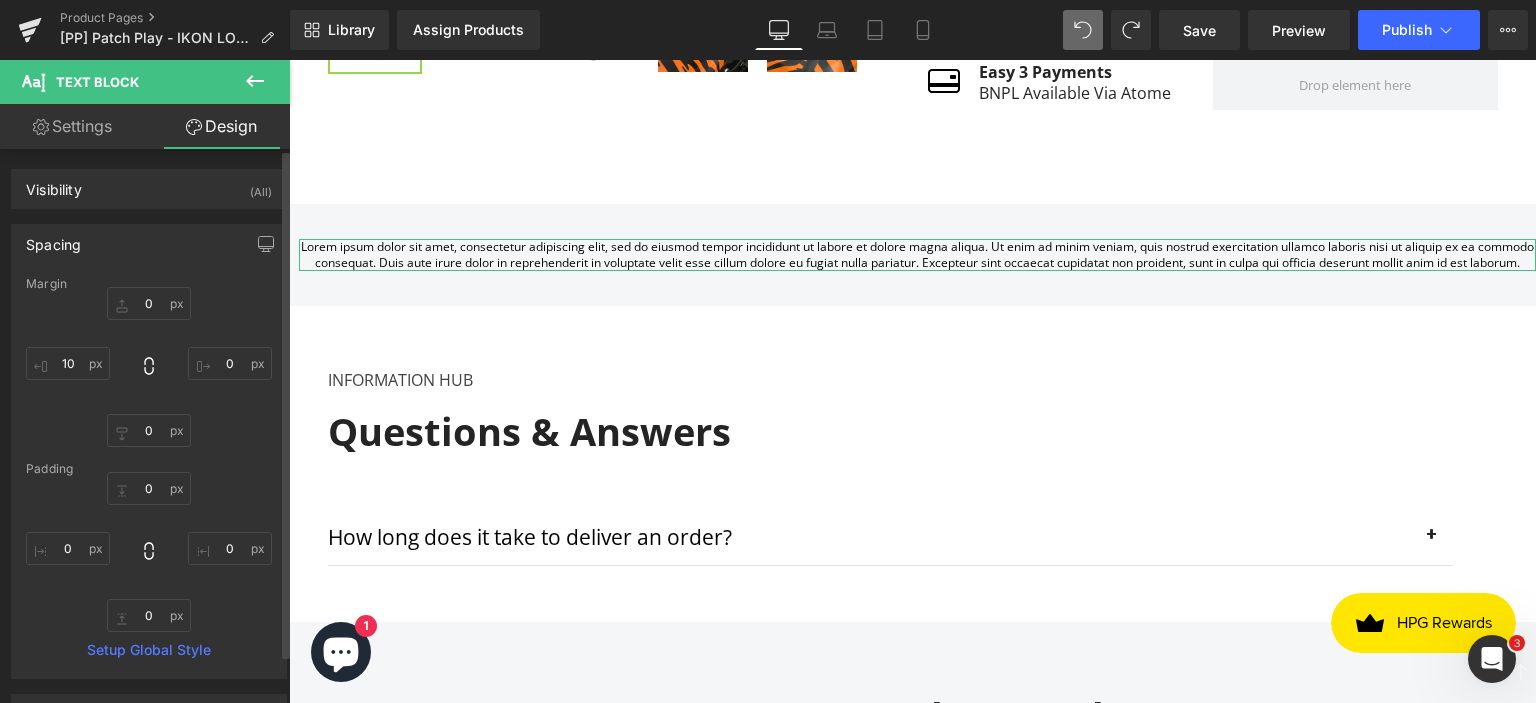 click on "0px 0
0px 0
0px 0
10 10" at bounding box center (149, 367) 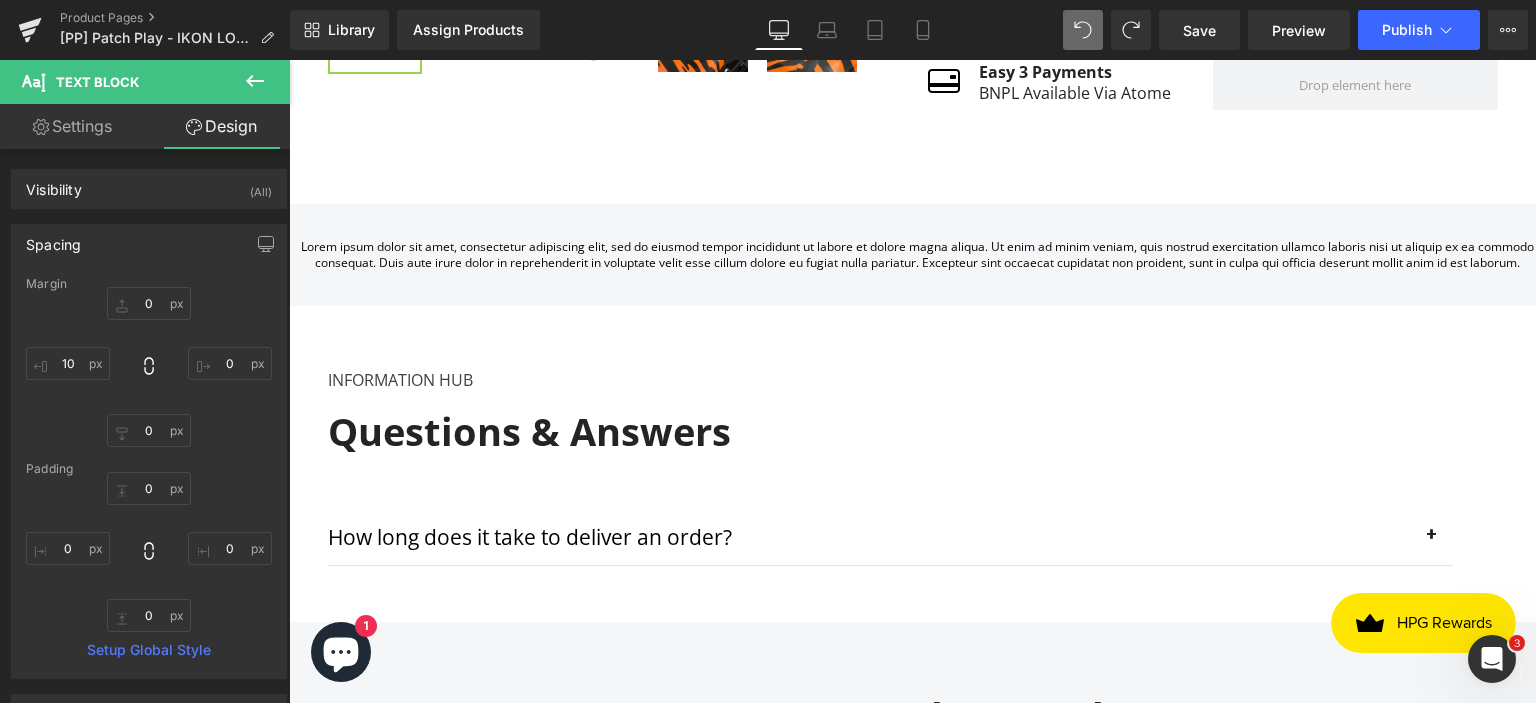 click on "Lorem ipsum dolor sit amet, consectetur adipiscing elit, sed do eiusmod tempor incididunt ut labore et dolore magna aliqua. Ut enim ad minim veniam, quis nostrud exercitation ullamco laboris nisi ut aliquip ex ea commodo consequat. Duis aute irure dolor in reprehenderit in voluptate velit esse cillum dolore eu fugiat nulla pariatur. Excepteur sint occaecat cupidatat non proident, sunt in culpa qui officia deserunt mollit anim id est laborum." at bounding box center (917, 255) 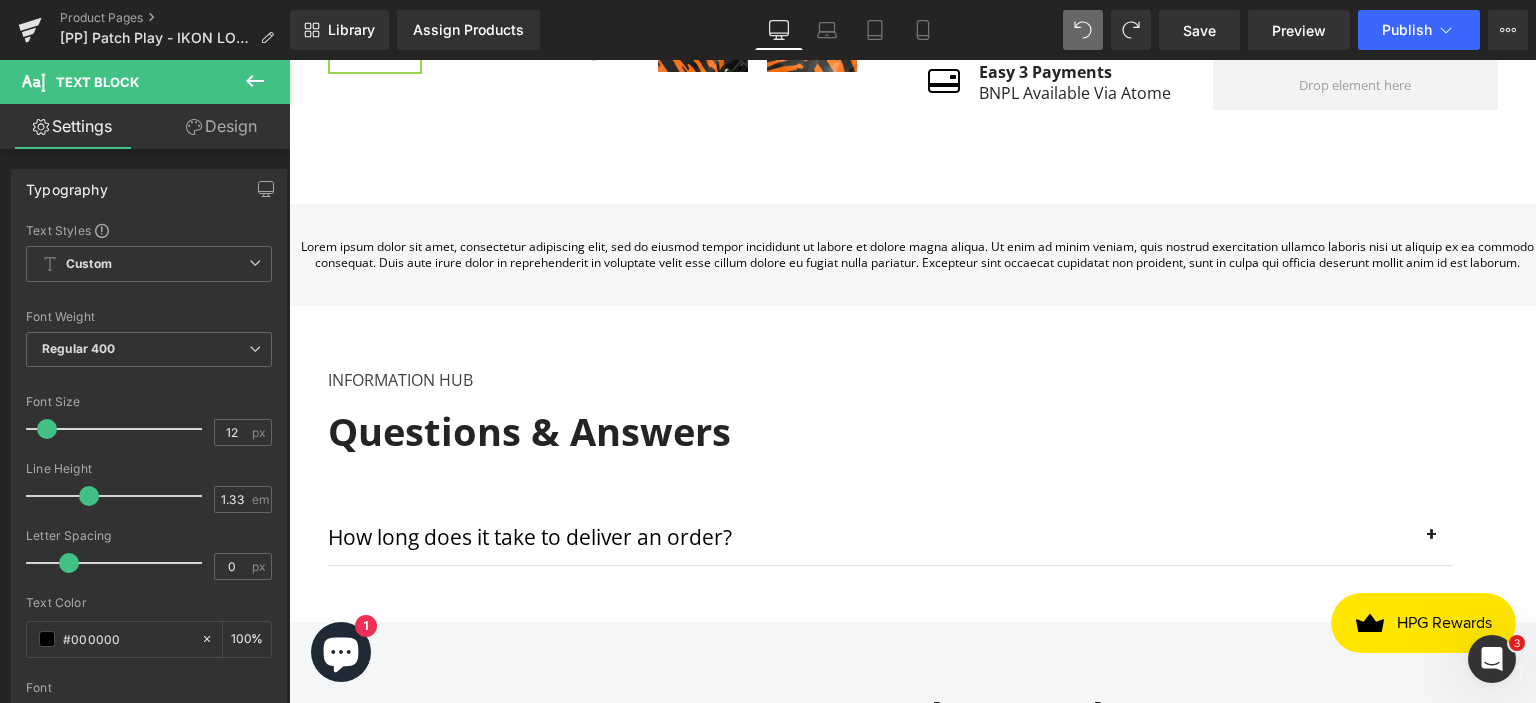 click on "Design" at bounding box center (221, 126) 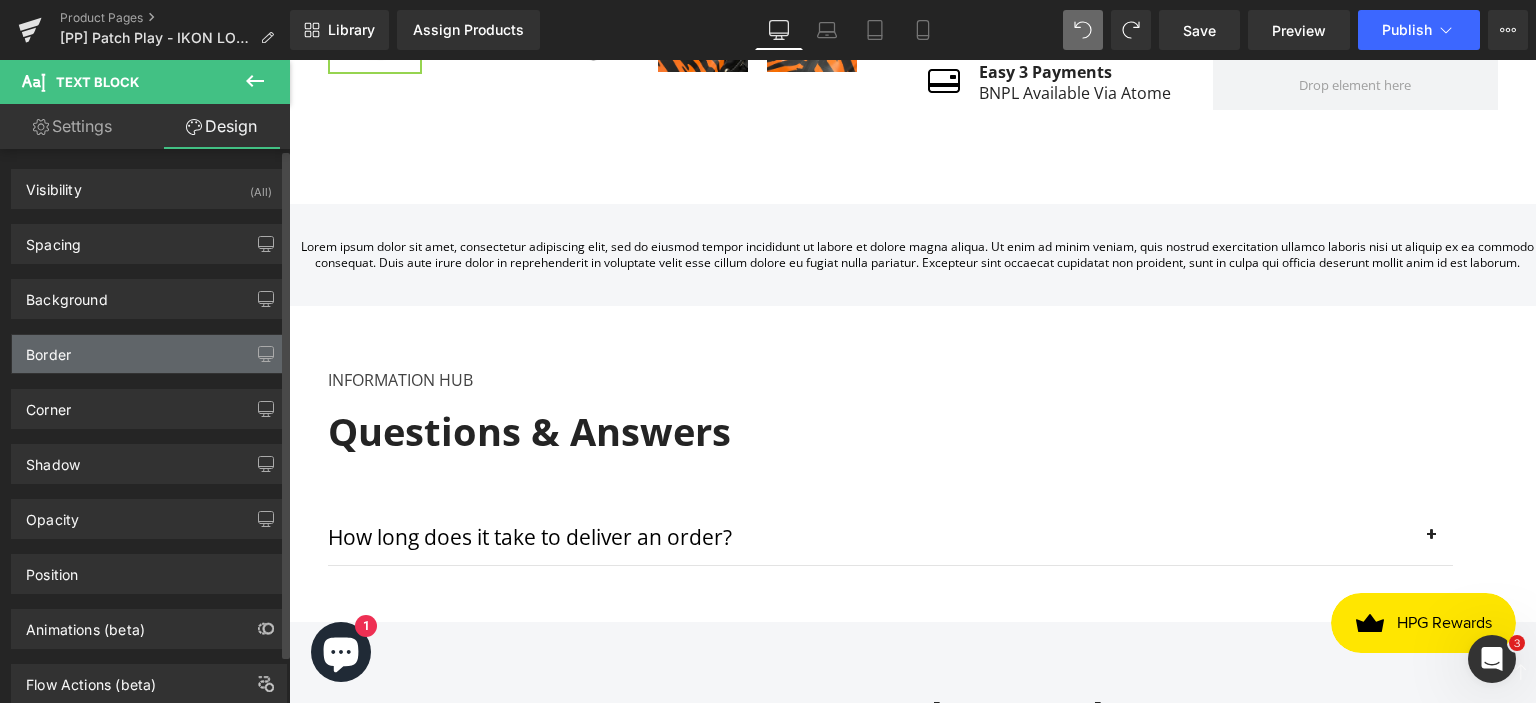 click on "Border" at bounding box center [149, 354] 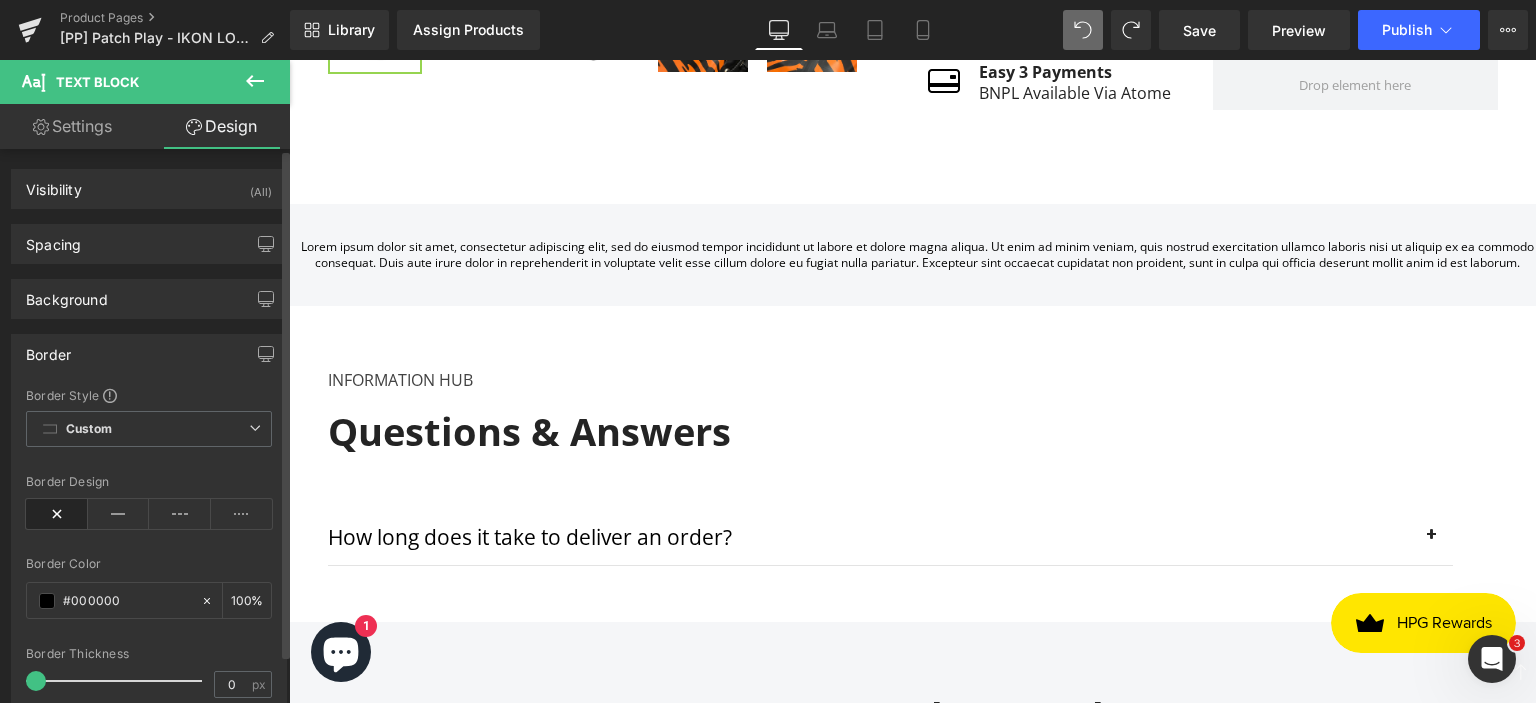 click on "Border" at bounding box center (149, 354) 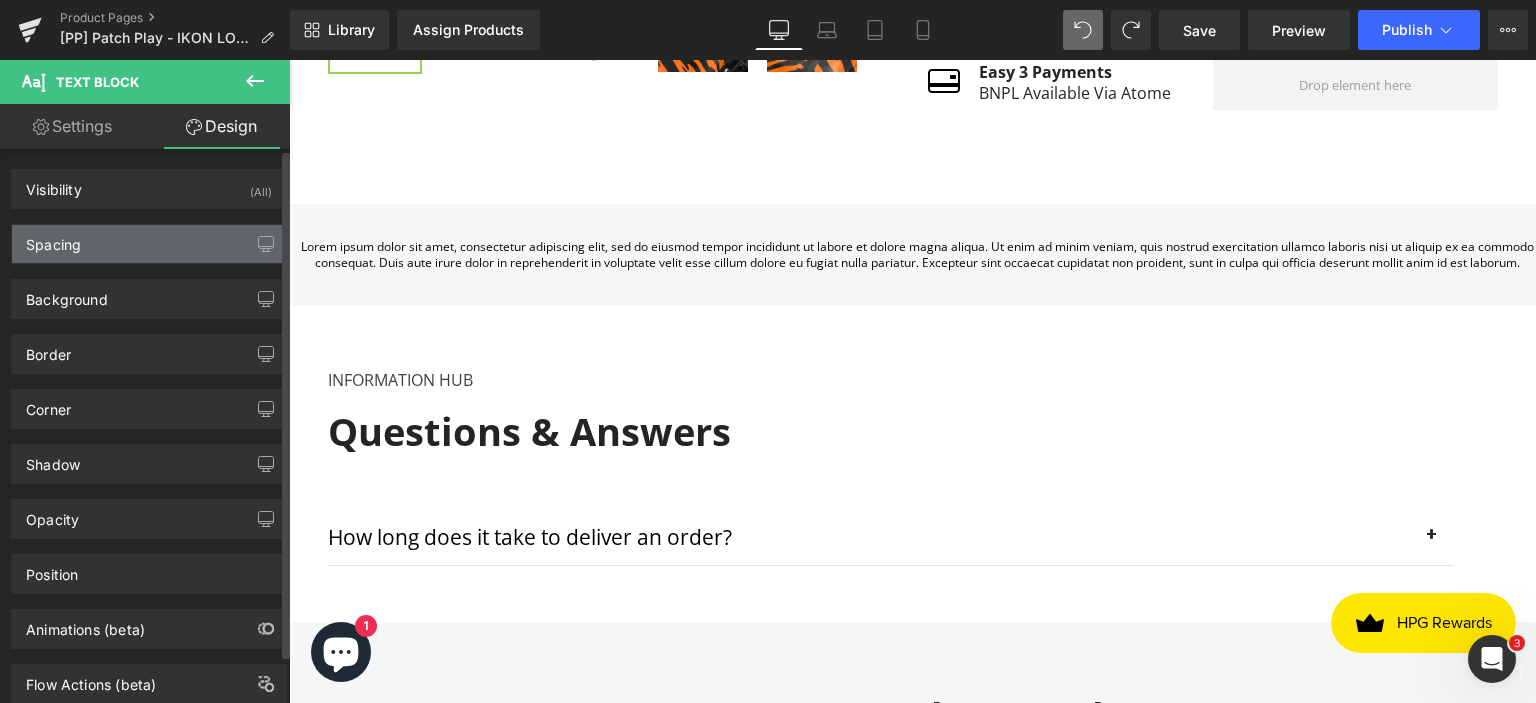 click on "Spacing" at bounding box center [149, 244] 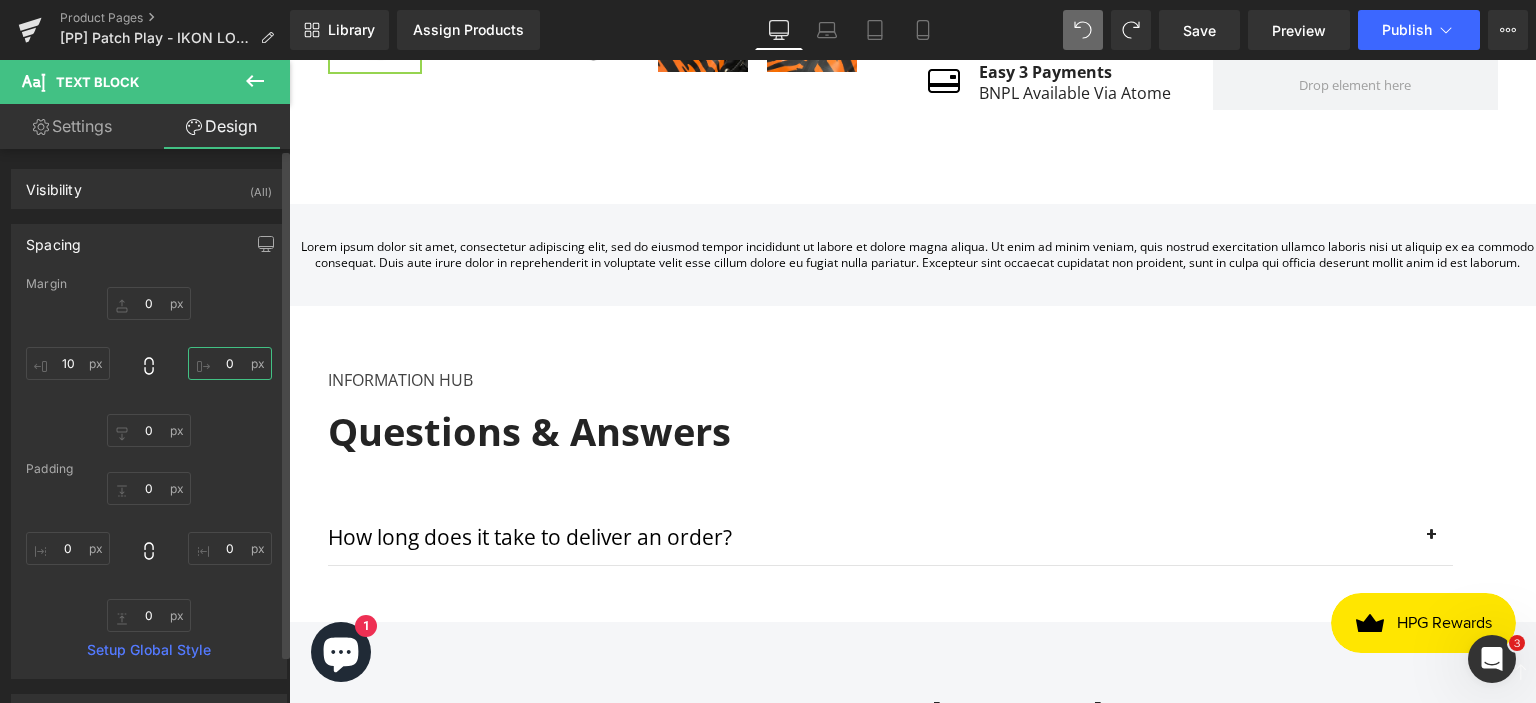 click on "0" at bounding box center [230, 363] 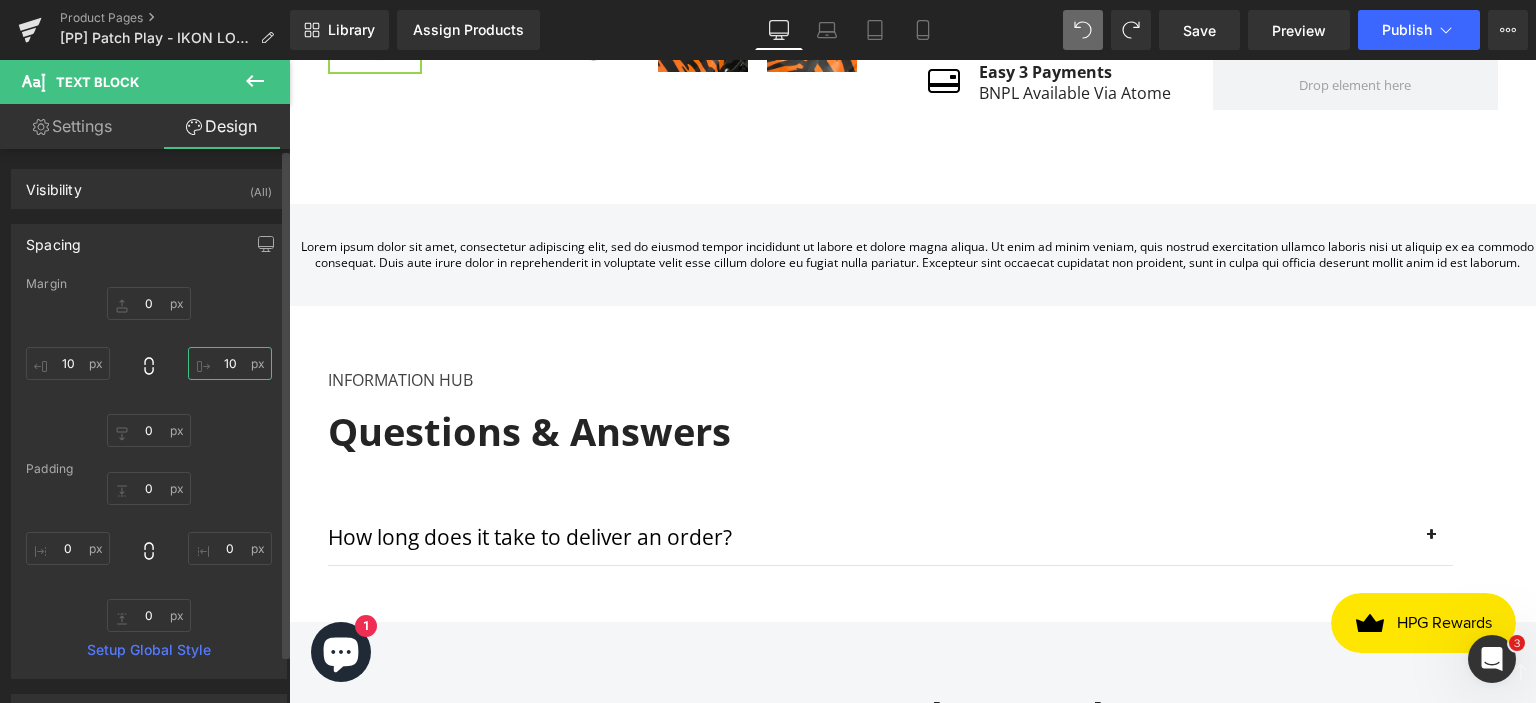 type on "10" 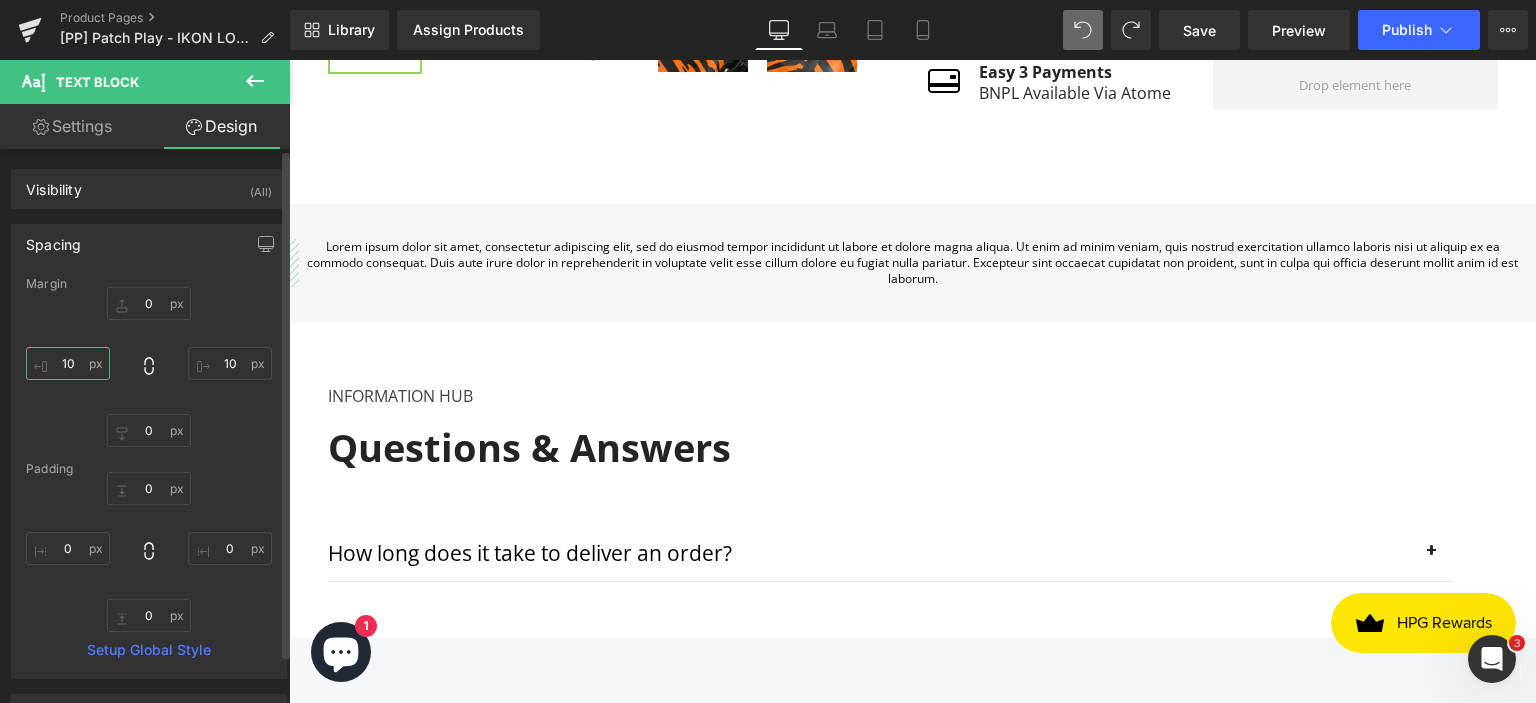 click on "10" at bounding box center (68, 363) 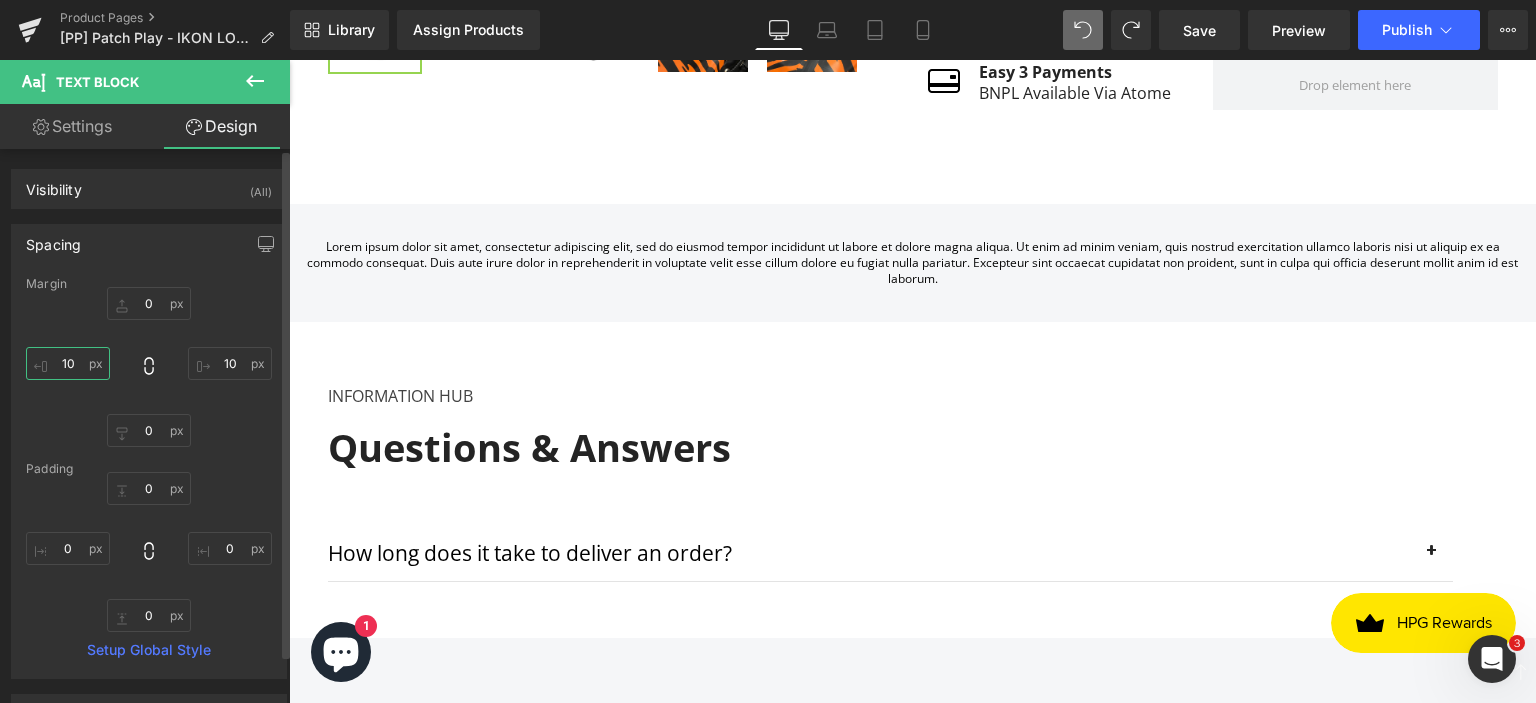 type on "1" 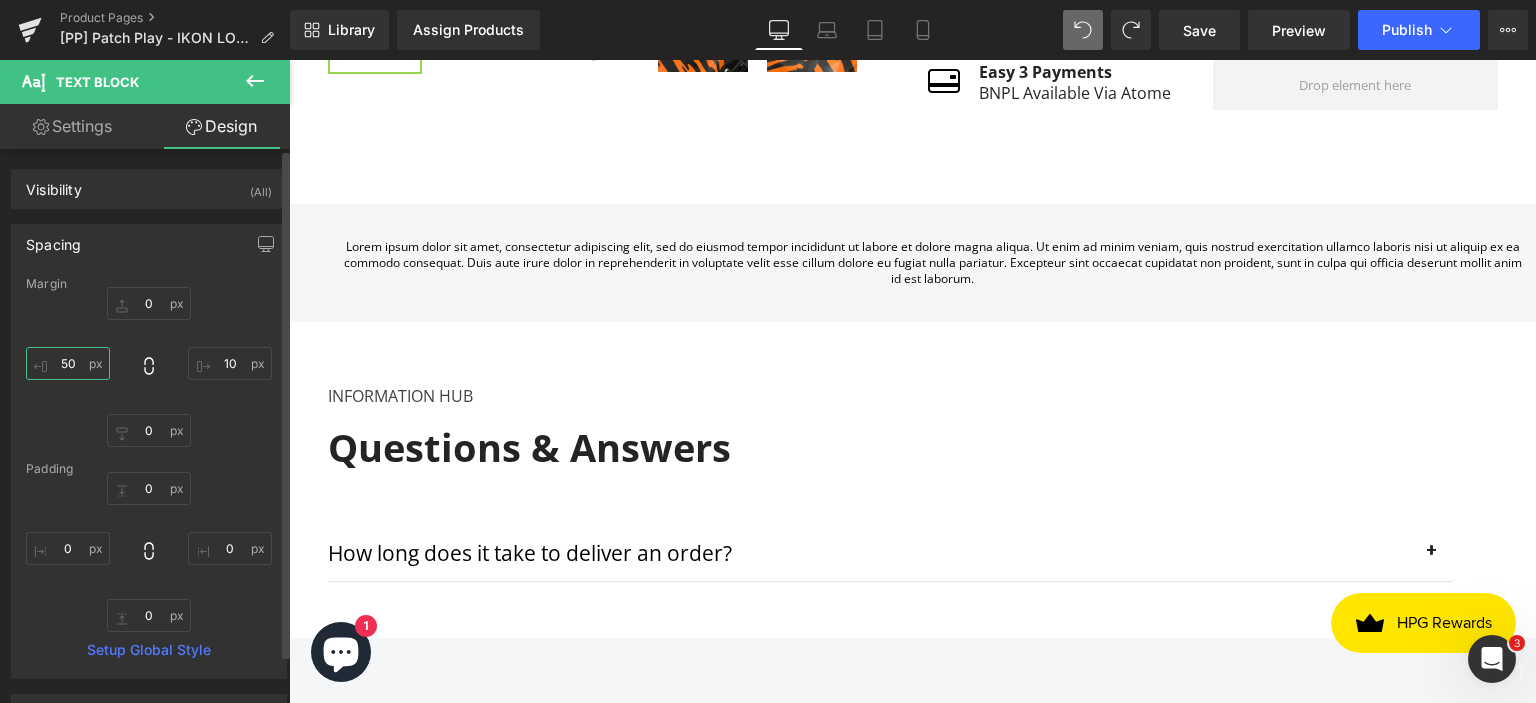 type on "50" 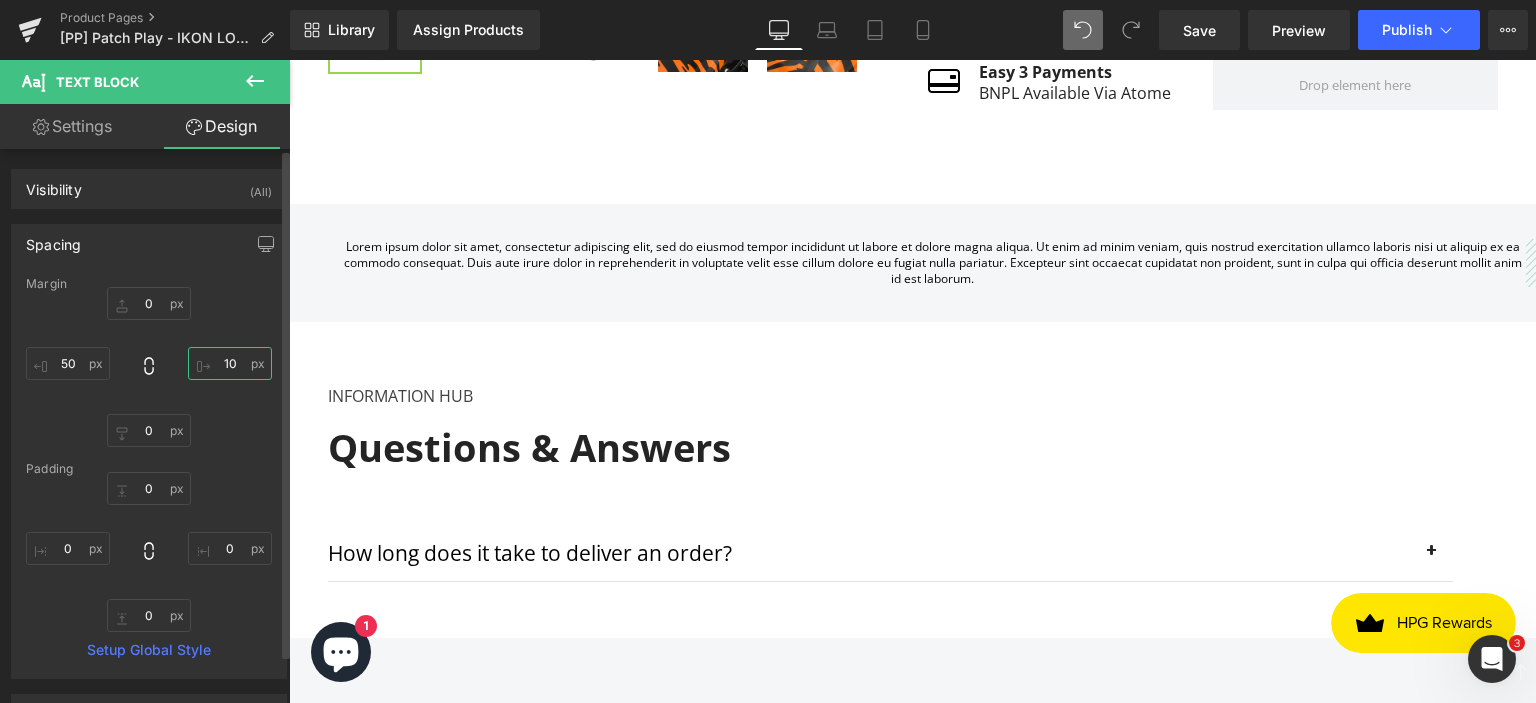 click on "10" at bounding box center (230, 363) 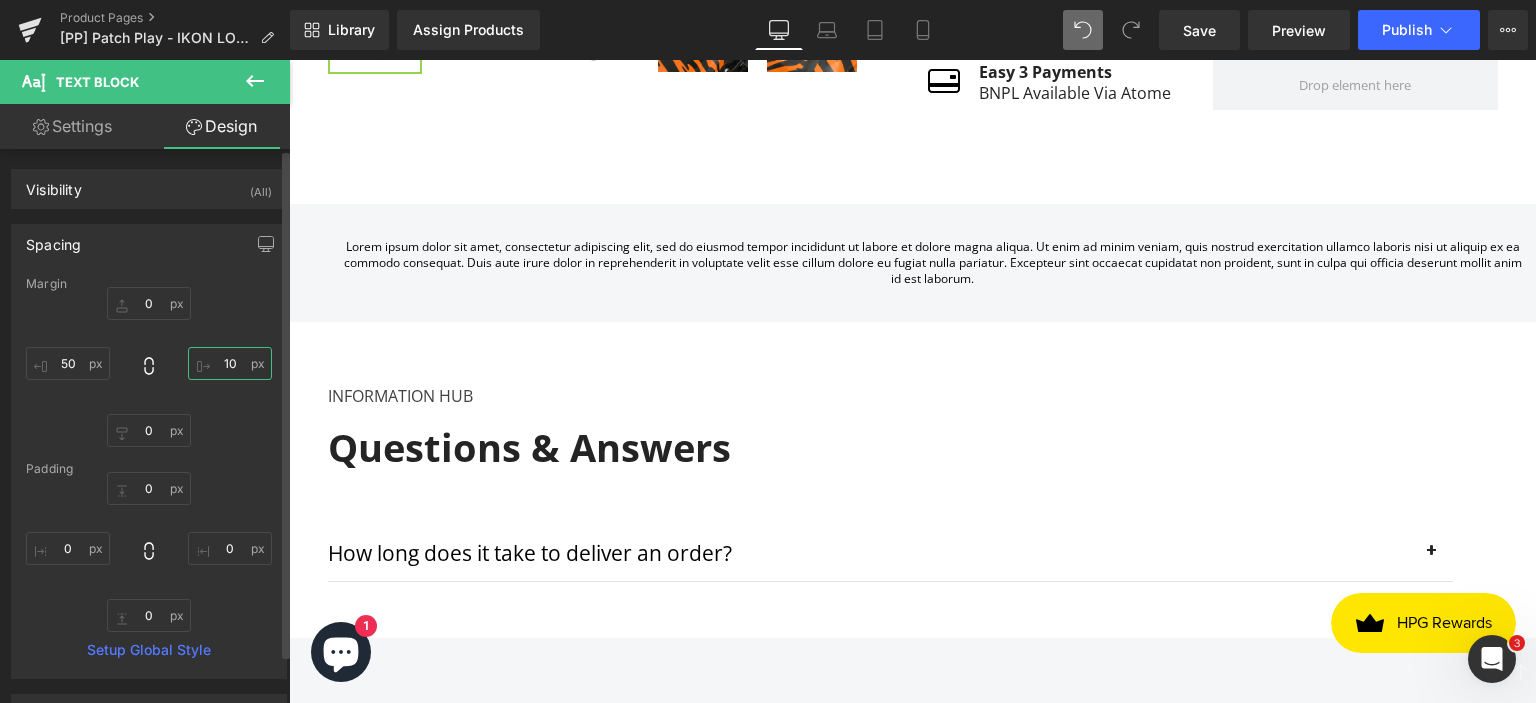 type on "1" 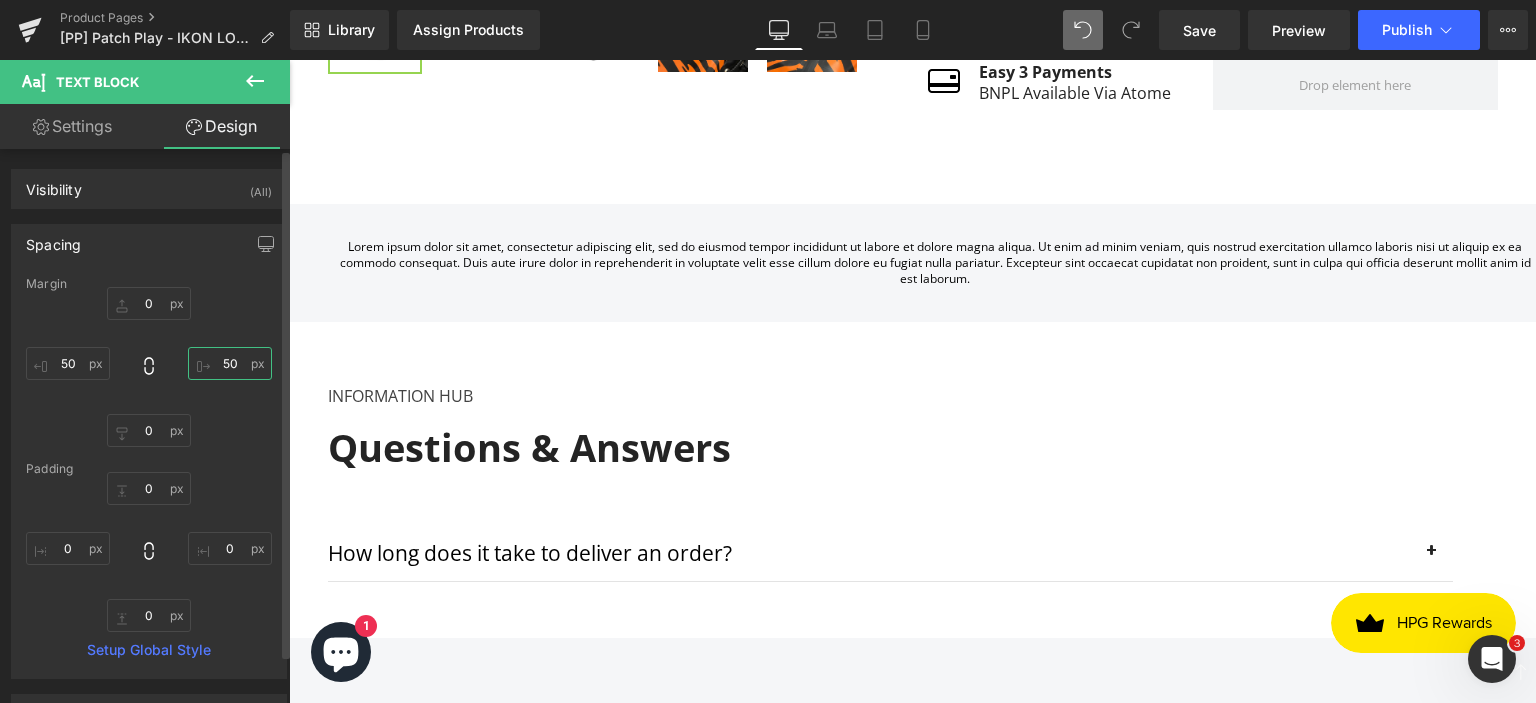 type on "50" 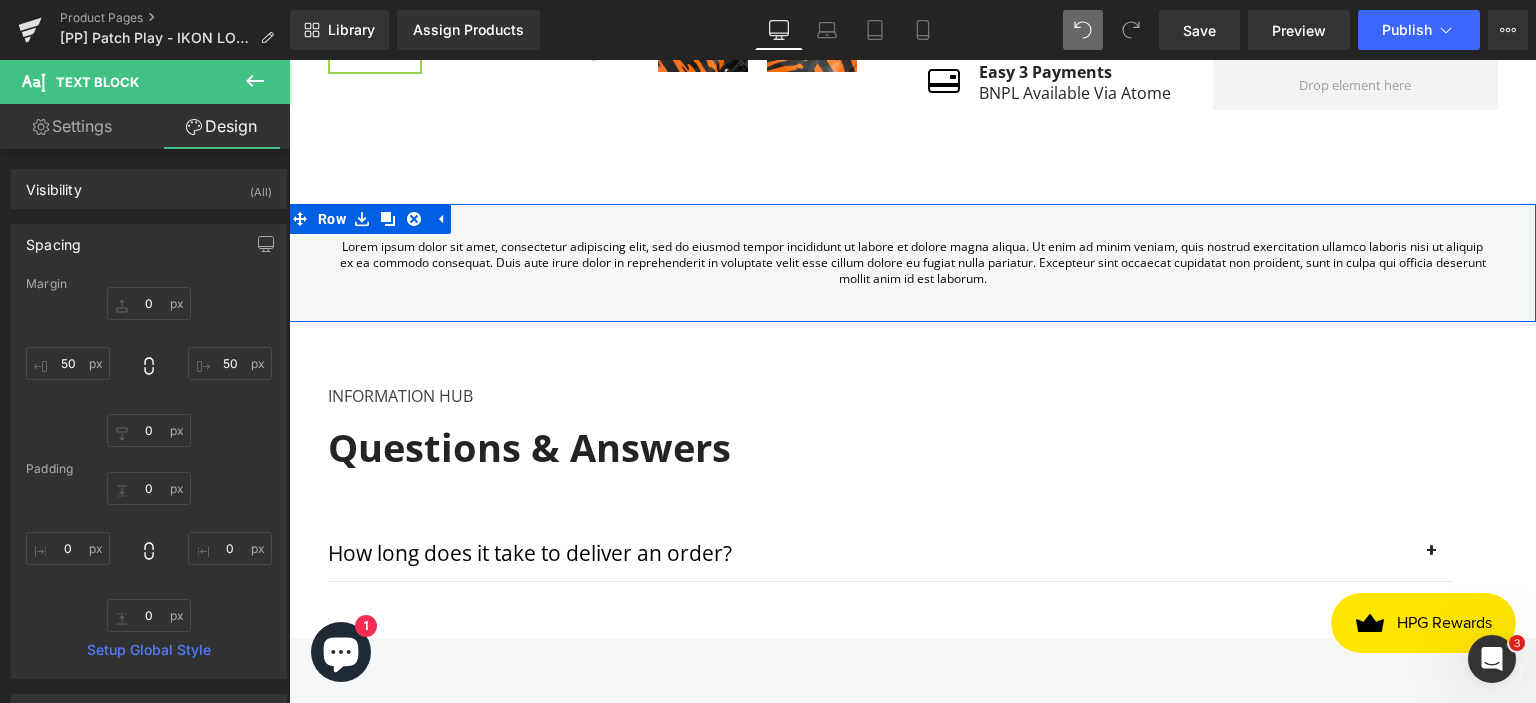 click on "Lorem ipsum dolor sit amet, consectetur adipiscing elit, sed do eiusmod tempor incididunt ut labore et dolore magna aliqua. Ut enim ad minim veniam, quis nostrud exercitation ullamco laboris nisi ut aliquip ex ea commodo consequat. Duis aute irure dolor in reprehenderit in voluptate velit esse cillum dolore eu fugiat nulla pariatur. Excepteur sint occaecat cupidatat non proident, sunt in culpa qui officia deserunt mollit anim id est laborum." at bounding box center (912, 263) 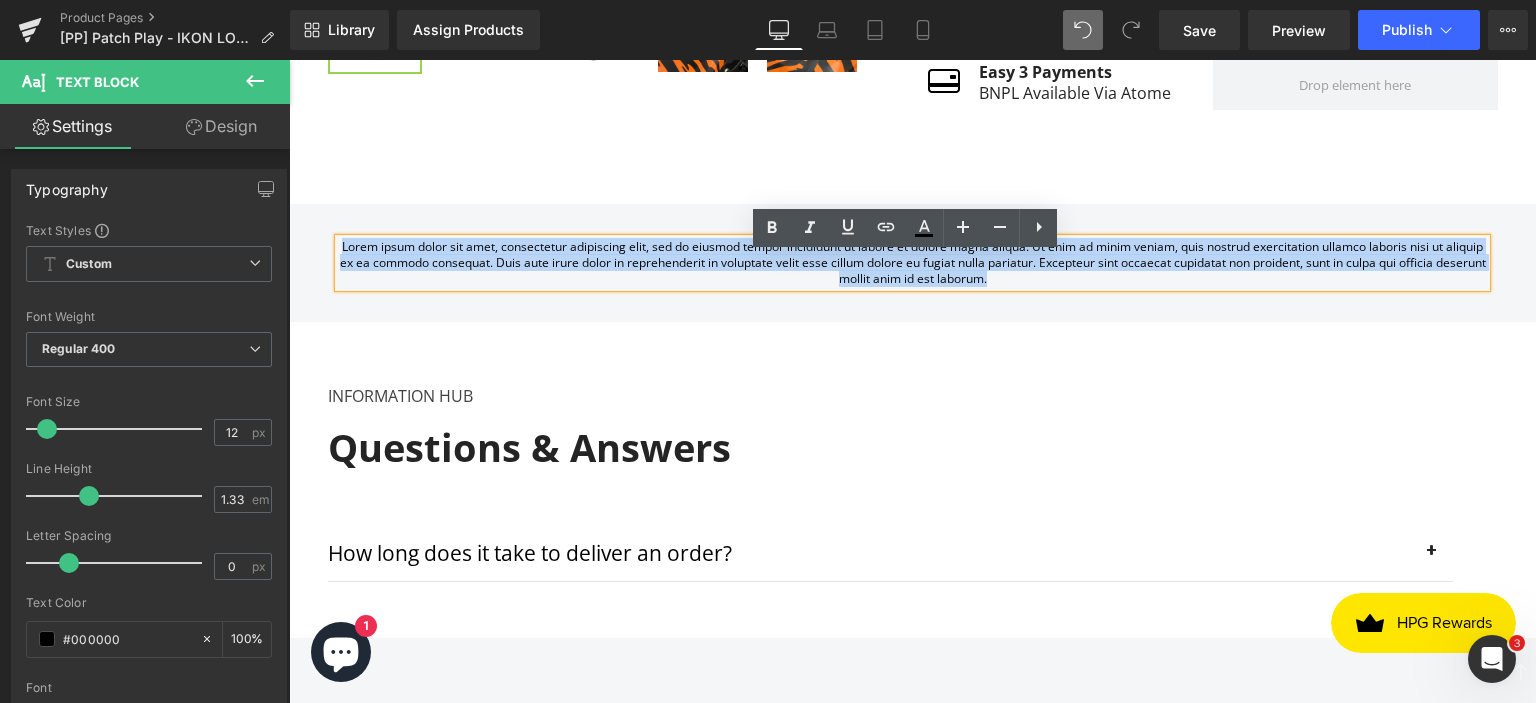 drag, startPoint x: 344, startPoint y: 258, endPoint x: 1129, endPoint y: 299, distance: 786.06995 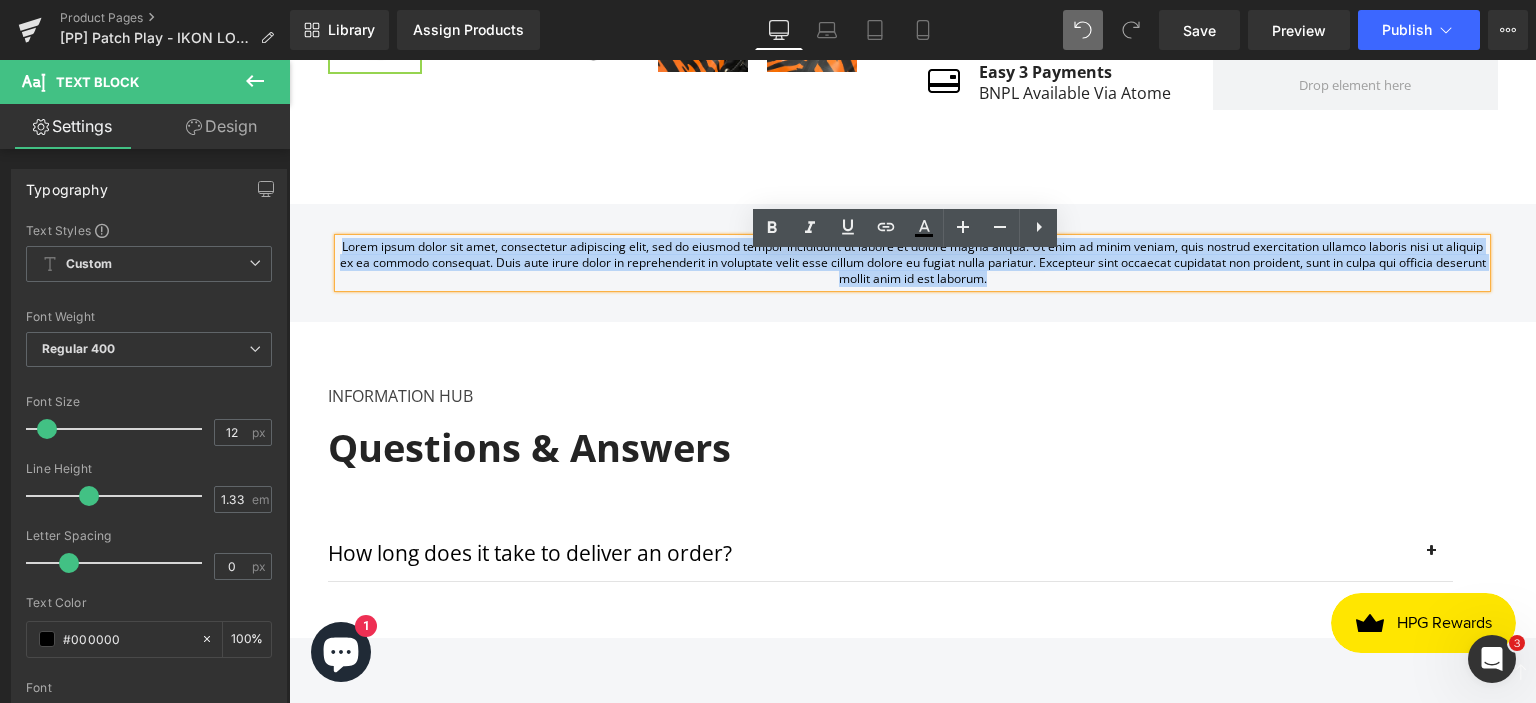 click on "Lorem ipsum dolor sit amet, consectetur adipiscing elit, sed do eiusmod tempor incididunt ut labore et dolore magna aliqua. Ut enim ad minim veniam, quis nostrud exercitation ullamco laboris nisi ut aliquip ex ea commodo consequat. Duis aute irure dolor in reprehenderit in voluptate velit esse cillum dolore eu fugiat nulla pariatur. Excepteur sint occaecat cupidatat non proident, sunt in culpa qui officia deserunt mollit anim id est laborum." at bounding box center [912, 263] 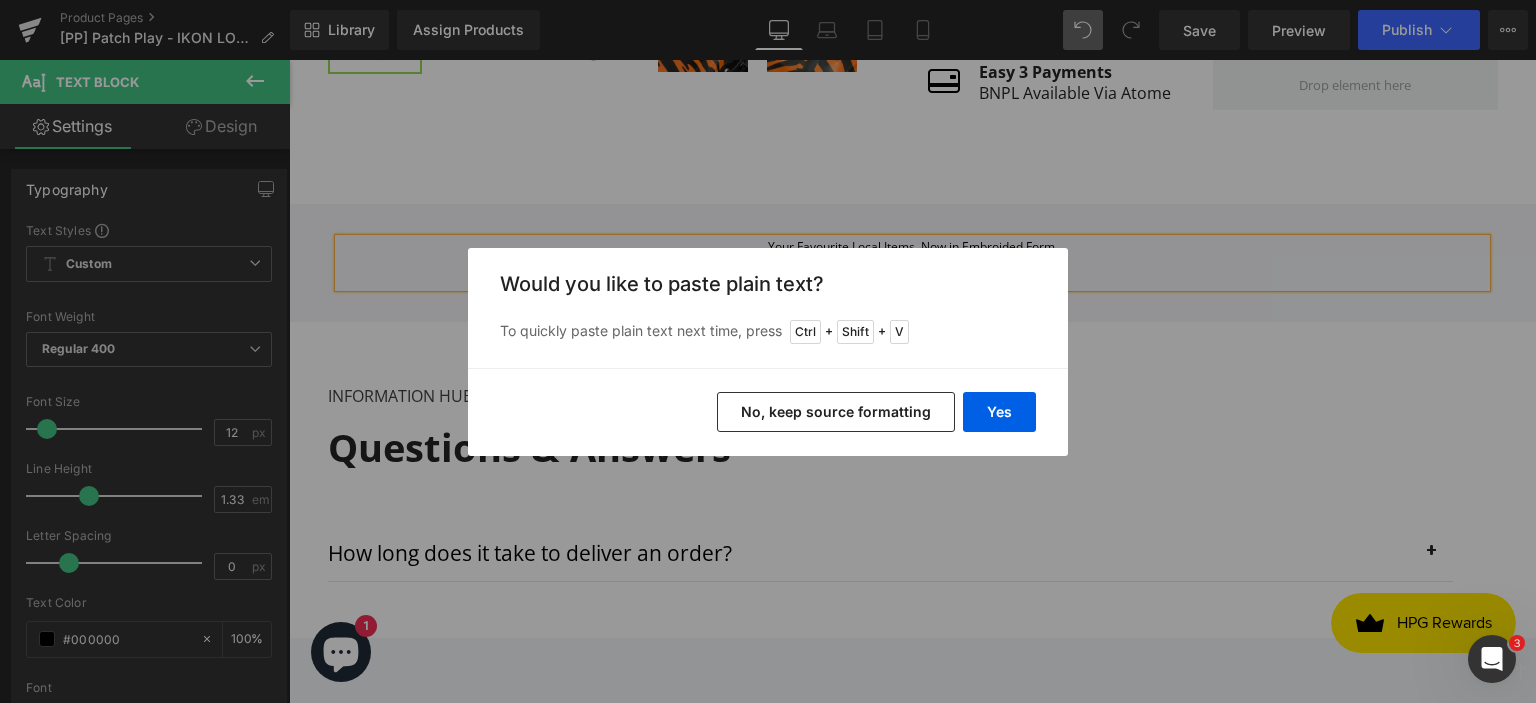 click on "No, keep source formatting" at bounding box center (836, 412) 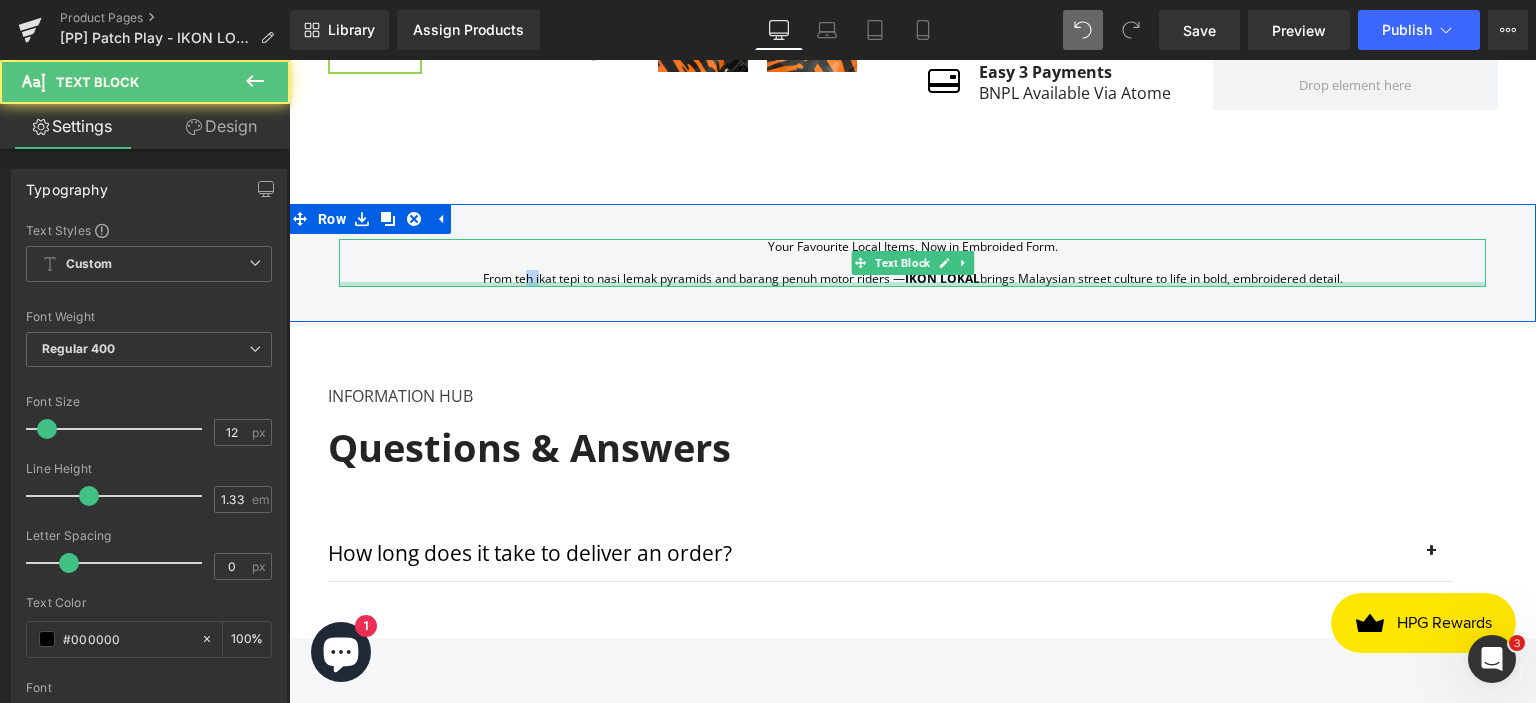 drag, startPoint x: 520, startPoint y: 291, endPoint x: 503, endPoint y: 298, distance: 18.384777 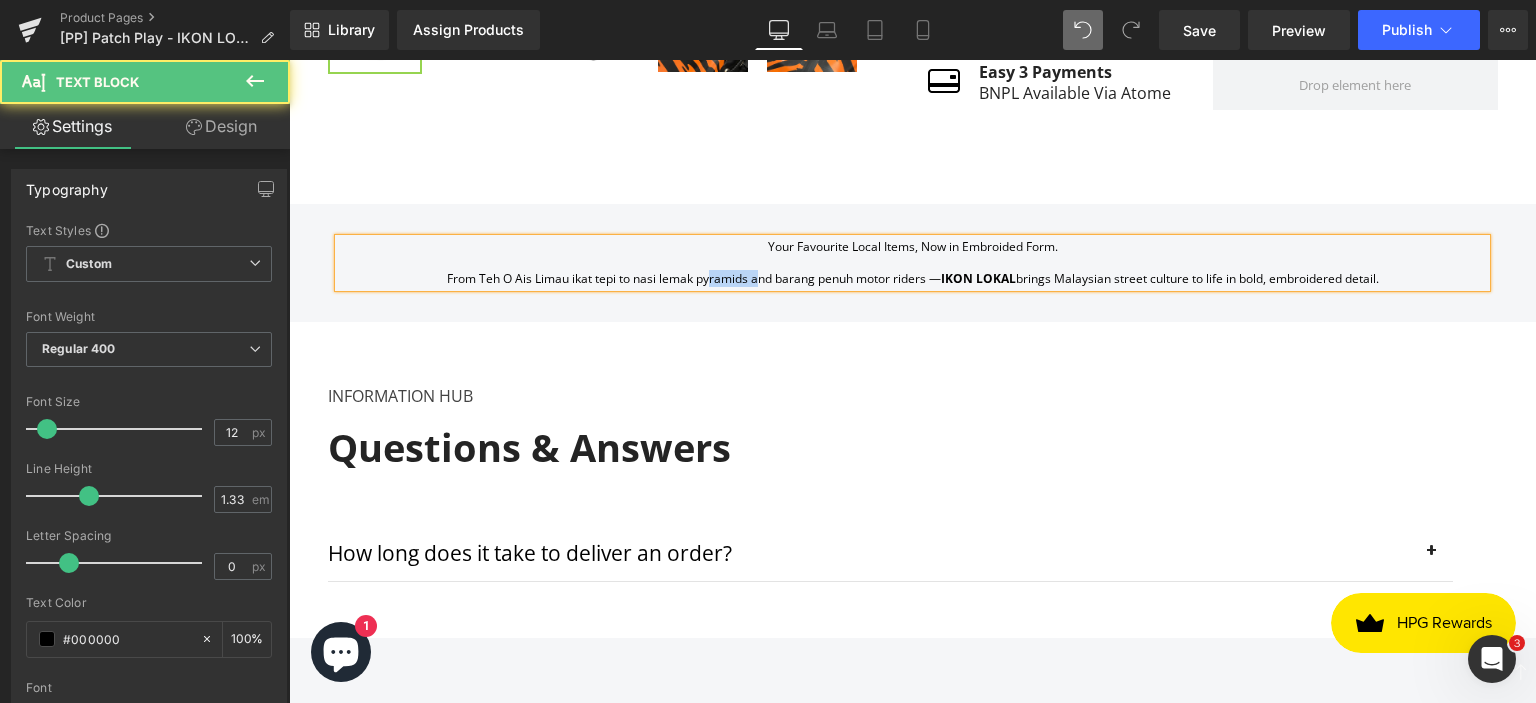 drag, startPoint x: 684, startPoint y: 295, endPoint x: 734, endPoint y: 291, distance: 50.159744 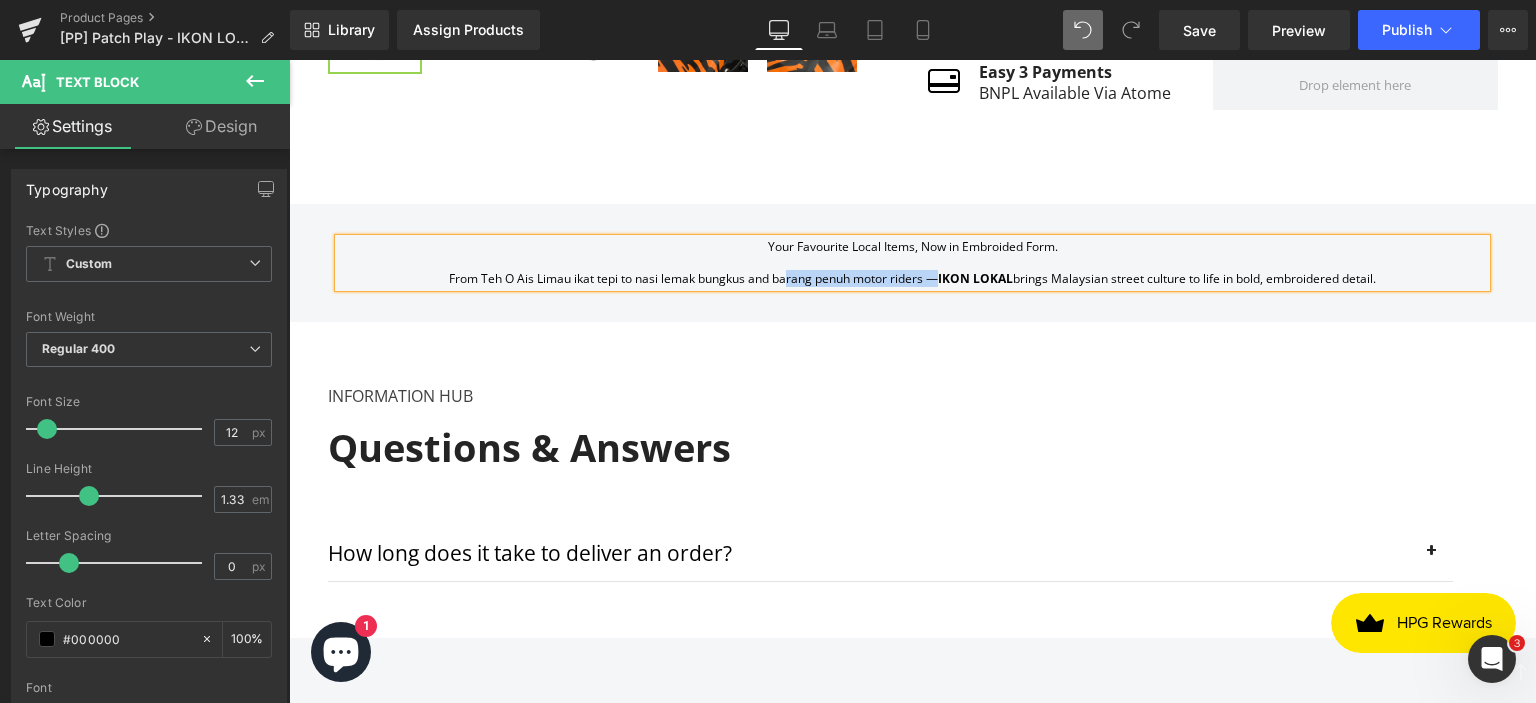 drag, startPoint x: 764, startPoint y: 295, endPoint x: 912, endPoint y: 292, distance: 148.0304 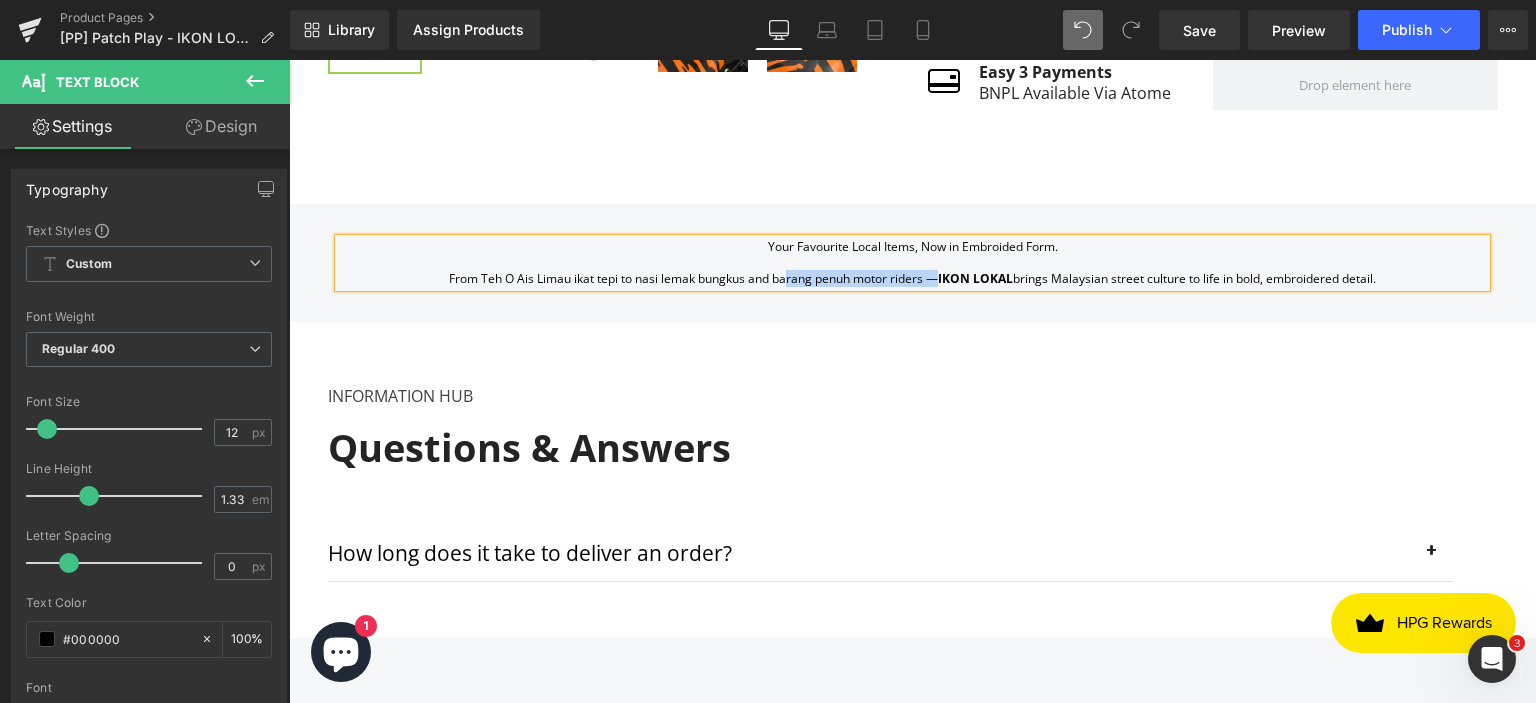 click on "From Teh O Ais Limau ikat tepi to nasi lemak bungkus and barang penuh motor riders — IKON LOKAL brings Malaysian street culture to life in bold, embroidered detail." at bounding box center [912, 279] 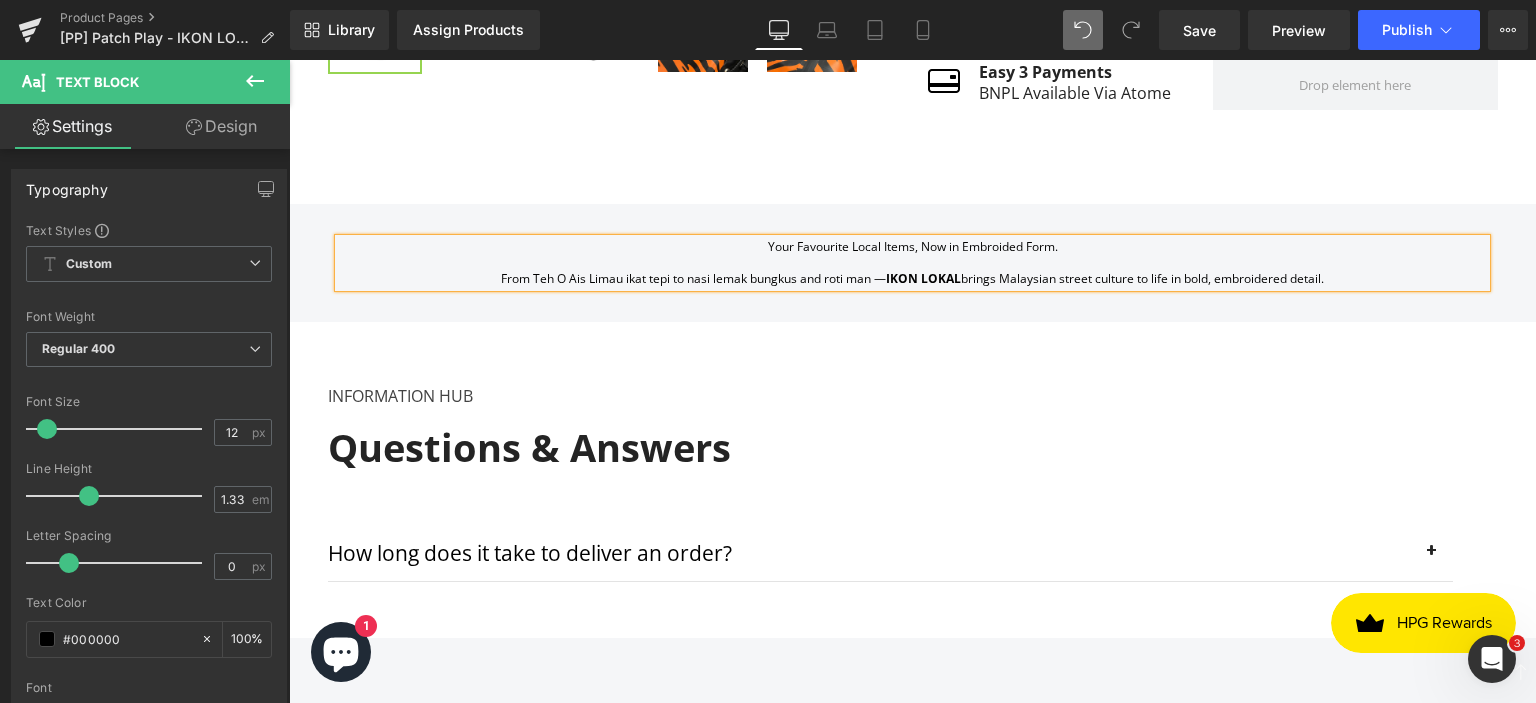 click on "From Teh O Ais Limau ikat tepi to nasi lemak bungkus and roti man — IKON LOKAL brings Malaysian street culture to life in bold, embroidered detail. Each piece is more than a sticker — it’s a wearable tribute to our everyday legends. Whether you stick it on your bag, laptop, helmet, or water bottle, it’s your way of showing off that local pride, loud and clear." at bounding box center (912, 279) 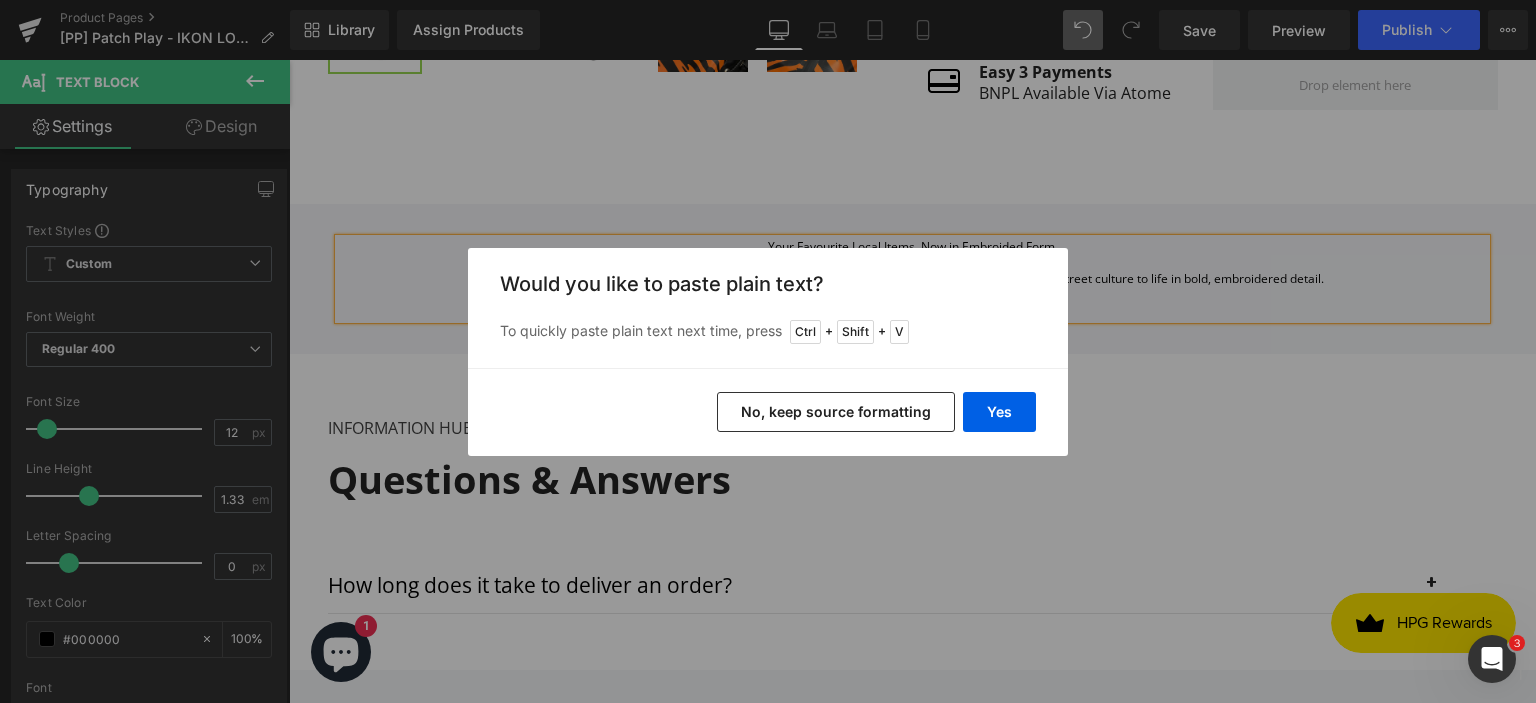 click on "No, keep source formatting" at bounding box center [836, 412] 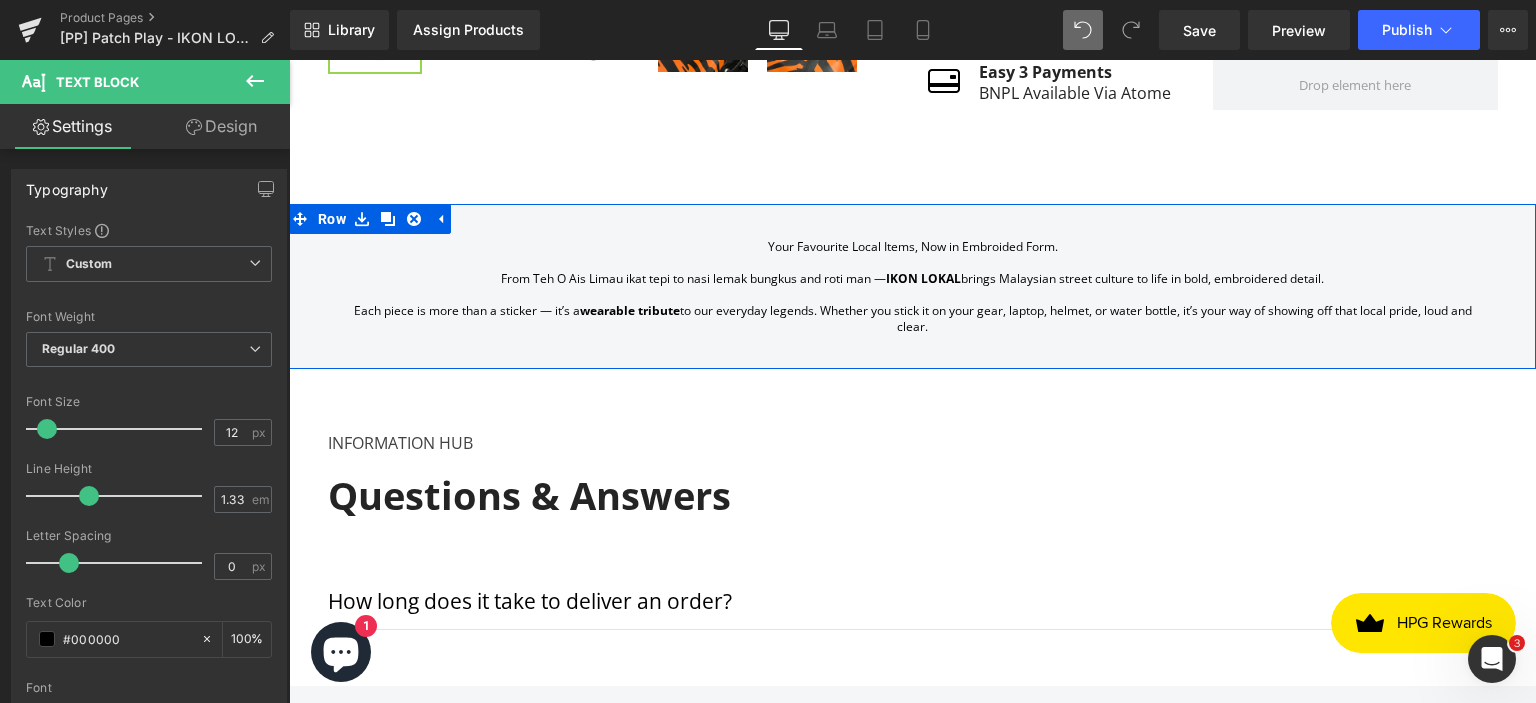click at bounding box center (289, 60) 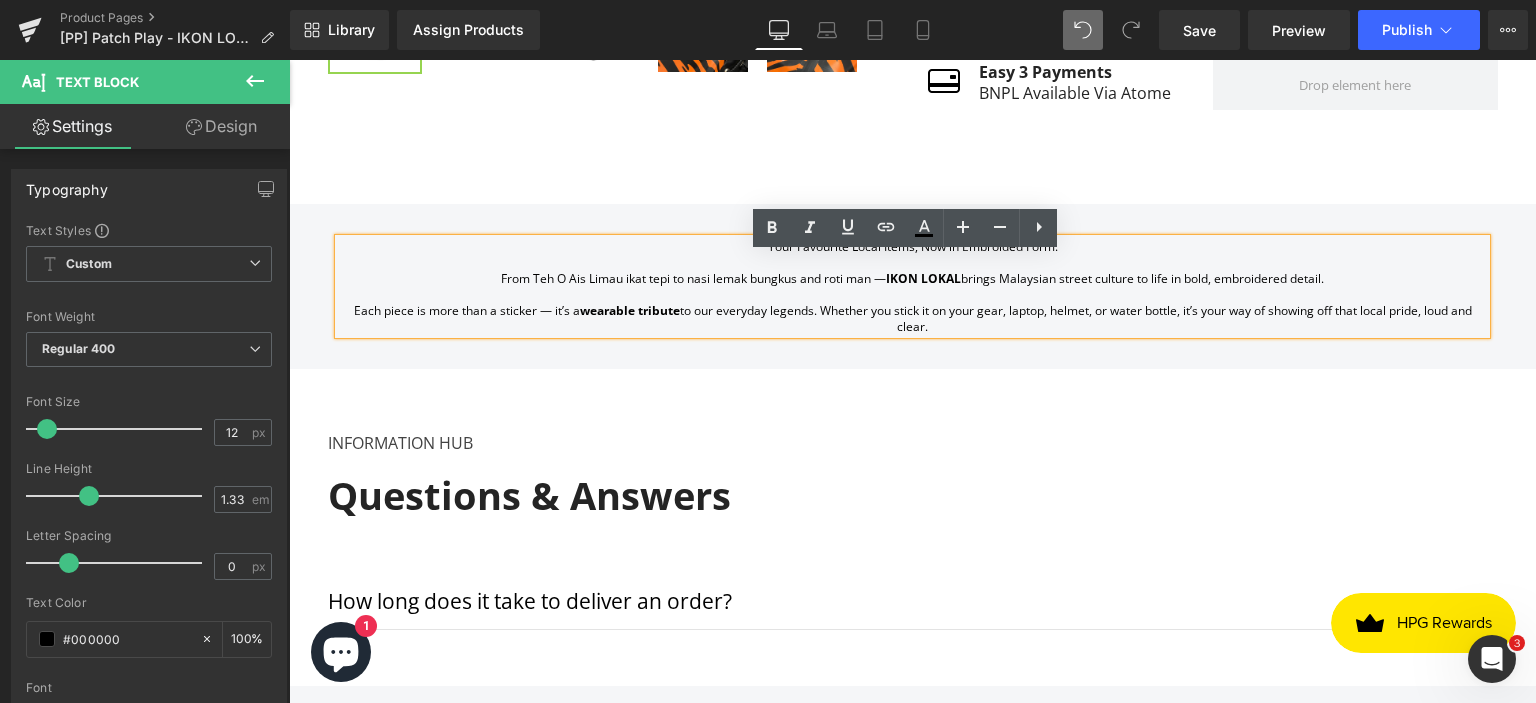 click on "Your Favourite Local Items, Now in Embroided Form. From Teh O Ais Limau ikat tepi to nasi lemak bungkus and roti man — IKON LOKAL brings Malaysian street culture to life in bold, embroidered detail. Each piece is more than a sticker — it’s a wearable tribute to our everyday legends. Whether you stick it on your gear, laptop, helmet, or water bottle, it’s your way of showing off that local pride, loud and clear." at bounding box center (912, 303) 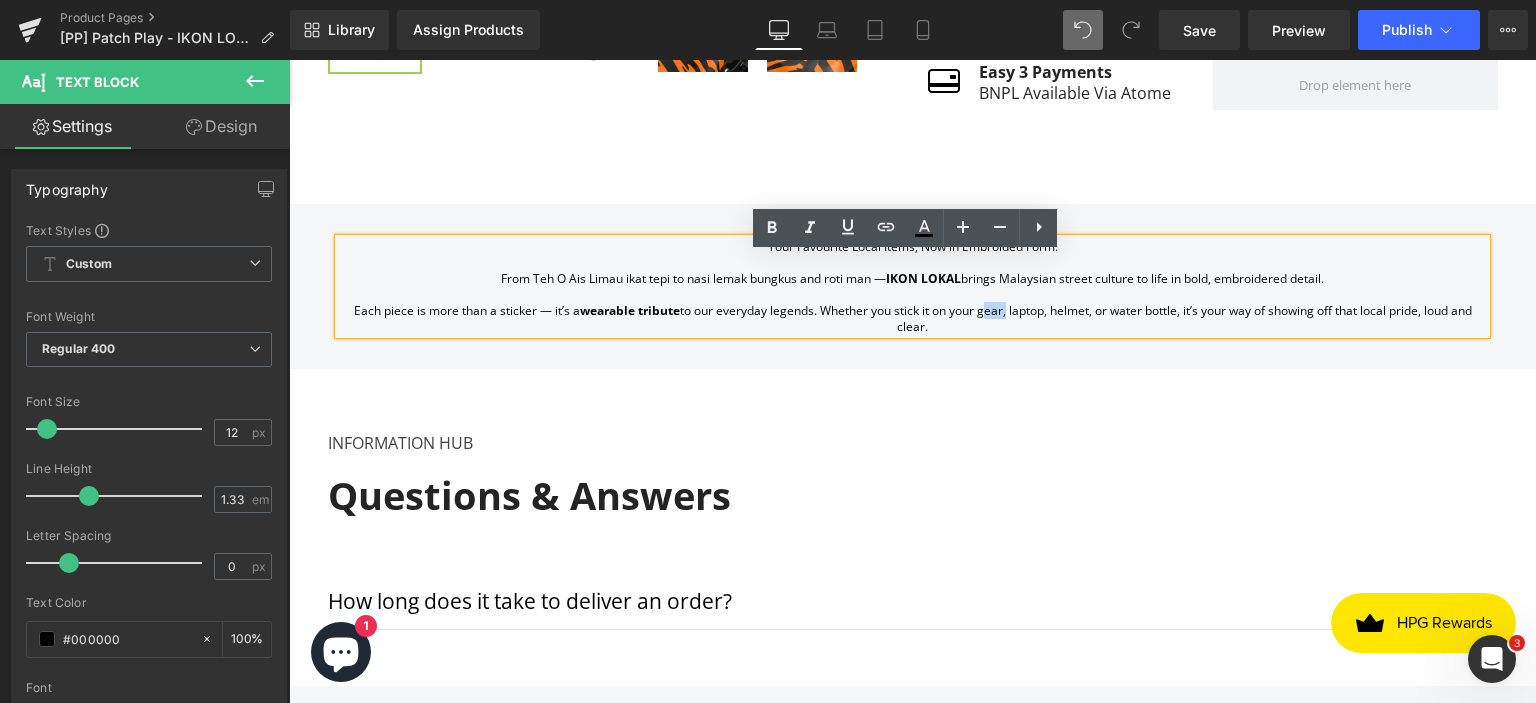 drag, startPoint x: 974, startPoint y: 327, endPoint x: 996, endPoint y: 320, distance: 23.086792 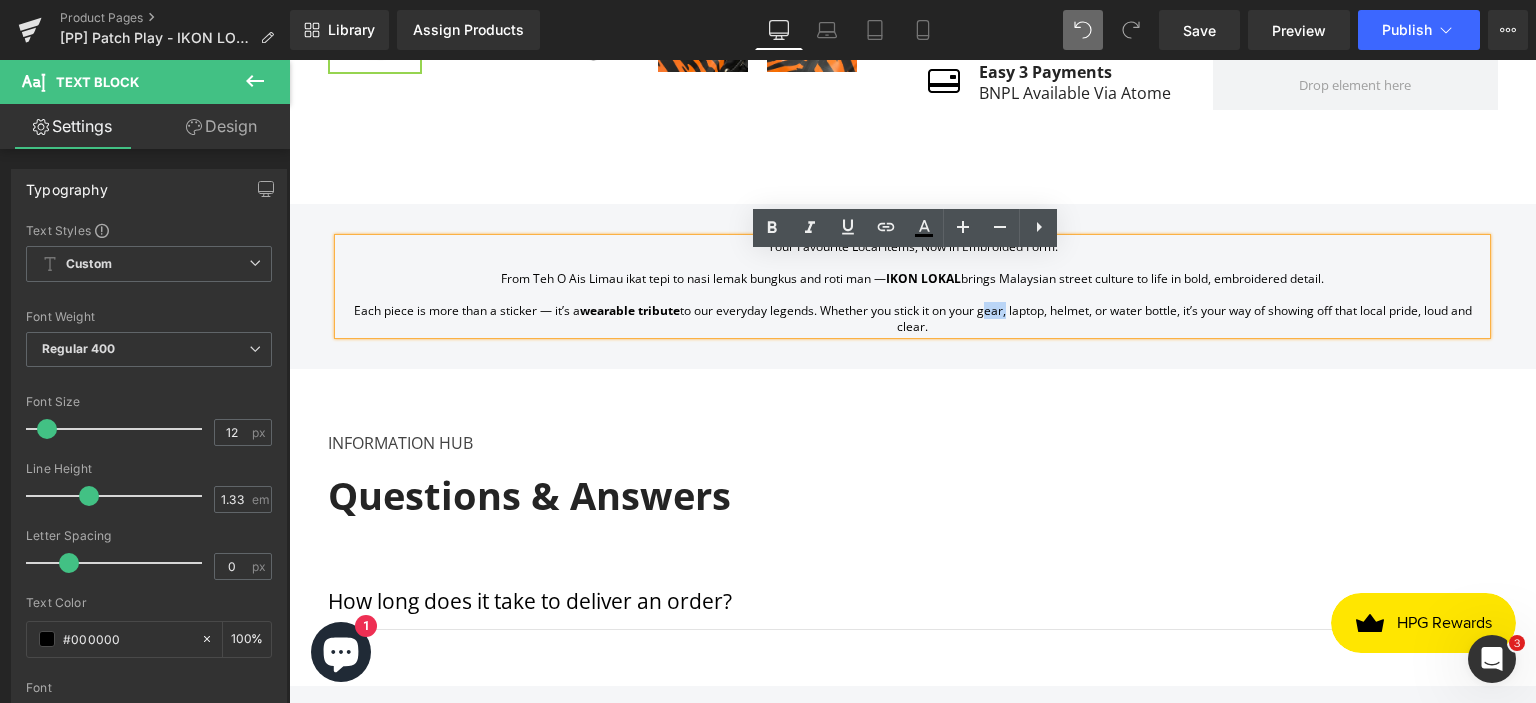 click on "Your Favourite Local Items, Now in Embroided Form. From Teh O Ais Limau ikat tepi to nasi lemak bungkus and roti man — IKON LOKAL brings Malaysian street culture to life in bold, embroidered detail. Each piece is more than a sticker — it’s a wearable tribute to our everyday legends. Whether you stick it on your gear, laptop, helmet, or water bottle, it’s your way of showing off that local pride, loud and clear." at bounding box center (912, 303) 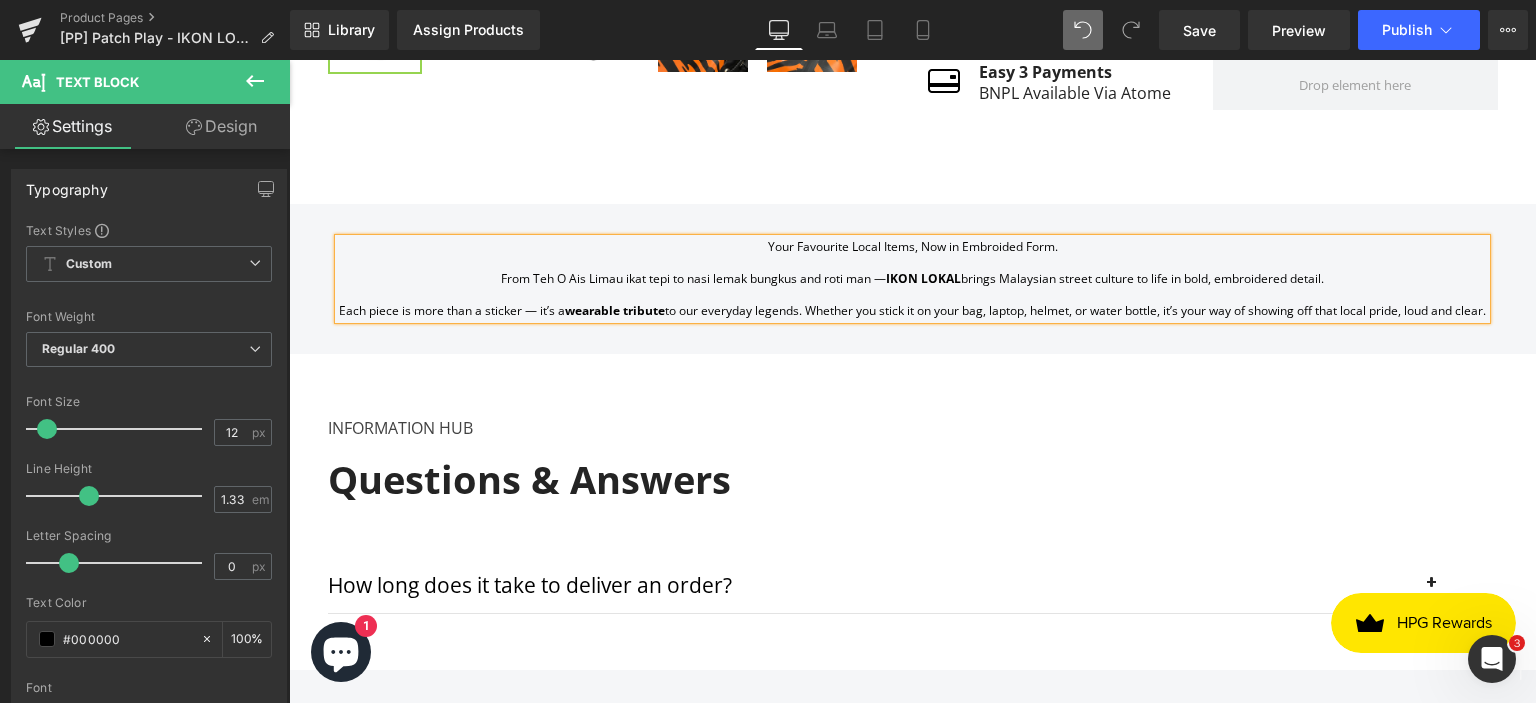 click on "From Teh O Ais Limau ikat tepi to nasi lemak bungkus and roti man — IKON LOKAL brings Malaysian street culture to life in bold, embroidered detail. Each piece is more than a sticker — it’s a wearable tribute to our everyday legends. Whether you stick it on your bag, laptop, helmet, or water bottle, it’s your way of showing off that local pride, loud and clear." at bounding box center [912, 295] 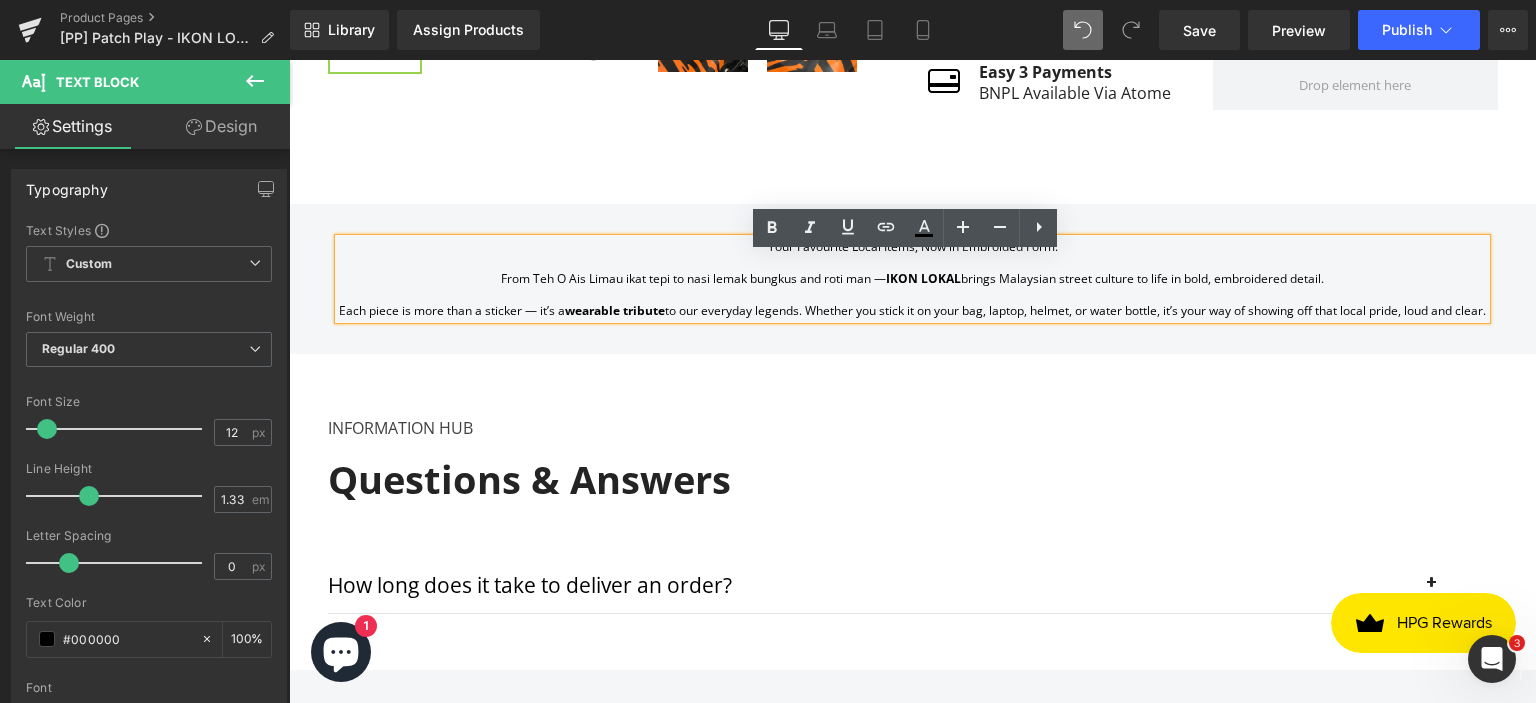 click on "From Teh O Ais Limau ikat tepi to nasi lemak bungkus and roti man — IKON LOKAL brings Malaysian street culture to life in bold, embroidered detail. Each piece is more than a sticker — it’s a wearable tribute to our everyday legends. Whether you stick it on your bag, laptop, helmet, or water bottle, it’s your way of showing off that local pride, loud and clear." at bounding box center [912, 295] 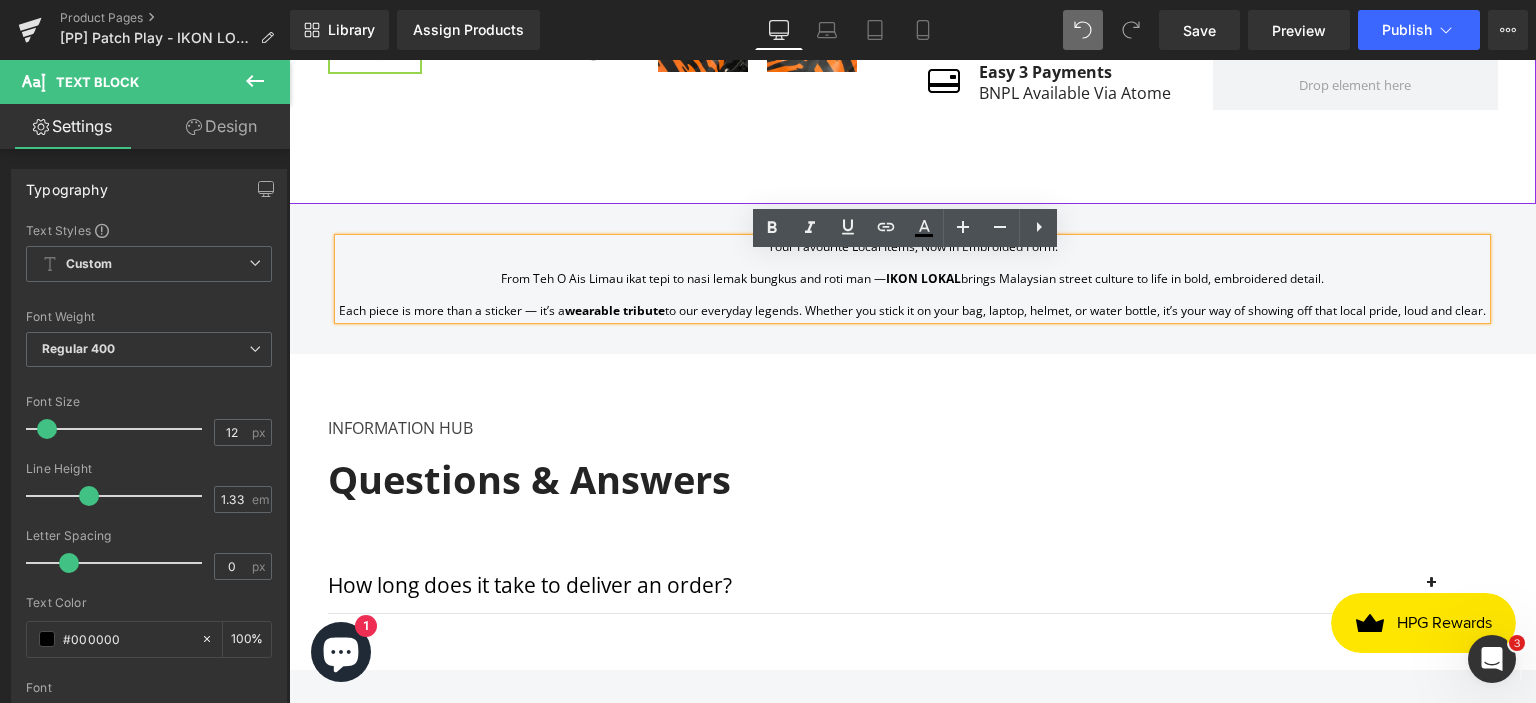 click on "Assign a product and use this template to present it on live store
Sale Off
(P) Image
‹" at bounding box center [912, -214] 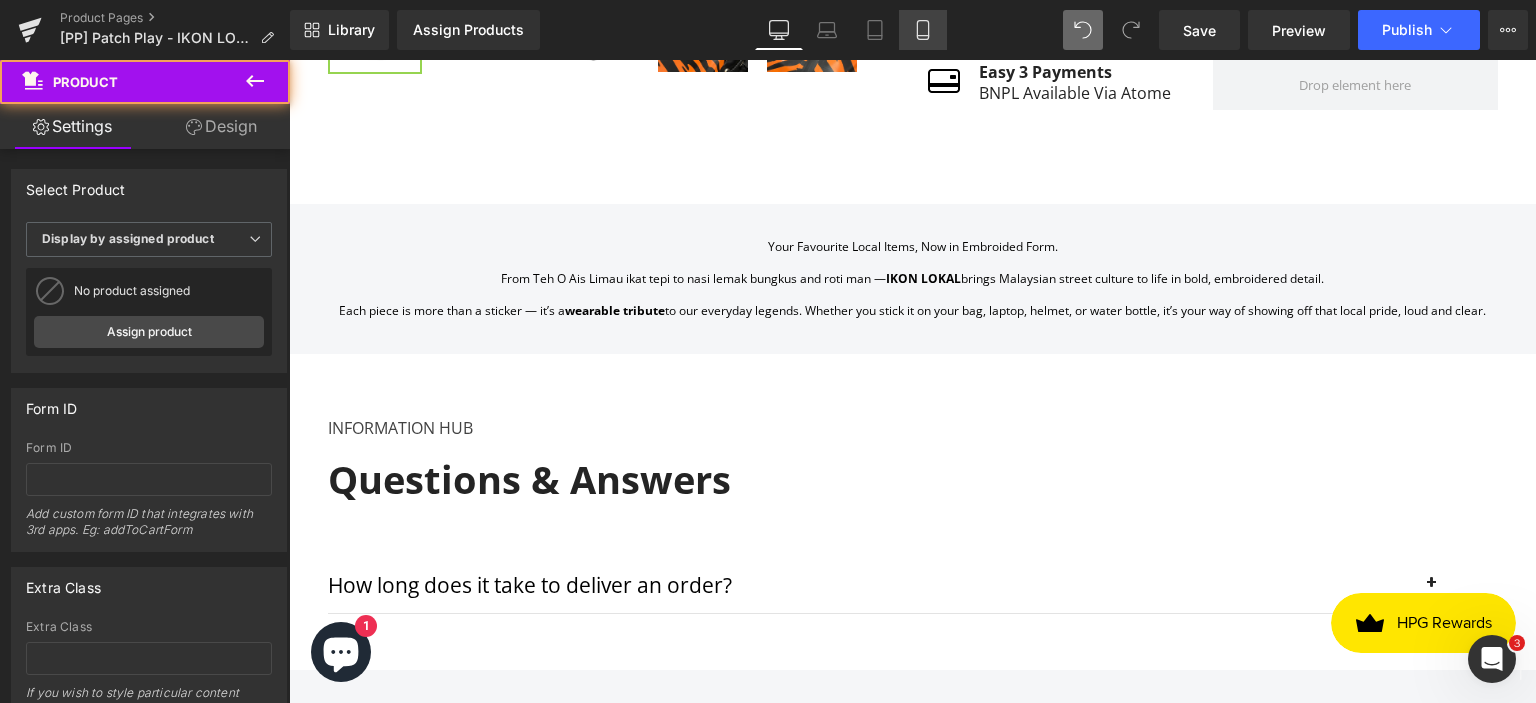 click on "Mobile" at bounding box center [923, 30] 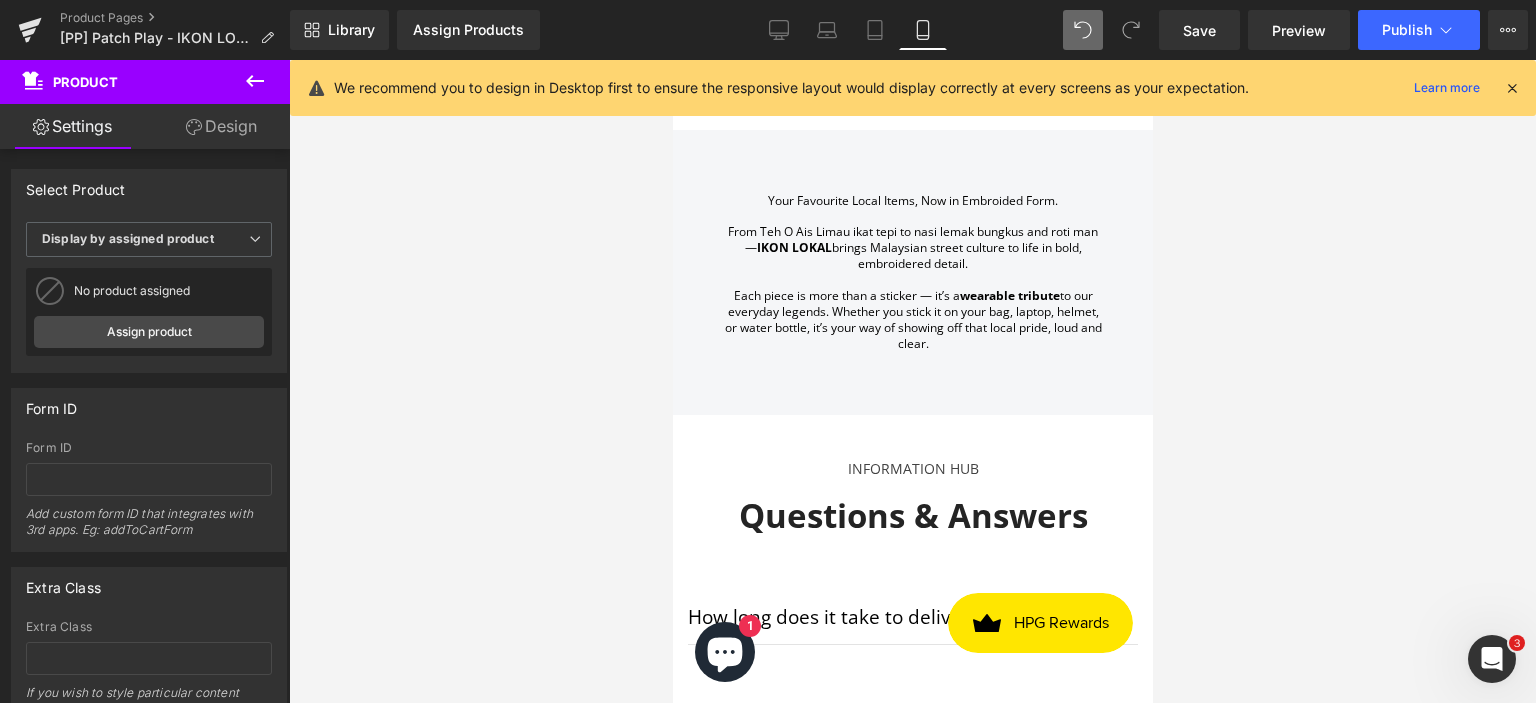 scroll, scrollTop: 1500, scrollLeft: 0, axis: vertical 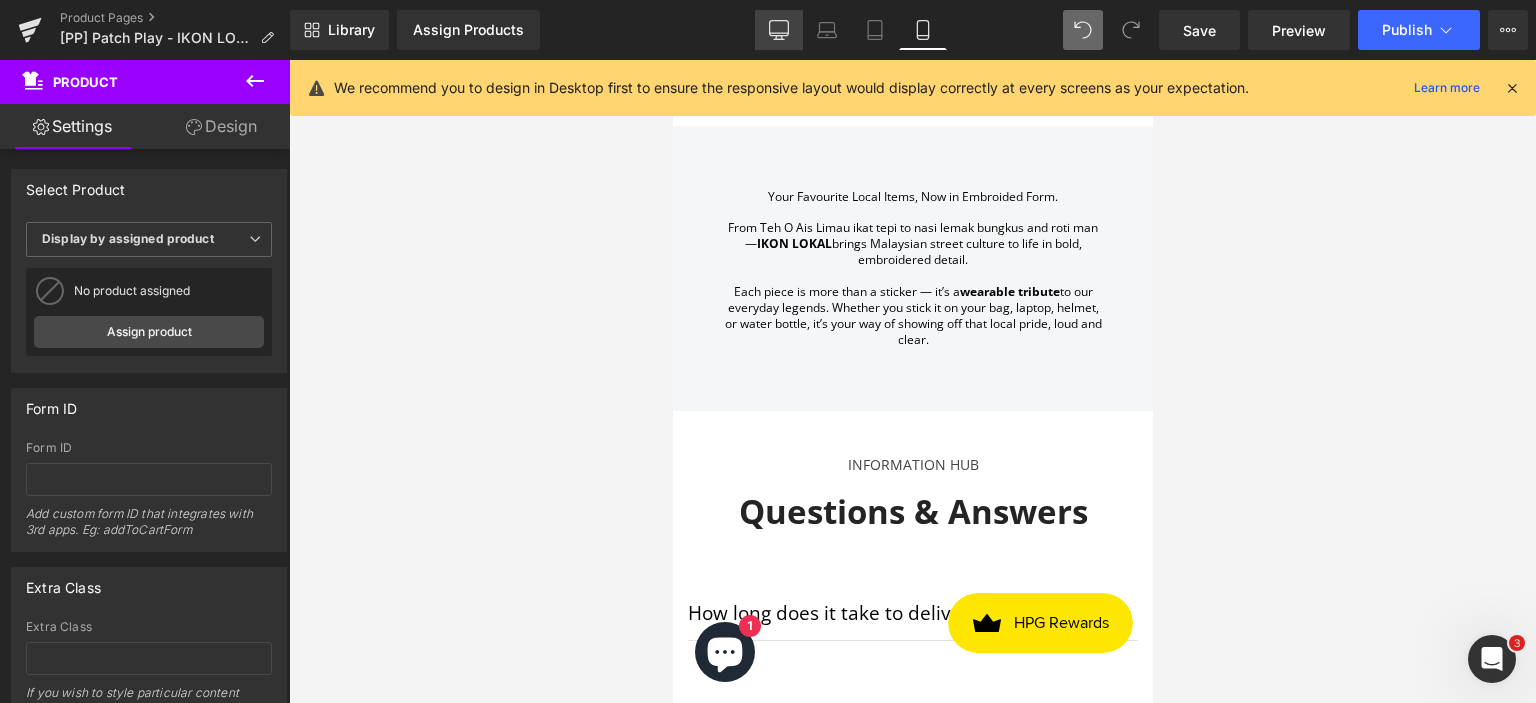 click 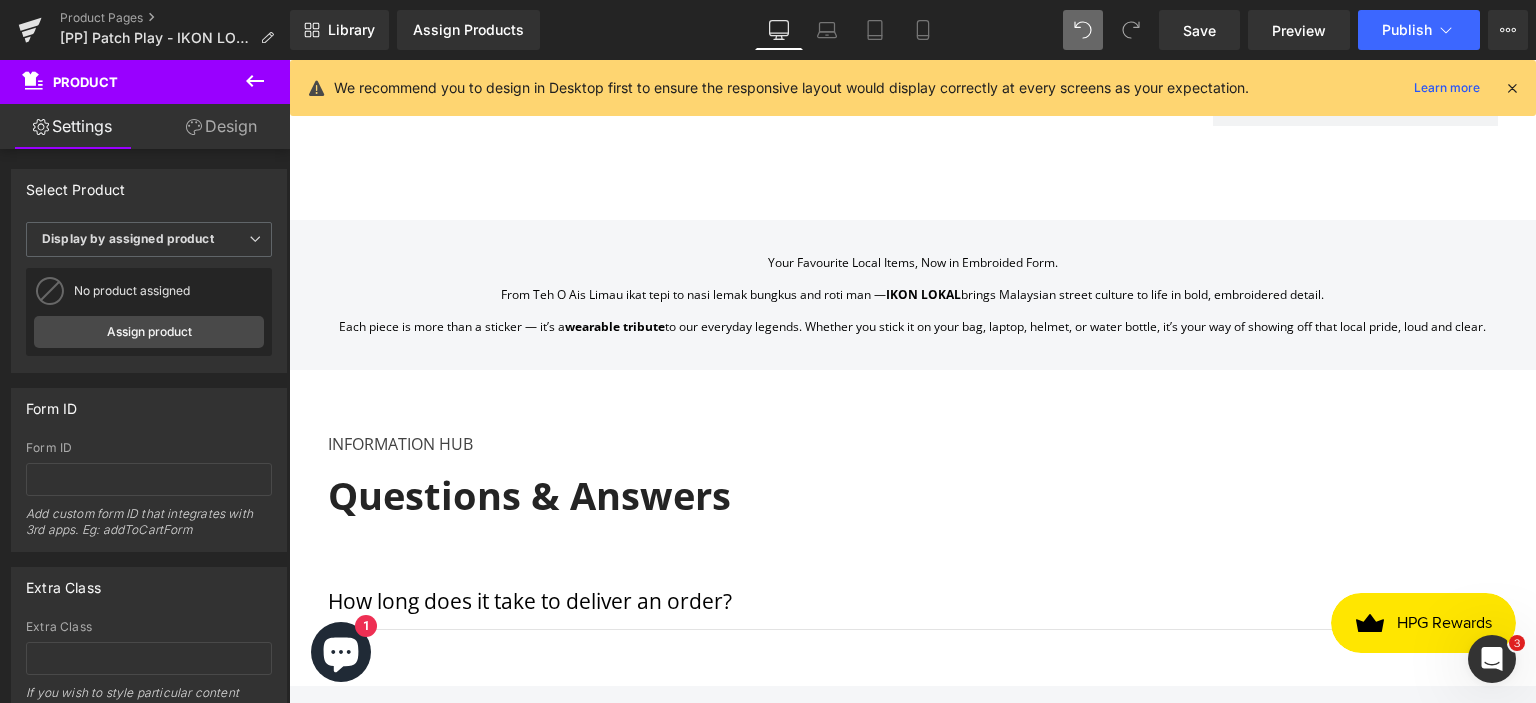 scroll, scrollTop: 900, scrollLeft: 0, axis: vertical 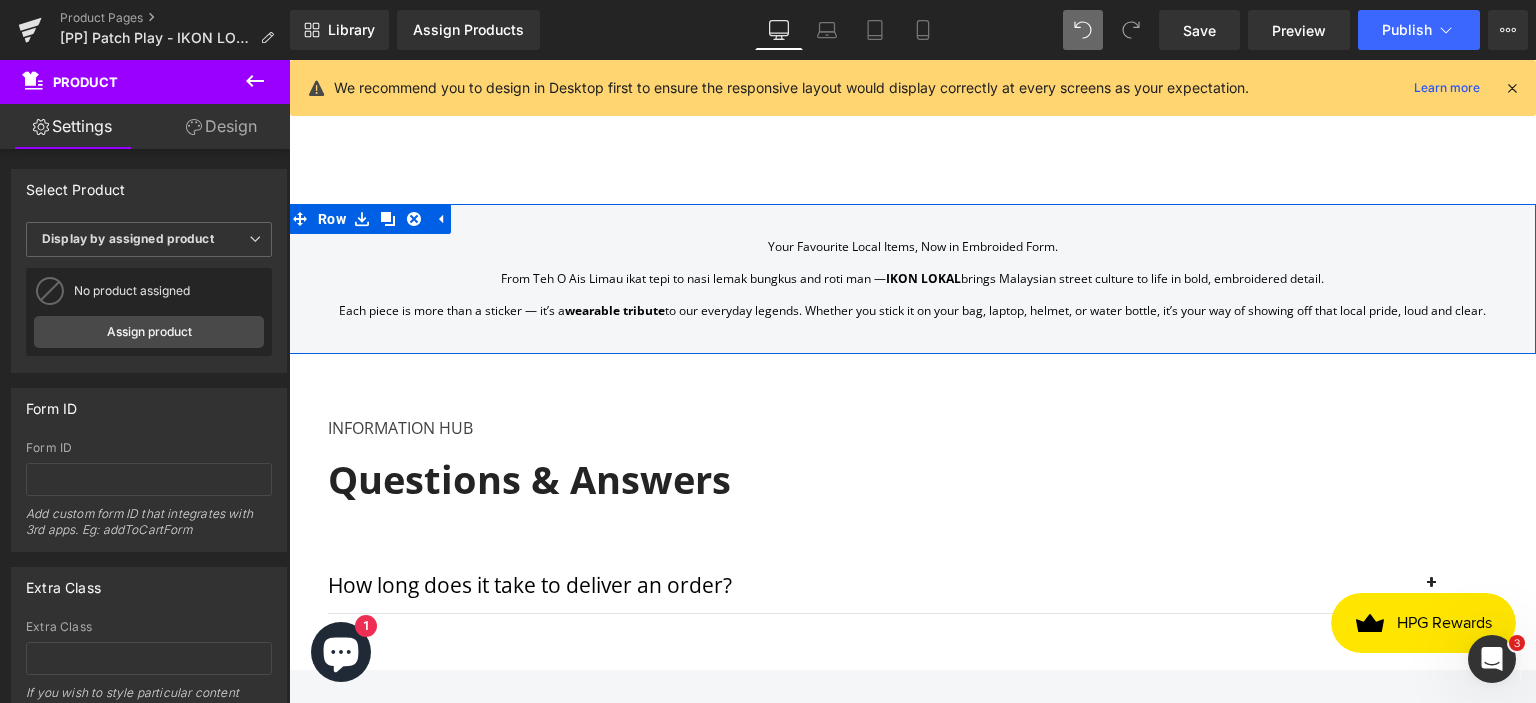 click on "Your Favourite Local Items, Now in Embroided Form. From Teh O Ais Limau ikat tepi to nasi lemak bungkus and roti man — IKON LOKAL brings Malaysian street culture to life in bold, embroidered detail. Each piece is more than a sticker — it’s a wearable tribute to our everyday legends. Whether you stick it on your bag, laptop, helmet, or water bottle, it’s your way of showing off that local pride, loud and clear. Text Block" at bounding box center [912, 279] 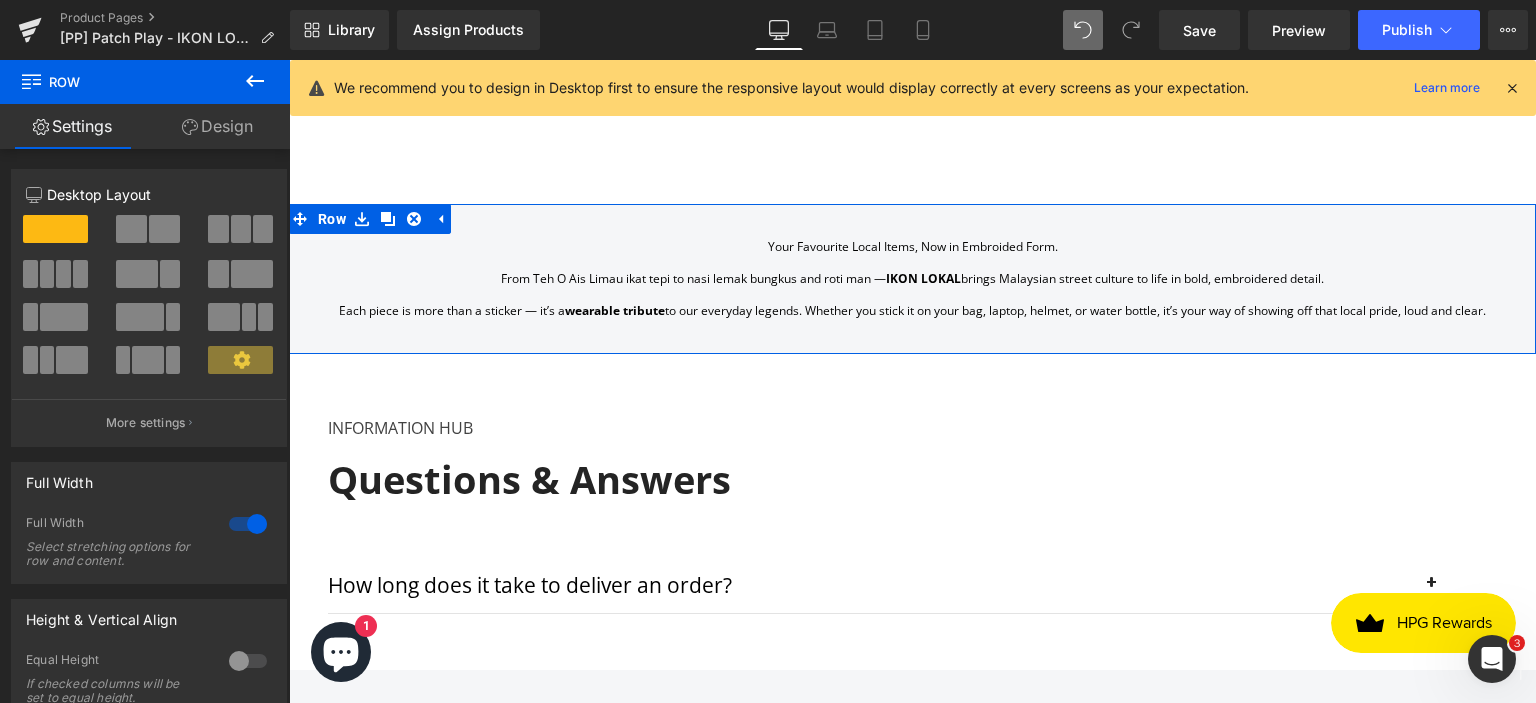click on "Design" at bounding box center (217, 126) 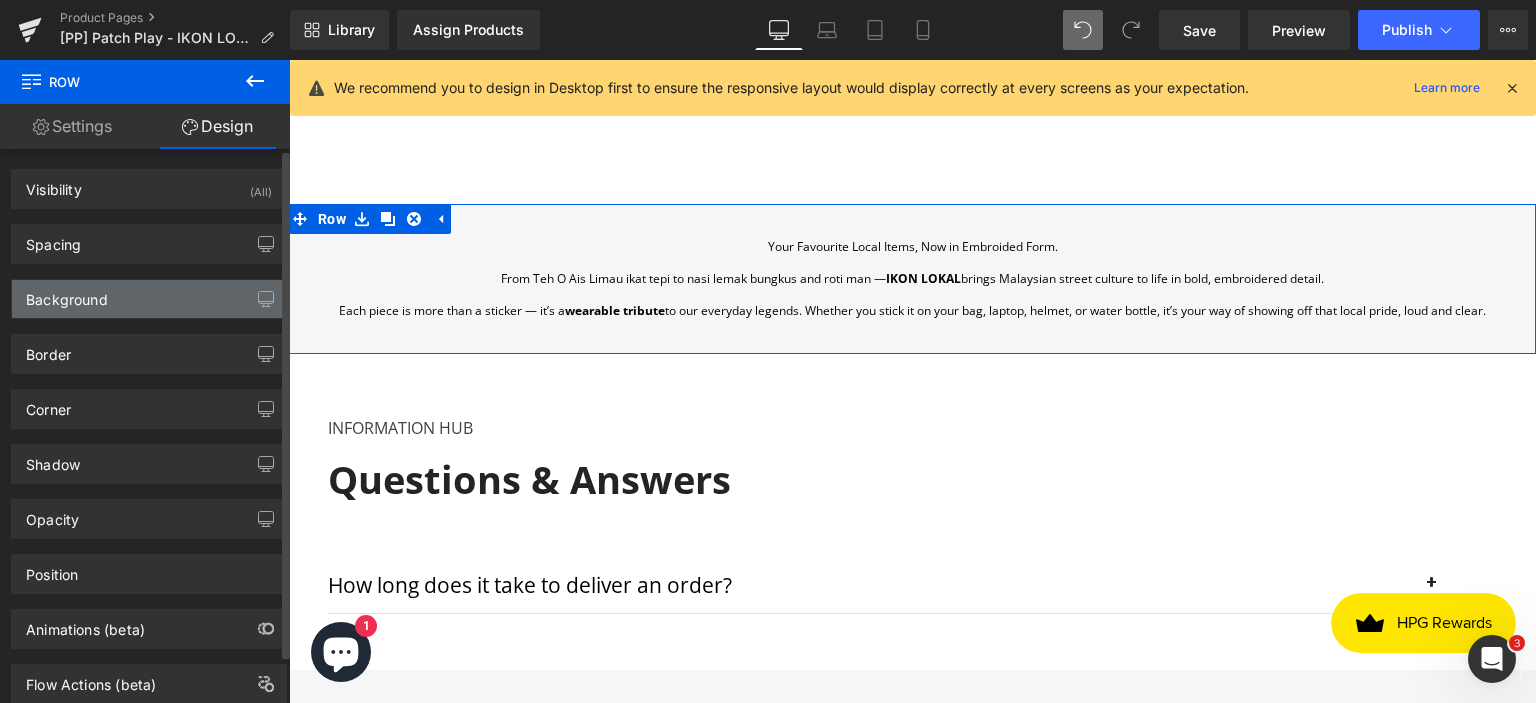 click on "Background" at bounding box center [149, 299] 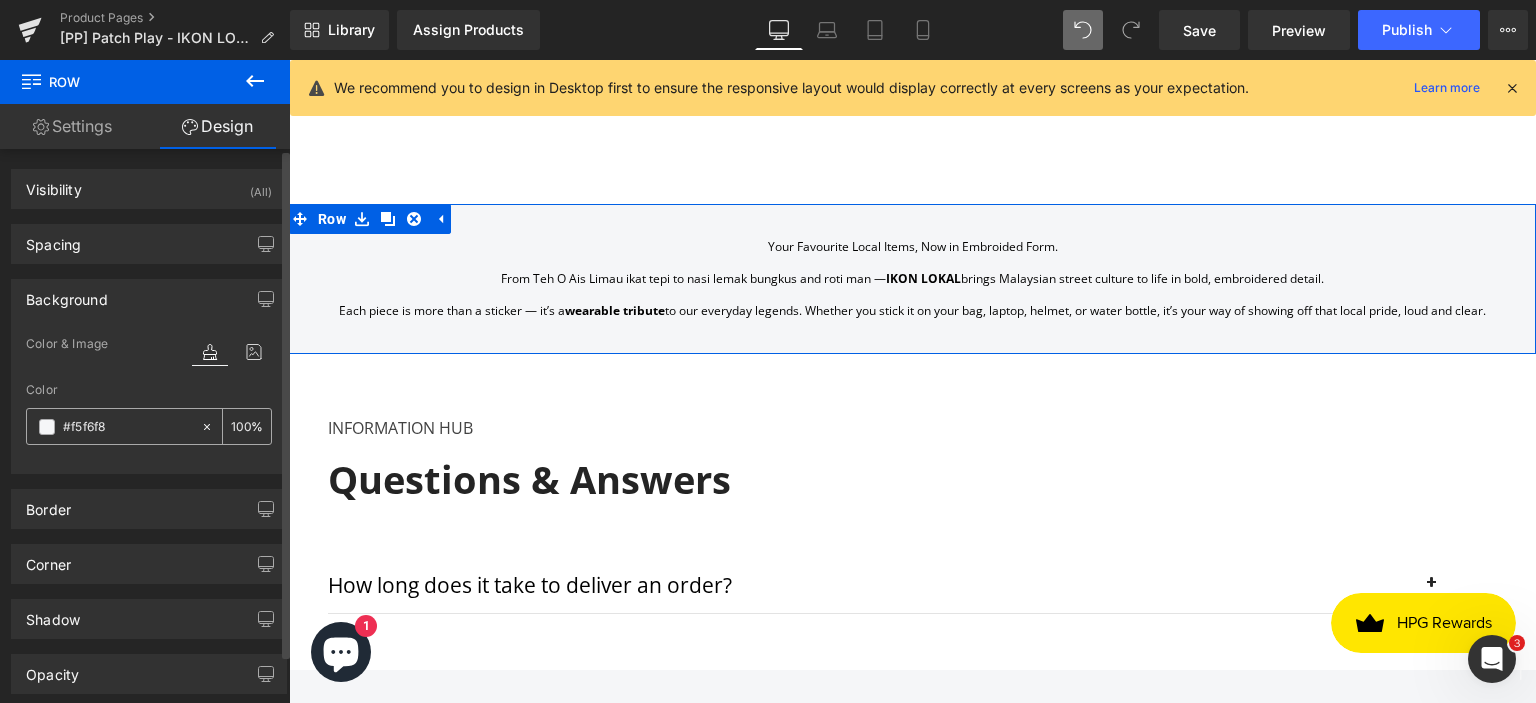 click on "#f5f6f8" at bounding box center [127, 427] 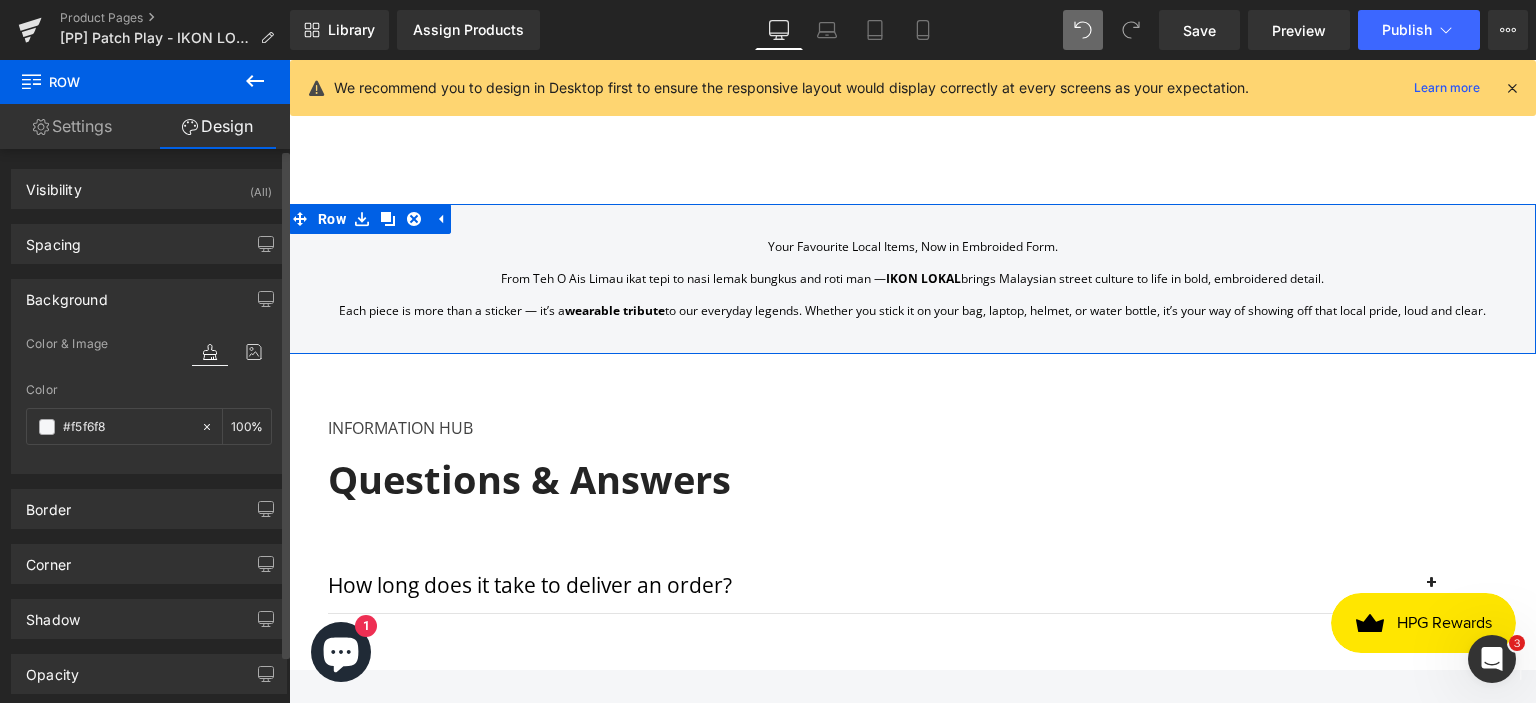 click on "Color" at bounding box center (149, 390) 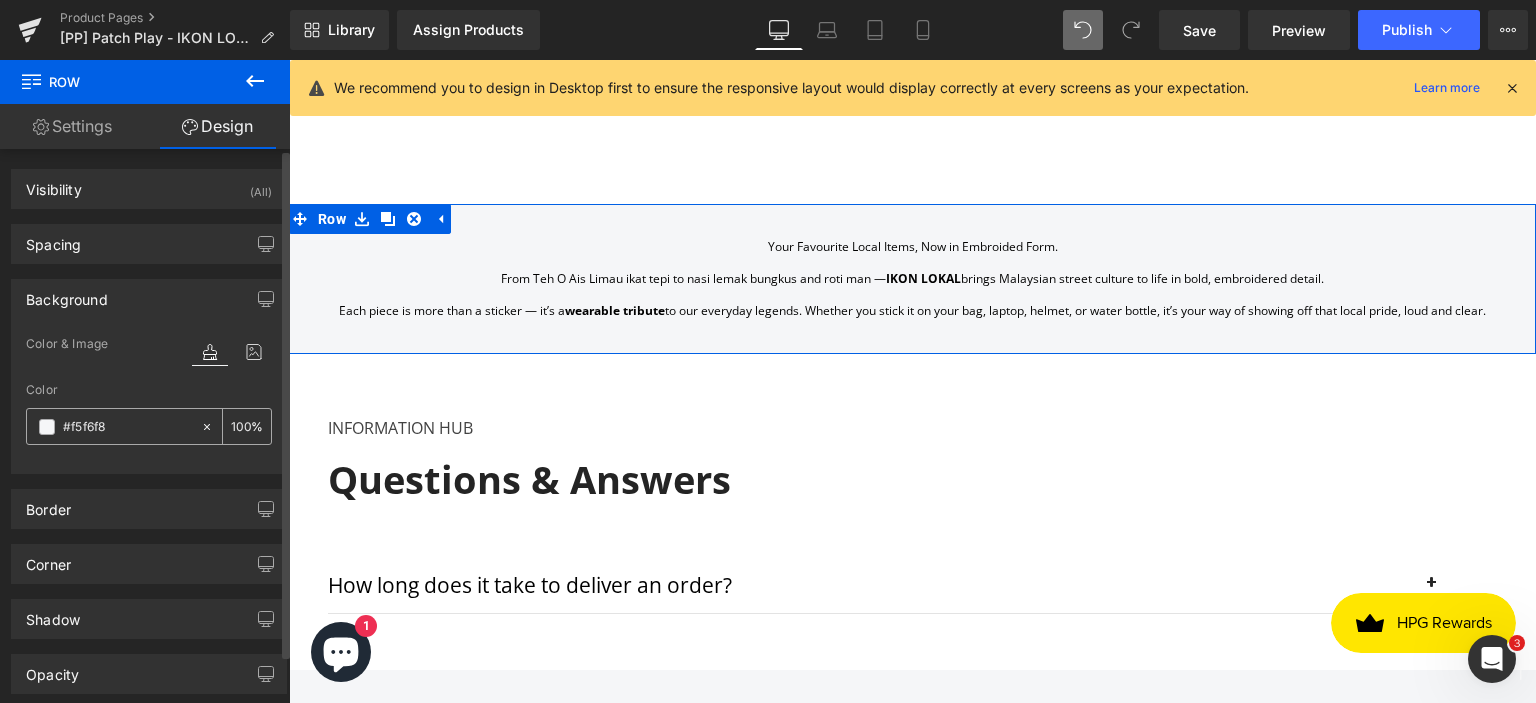 click on "#f5f6f8" at bounding box center (127, 427) 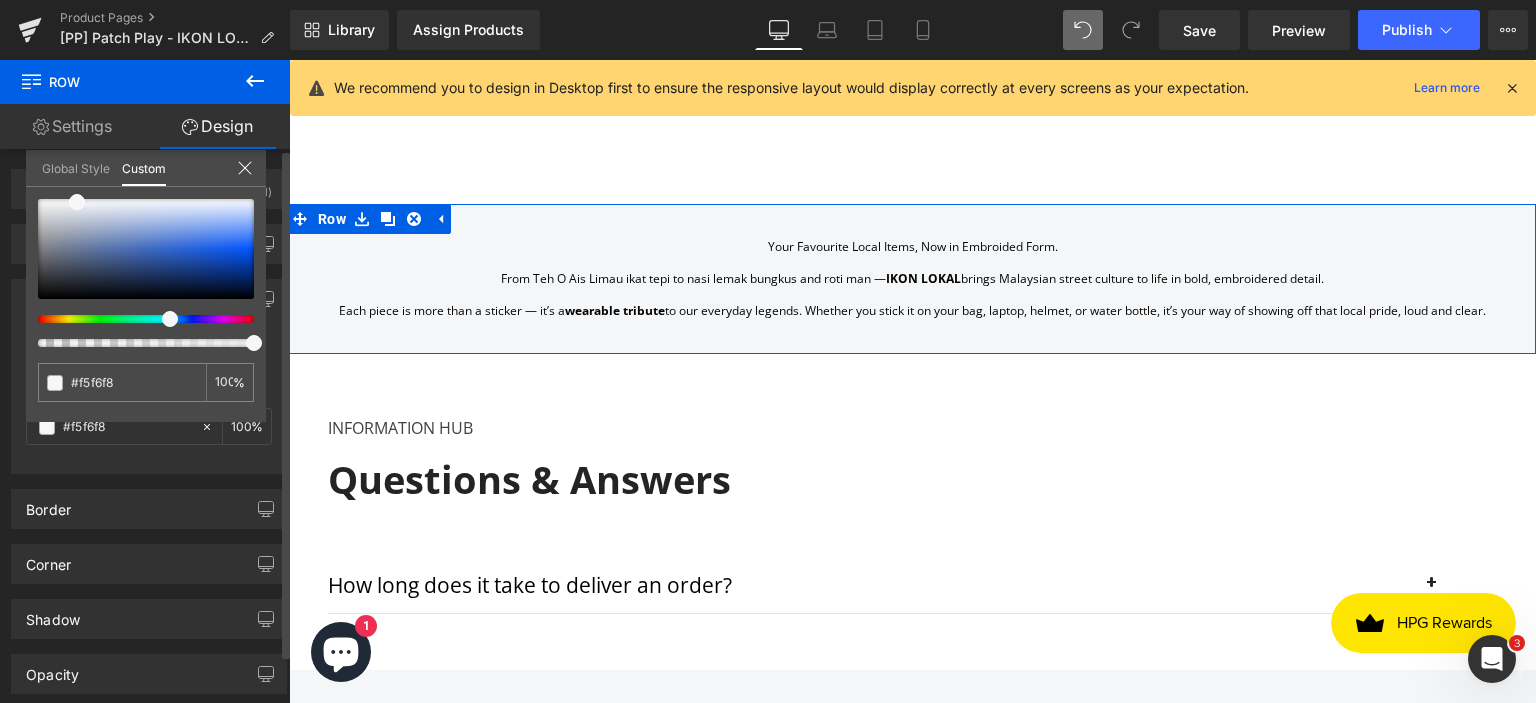 click on "Global Style" at bounding box center (76, 167) 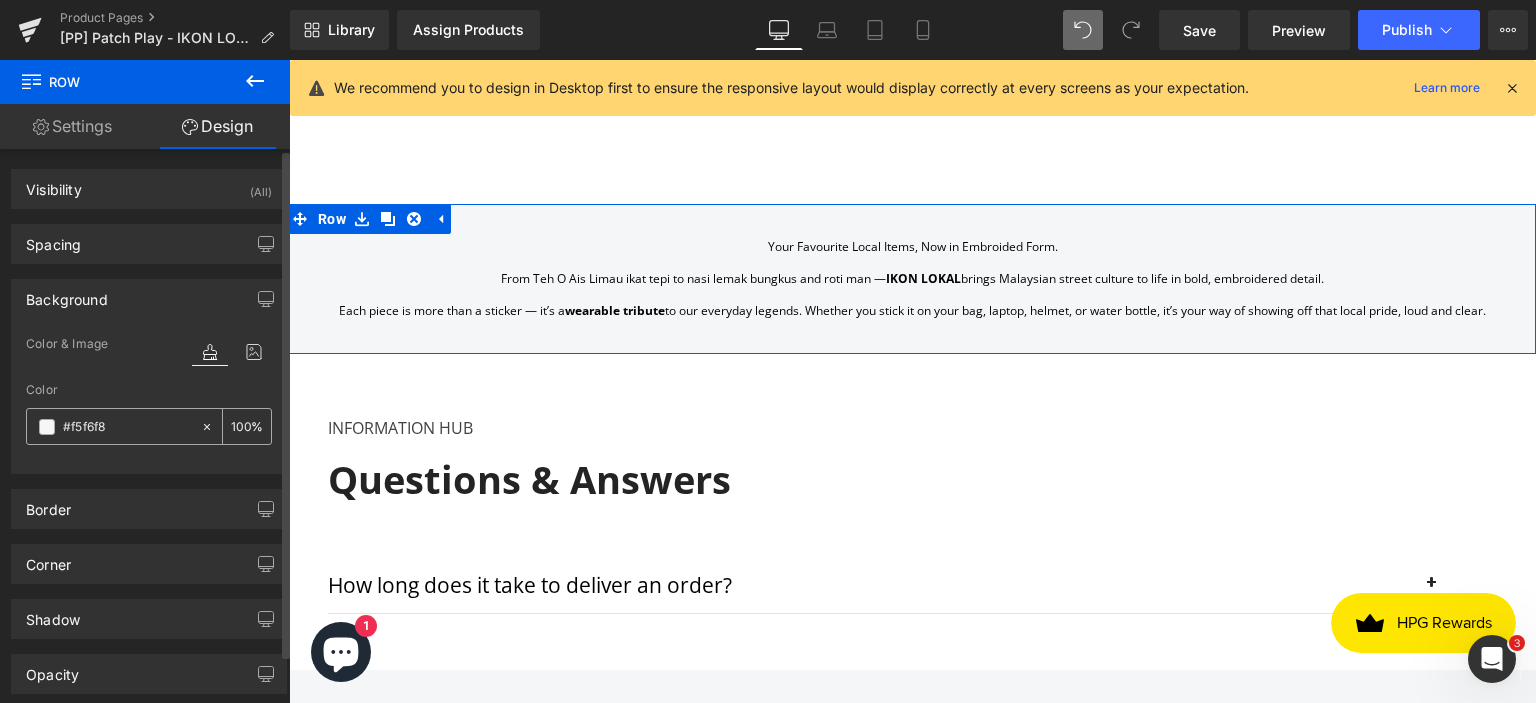 click at bounding box center (47, 427) 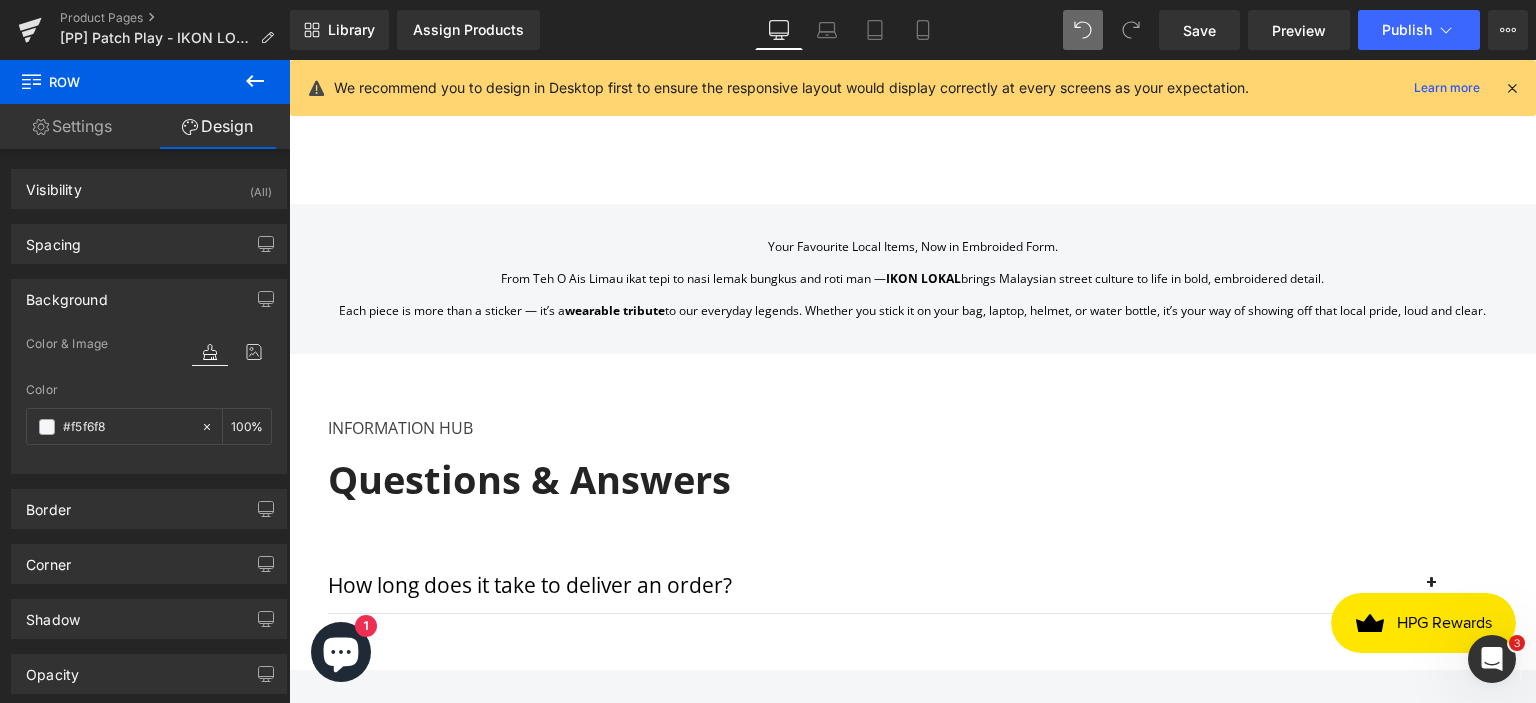 click on "KAW KAW SALES! - Shop Now and Save!
{{copyright}}
00
Days
00
Hrs
00
Mins
00
Secs
Register" at bounding box center [912, 588] 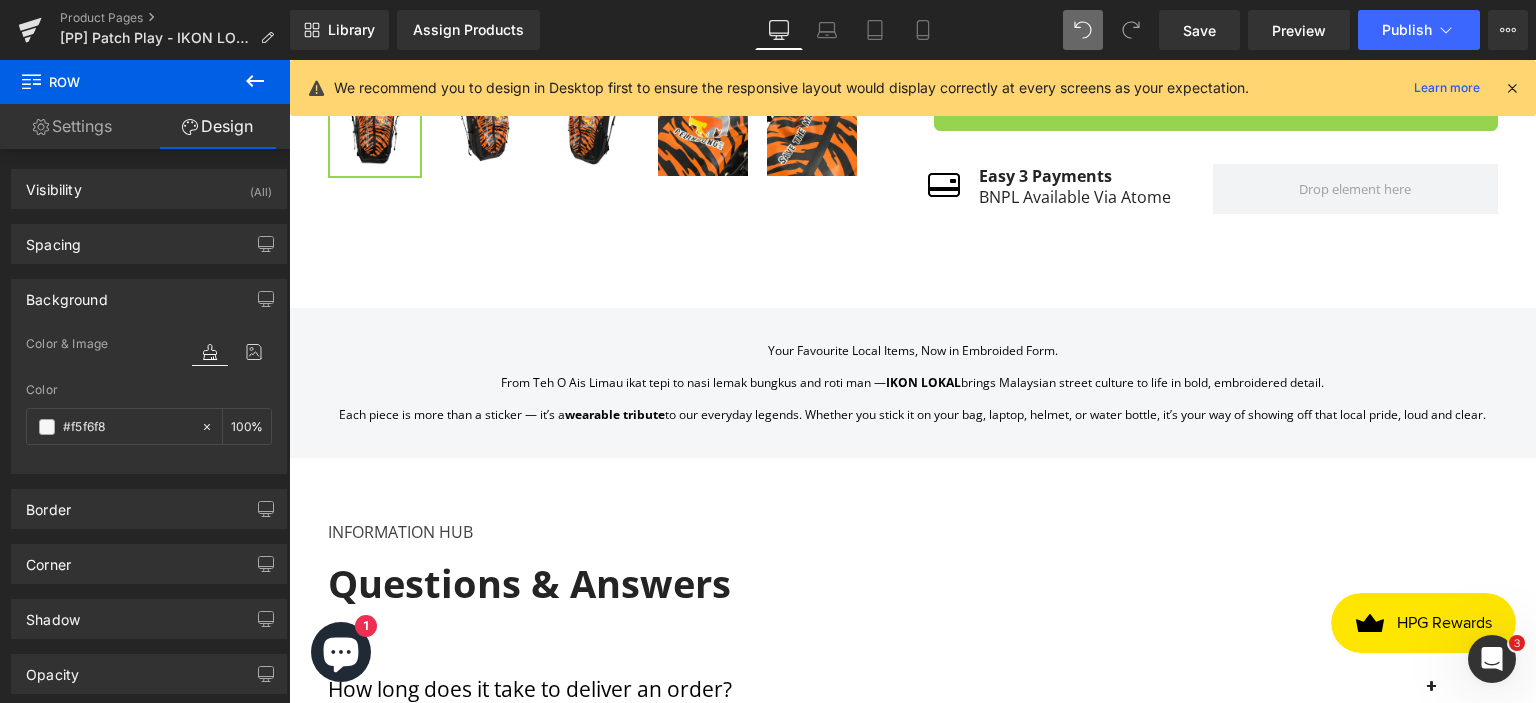 scroll, scrollTop: 800, scrollLeft: 0, axis: vertical 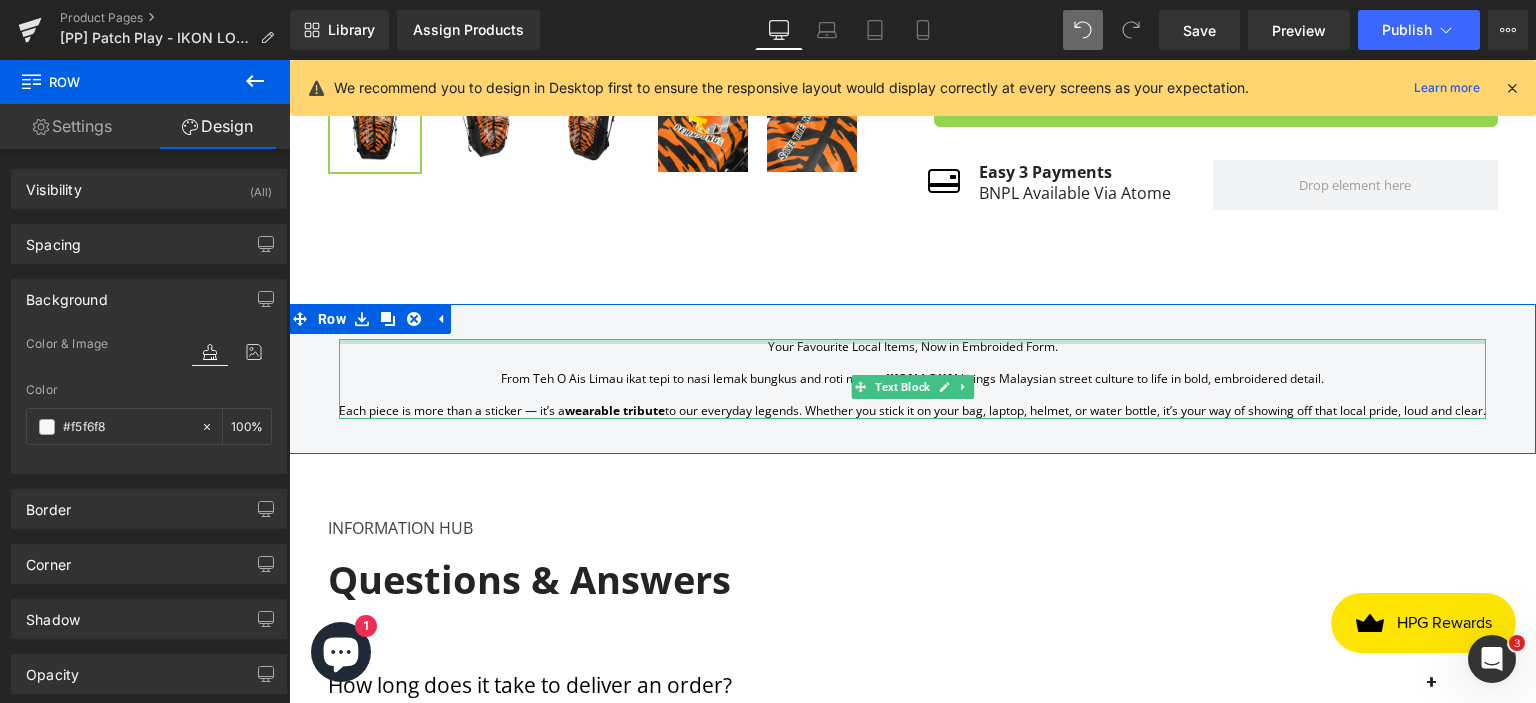 click at bounding box center (912, 341) 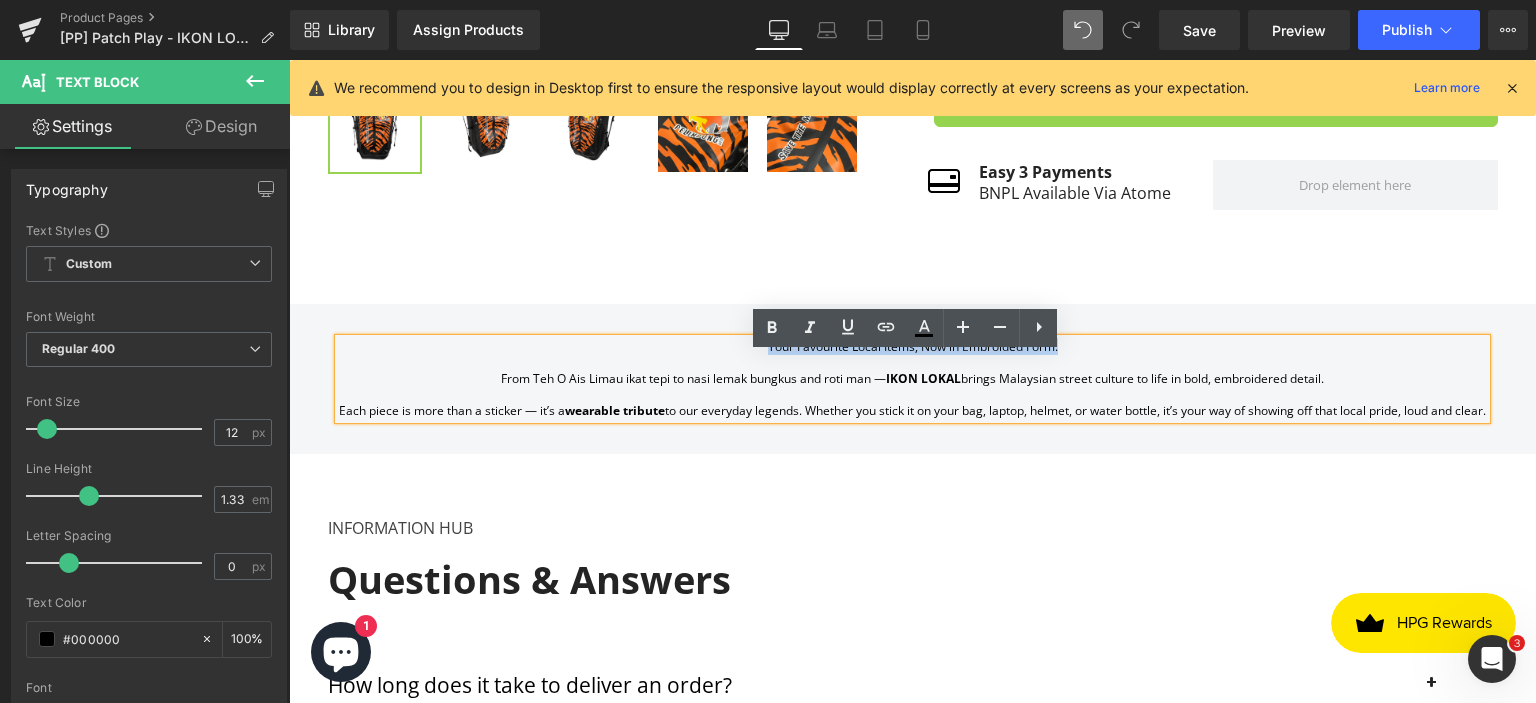 drag, startPoint x: 754, startPoint y: 365, endPoint x: 1095, endPoint y: 363, distance: 341.00586 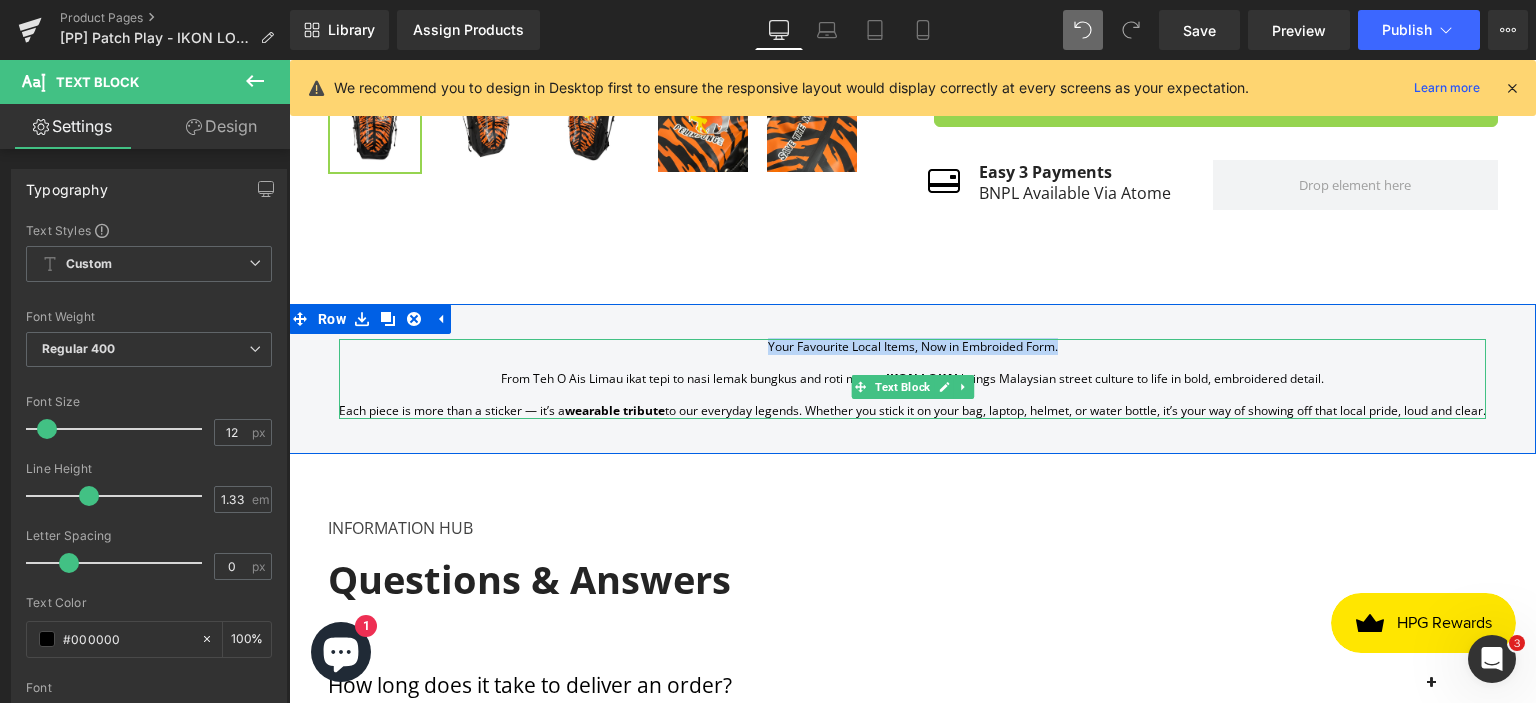 click on "Your Favourite Local Items, Now in Embroided Form." at bounding box center [912, 347] 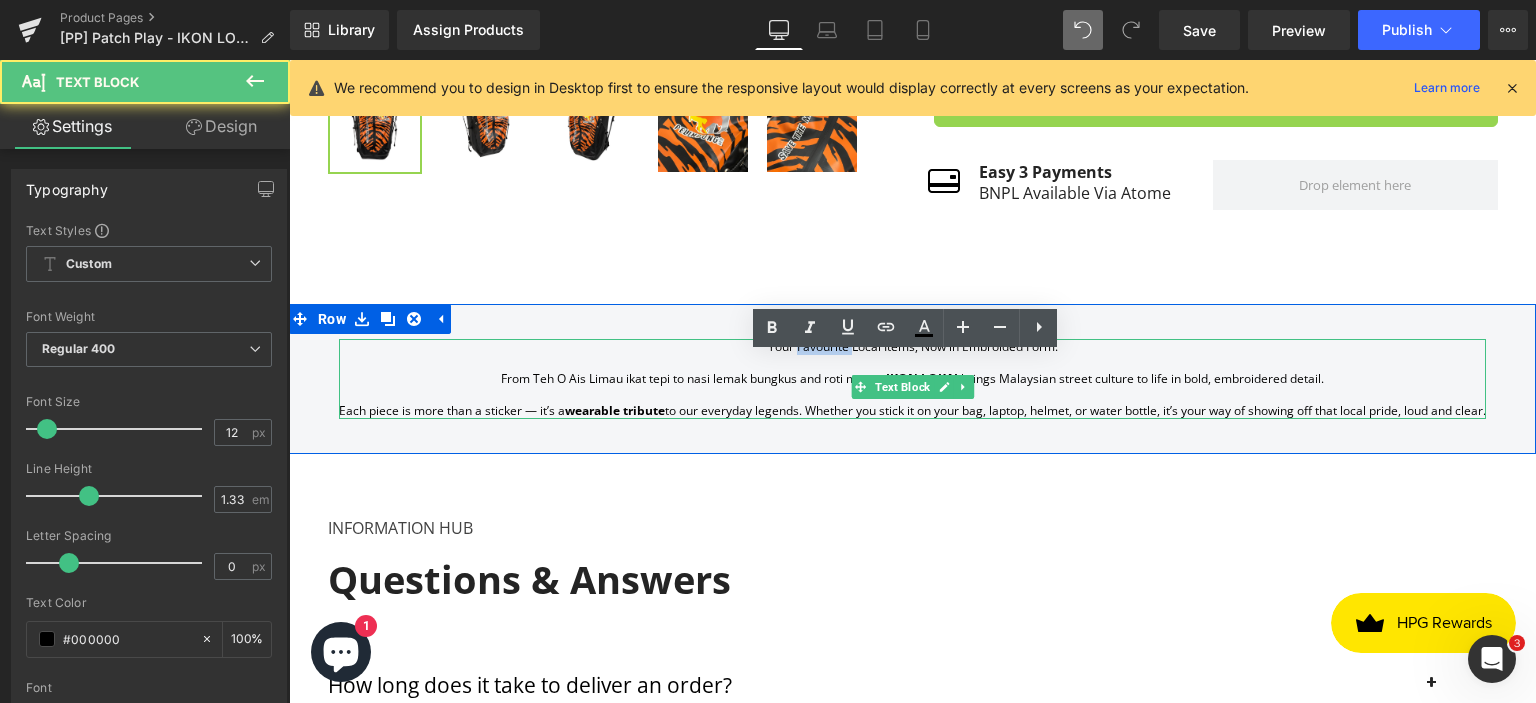 click on "Your Favourite Local Items, Now in Embroided Form." at bounding box center [912, 347] 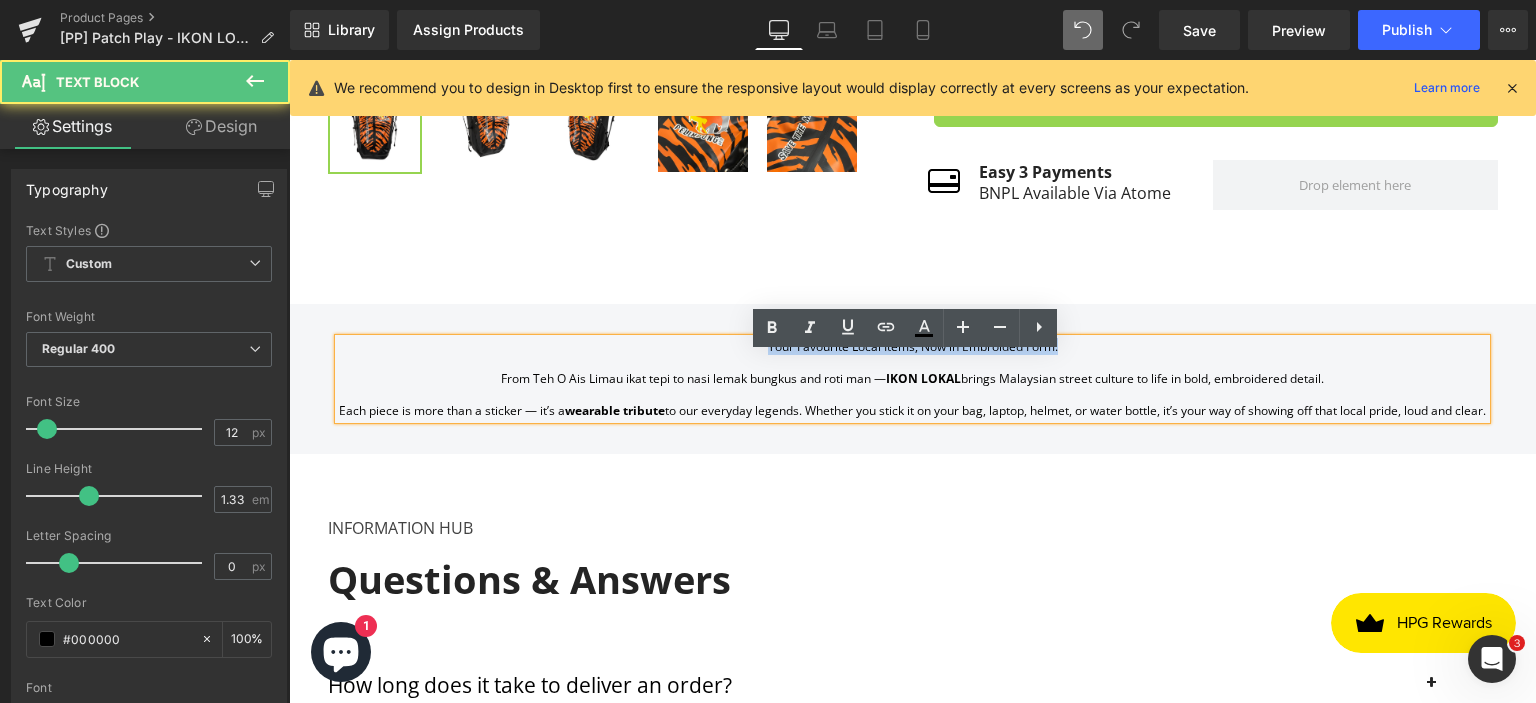 drag, startPoint x: 756, startPoint y: 363, endPoint x: 1050, endPoint y: 363, distance: 294 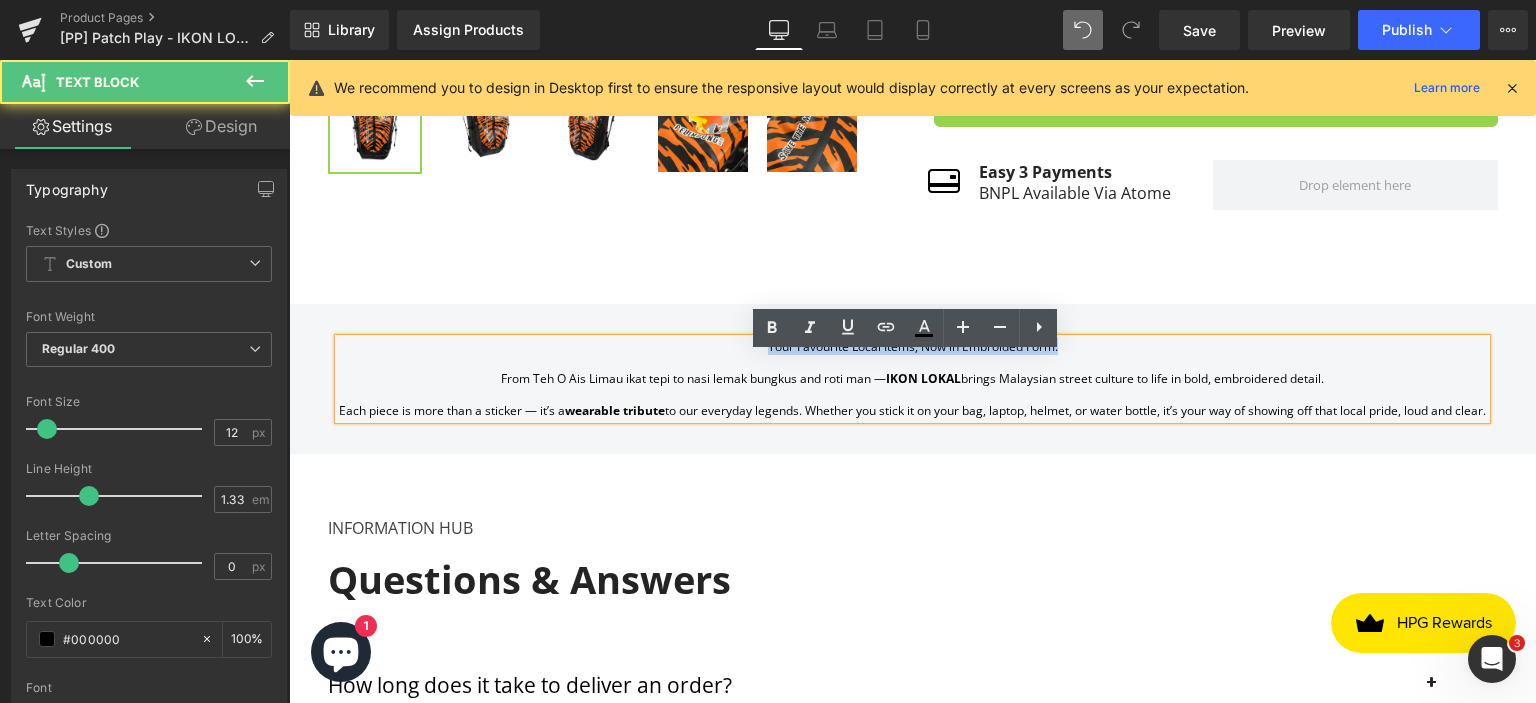 click on "Your Favourite Local Items, Now in Embroided Form." at bounding box center [912, 347] 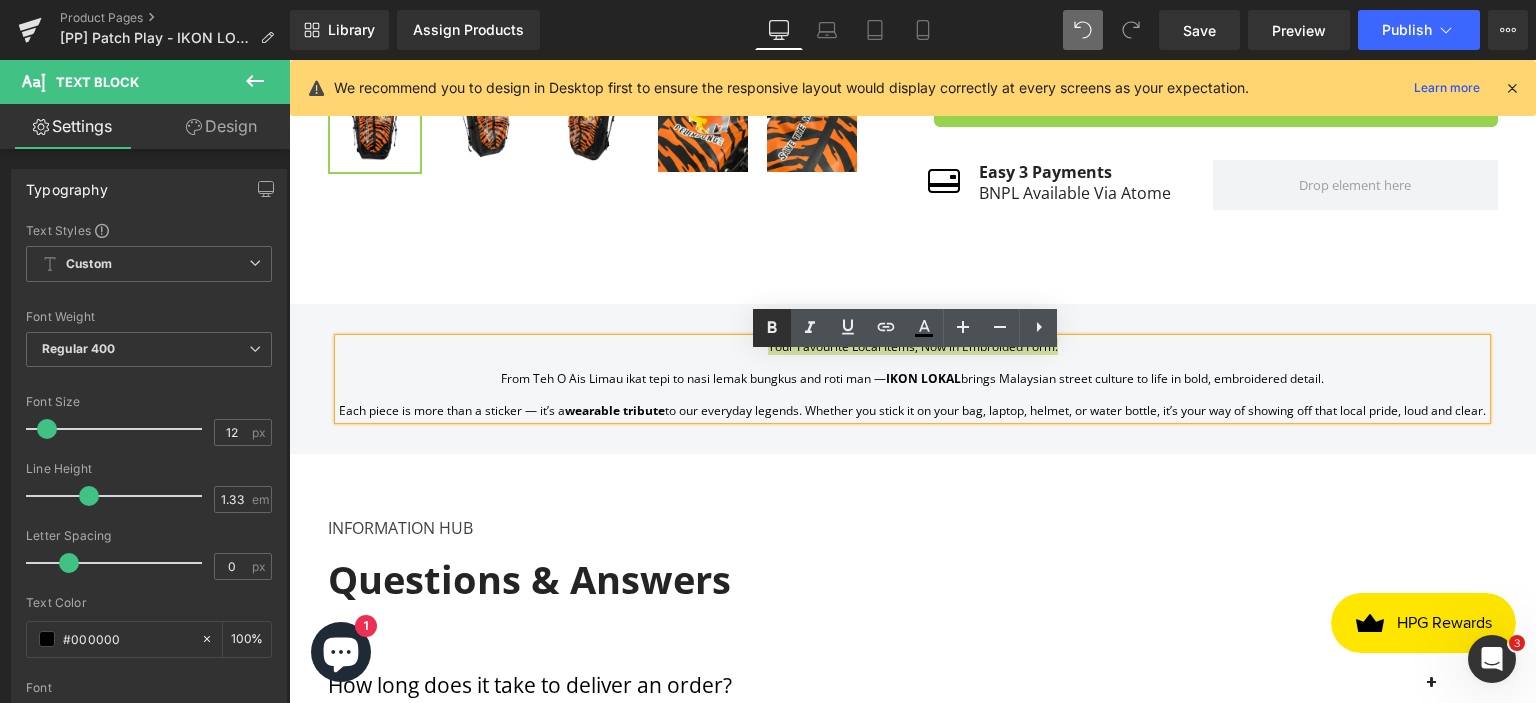 click 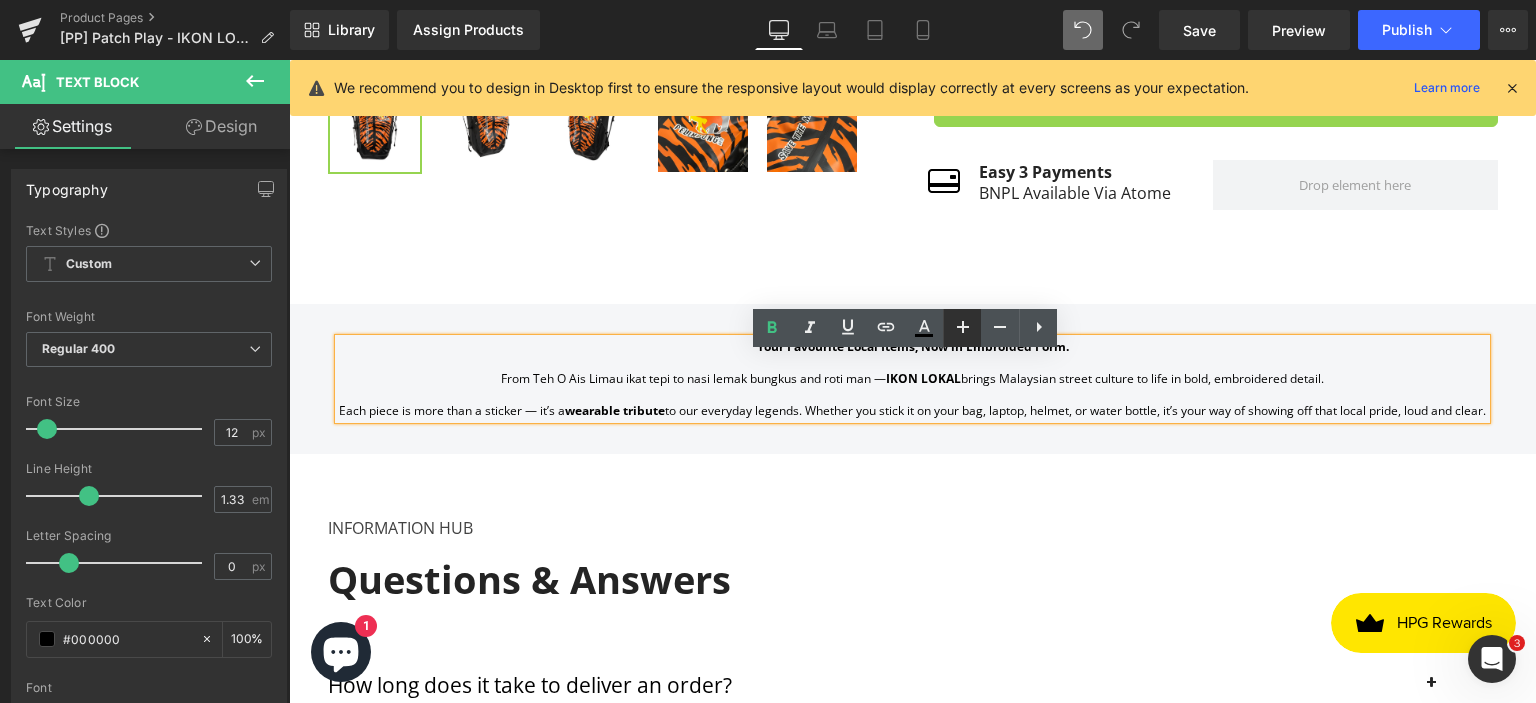 click 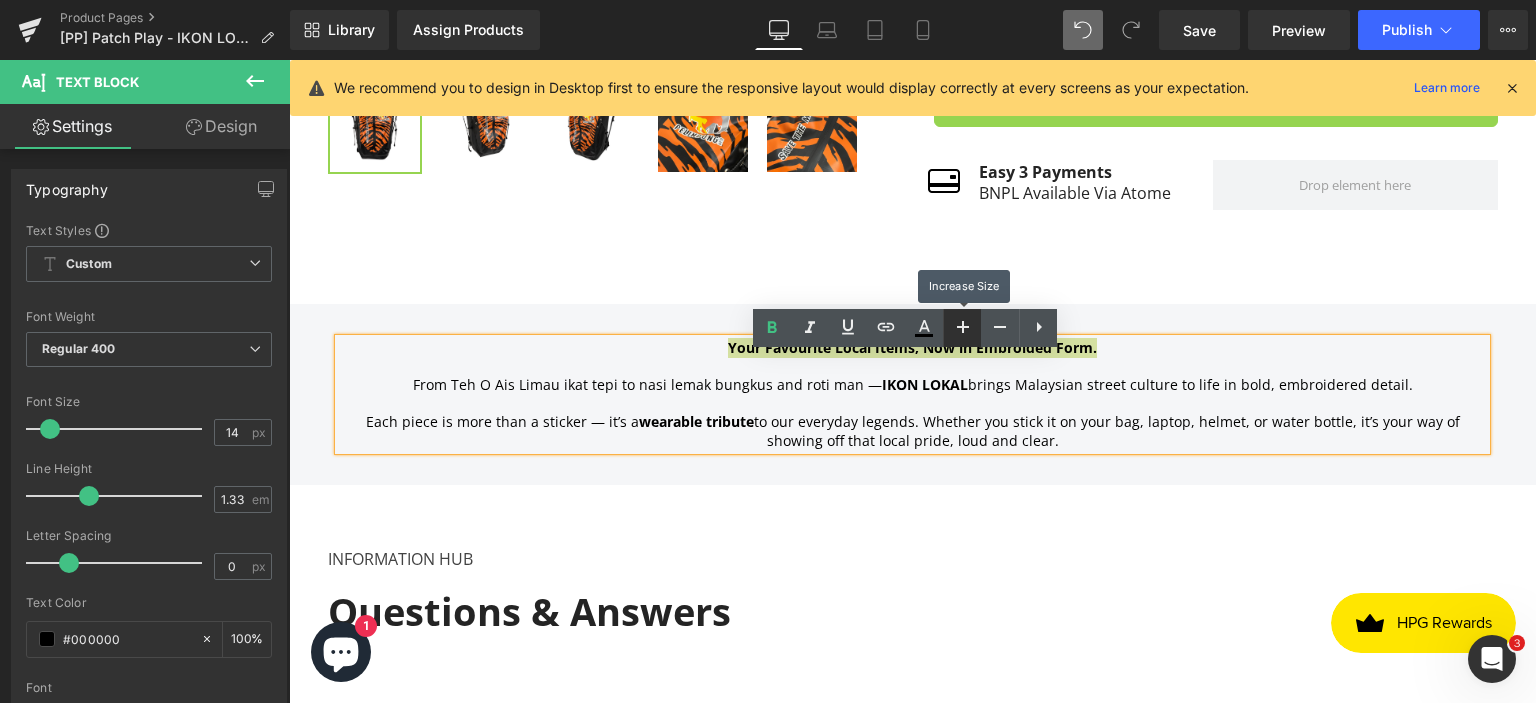 click 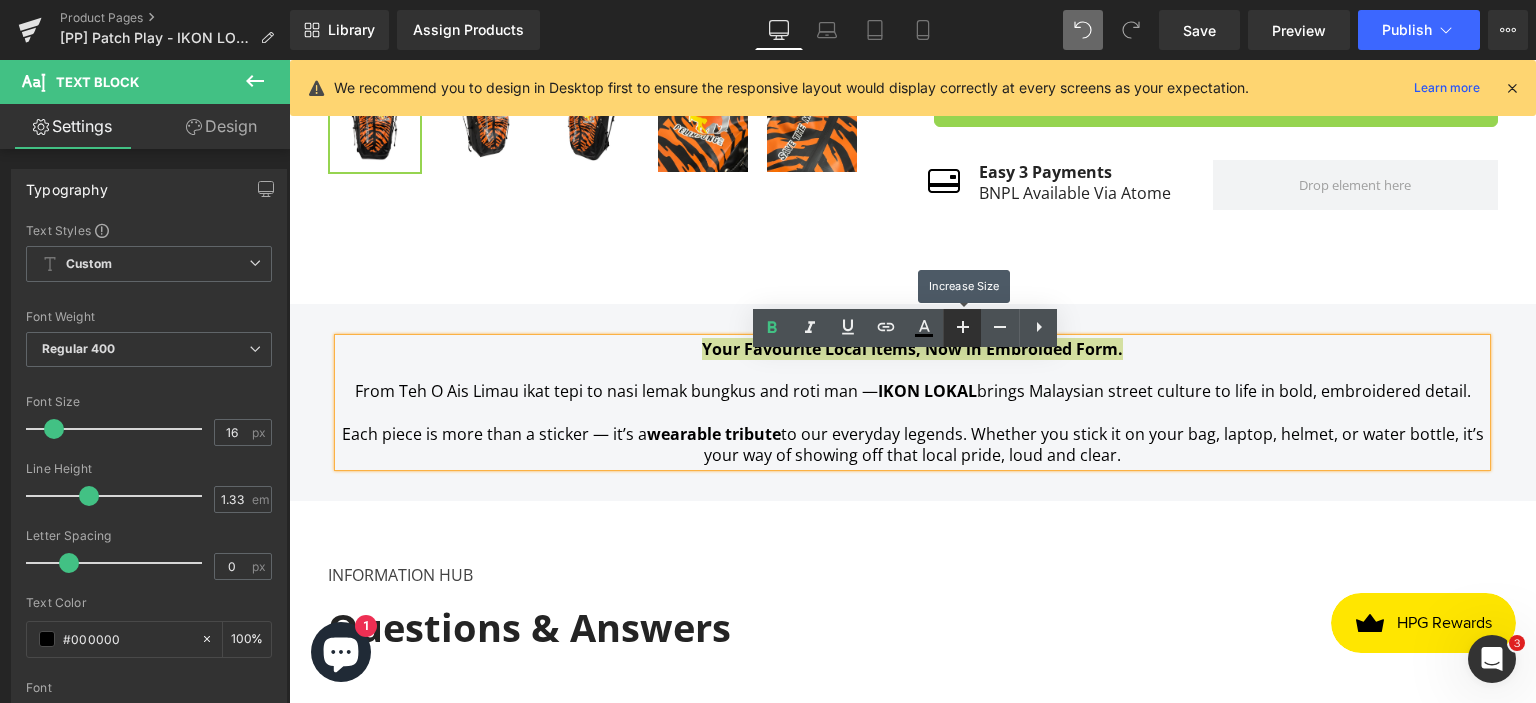 click 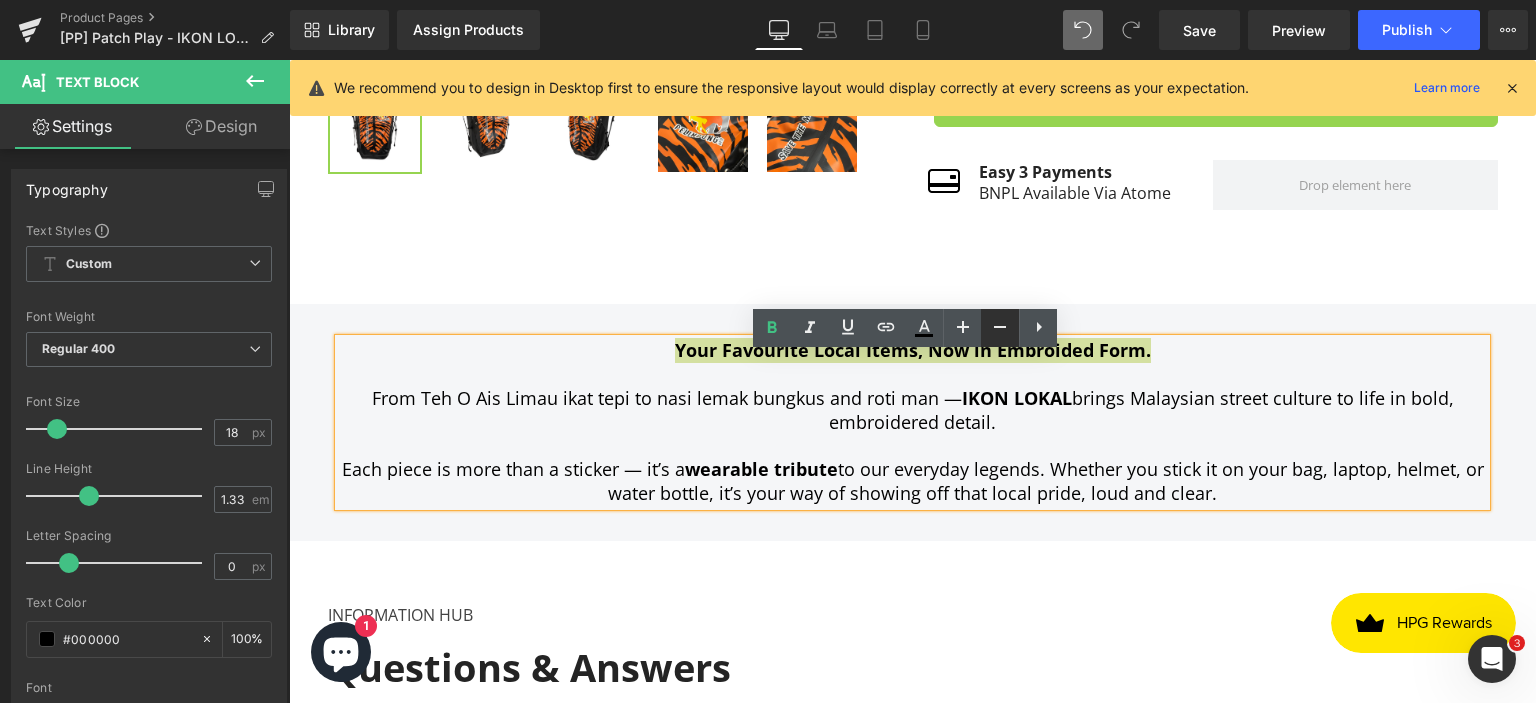 click 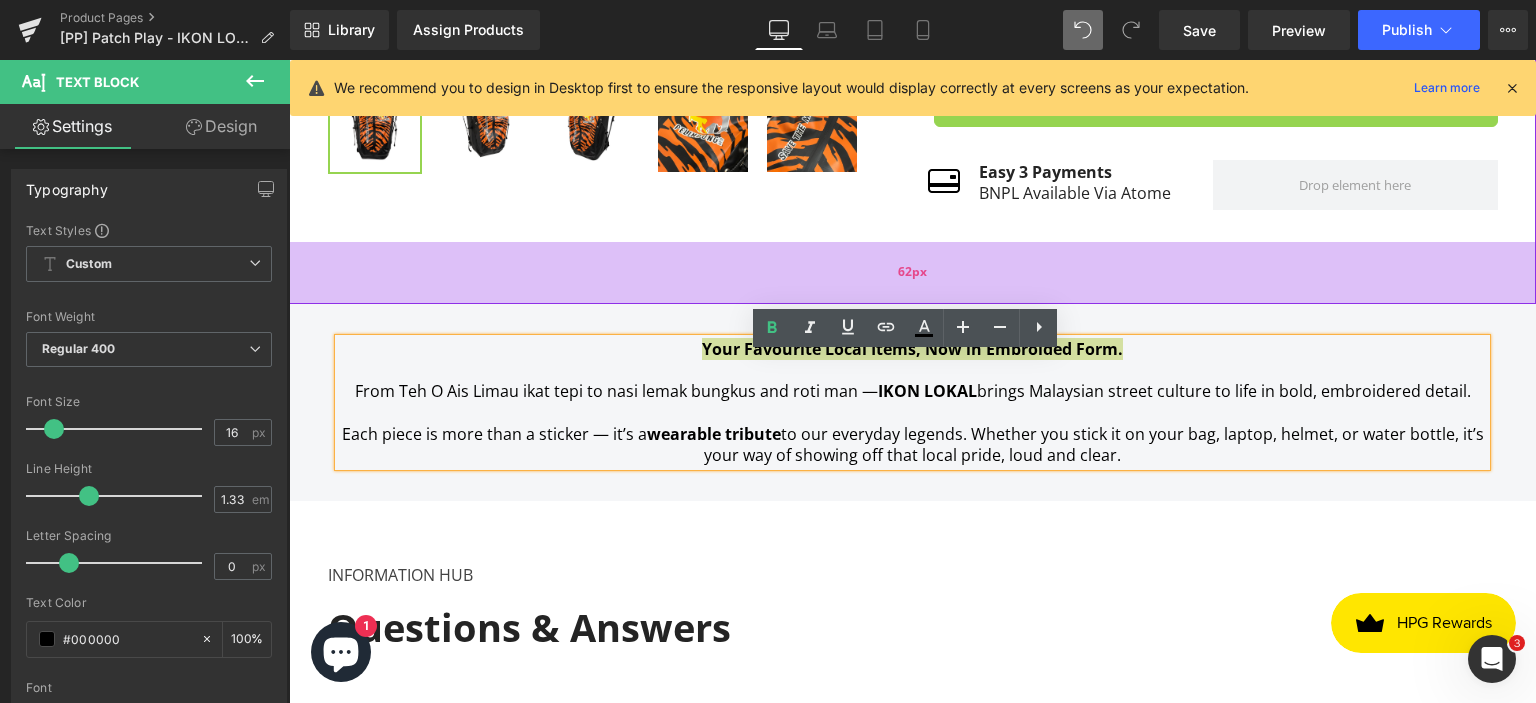 click on "62px" at bounding box center (912, 273) 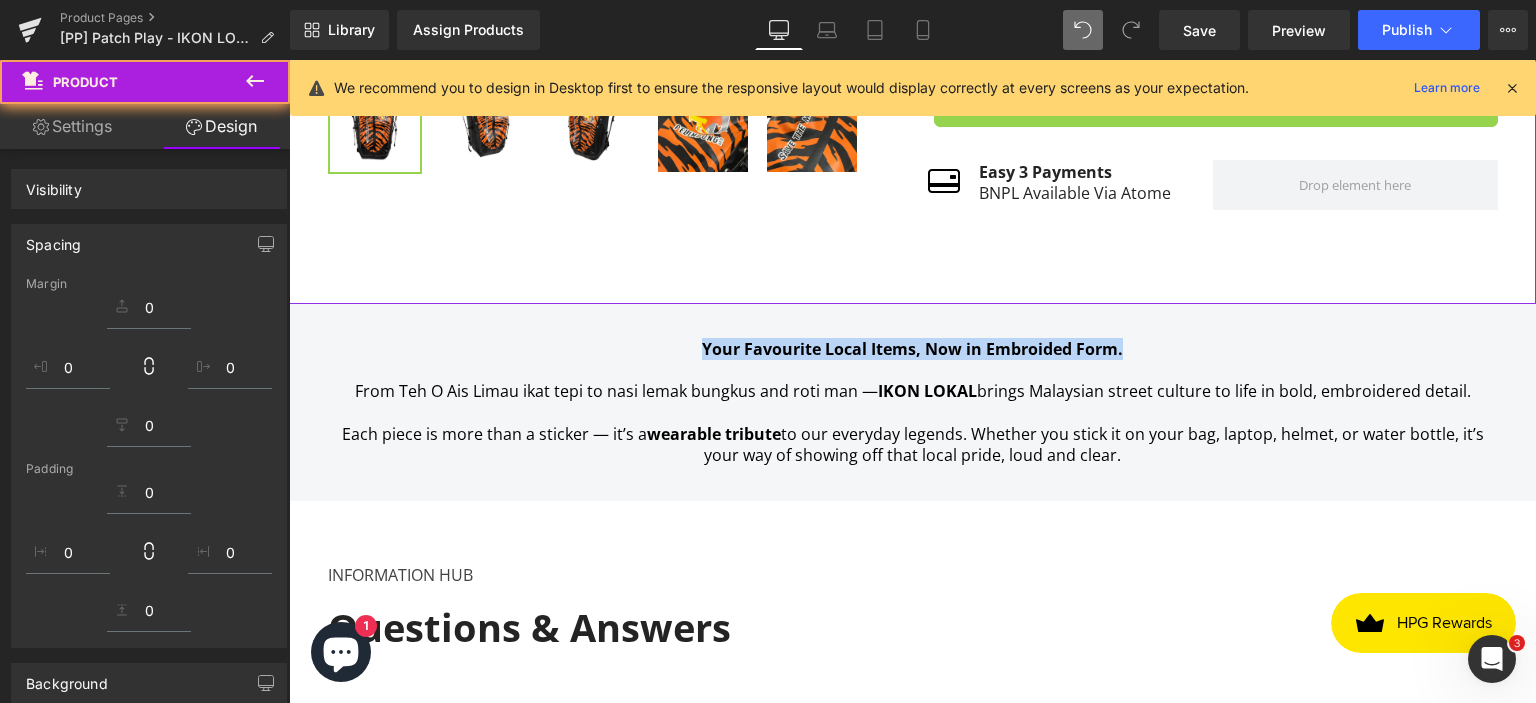 click on "Your Favourite Local Items, Now in Embroided Form. From Teh O Ais Limau ikat tepi to nasi lemak bungkus and roti man — IKON LOKAL brings Malaysian street culture to life in bold, embroidered detail. Each piece is more than a sticker — it’s a wearable tribute to our everyday legends. Whether you stick it on your bag, laptop, helmet, or water bottle, it’s your way of showing off that local pride, loud and clear. Text Block Row 35px 35px" at bounding box center (912, 403) 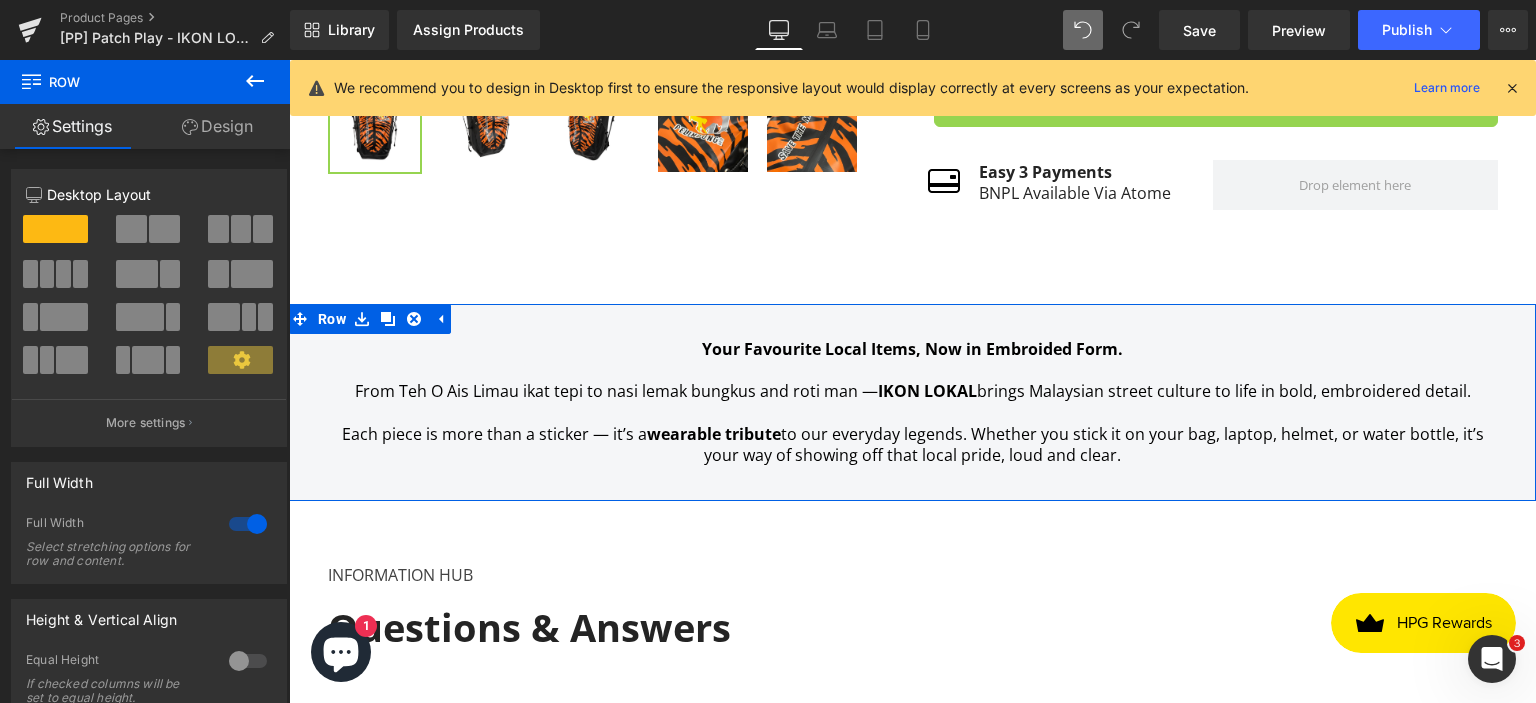 click on "Your Favourite Local Items, Now in Embroided Form." at bounding box center (912, 349) 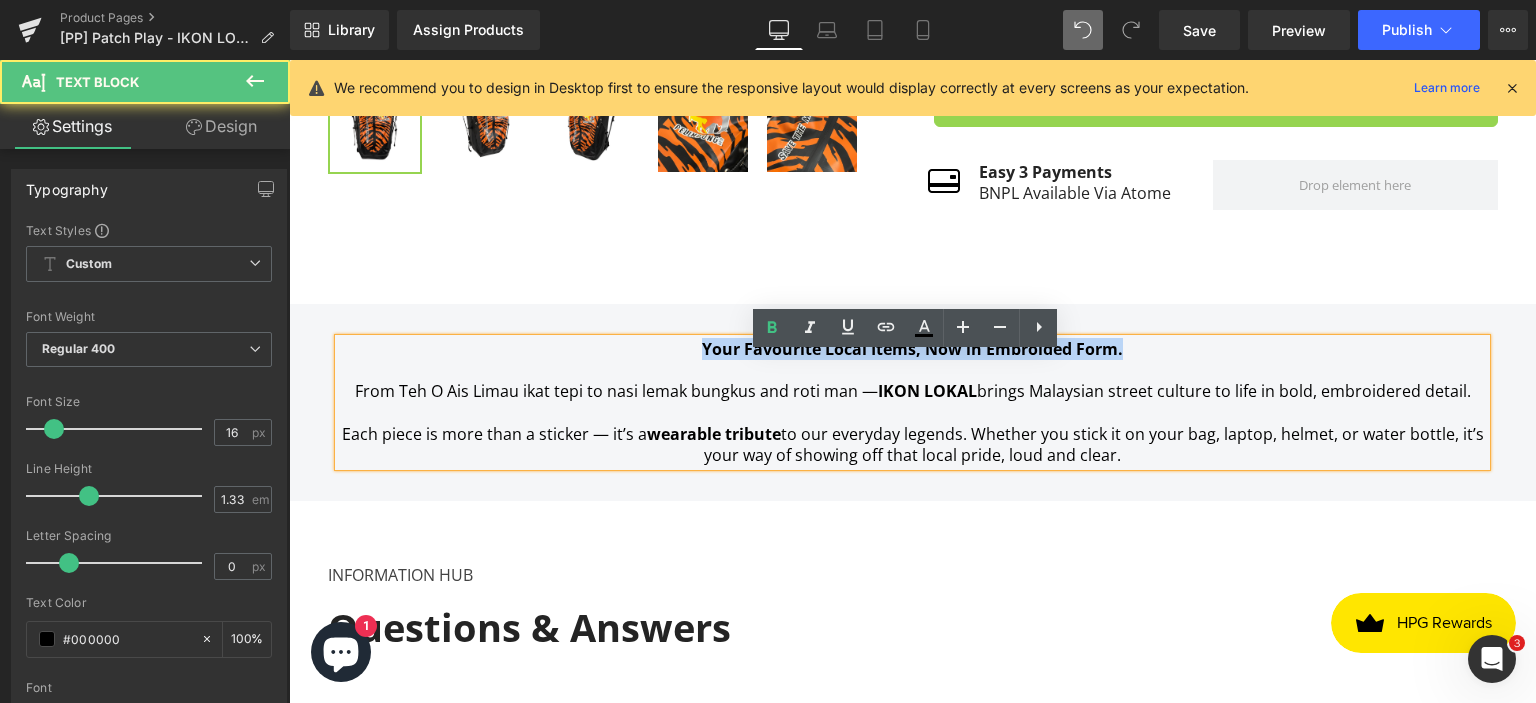 drag, startPoint x: 696, startPoint y: 364, endPoint x: 1181, endPoint y: 369, distance: 485.0258 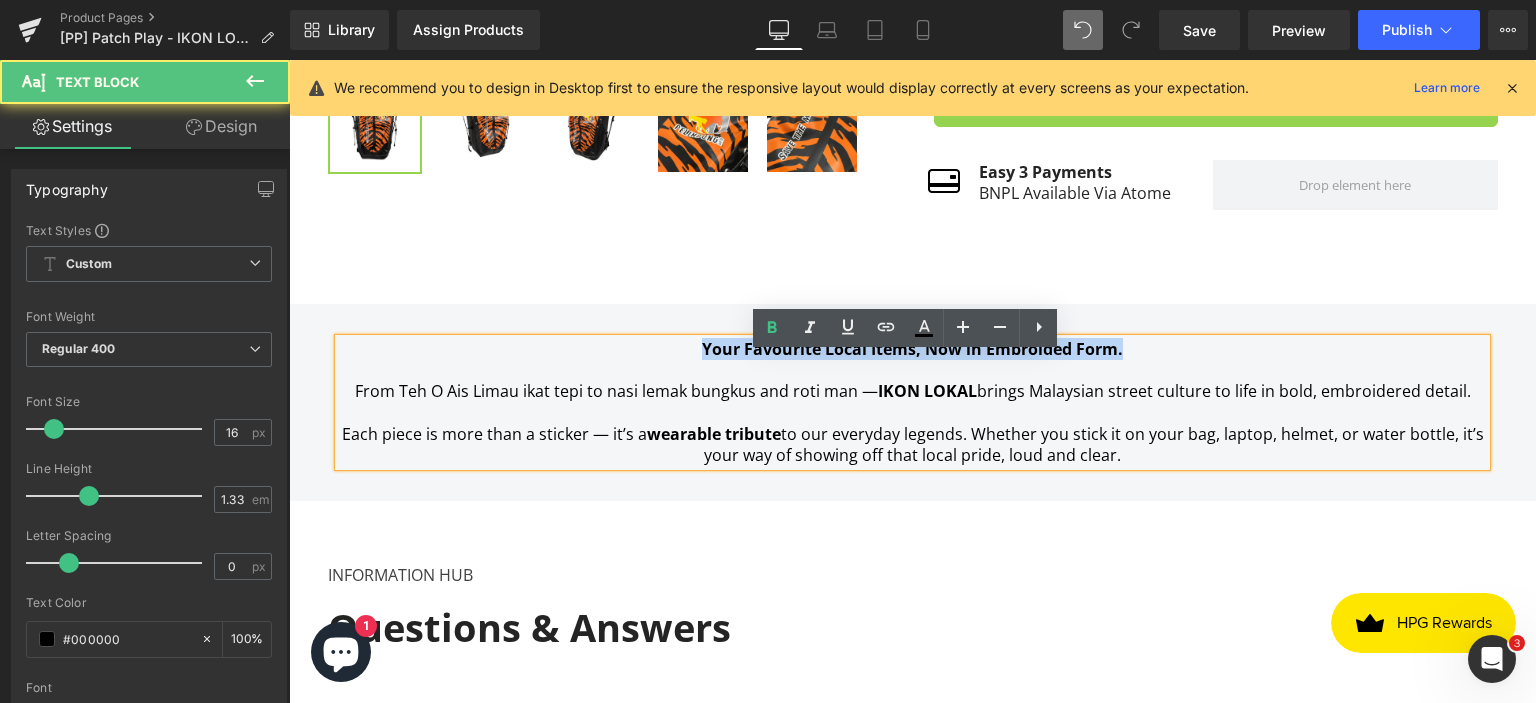 click on "Your Favourite Local Items, Now in Embroided Form." at bounding box center (912, 349) 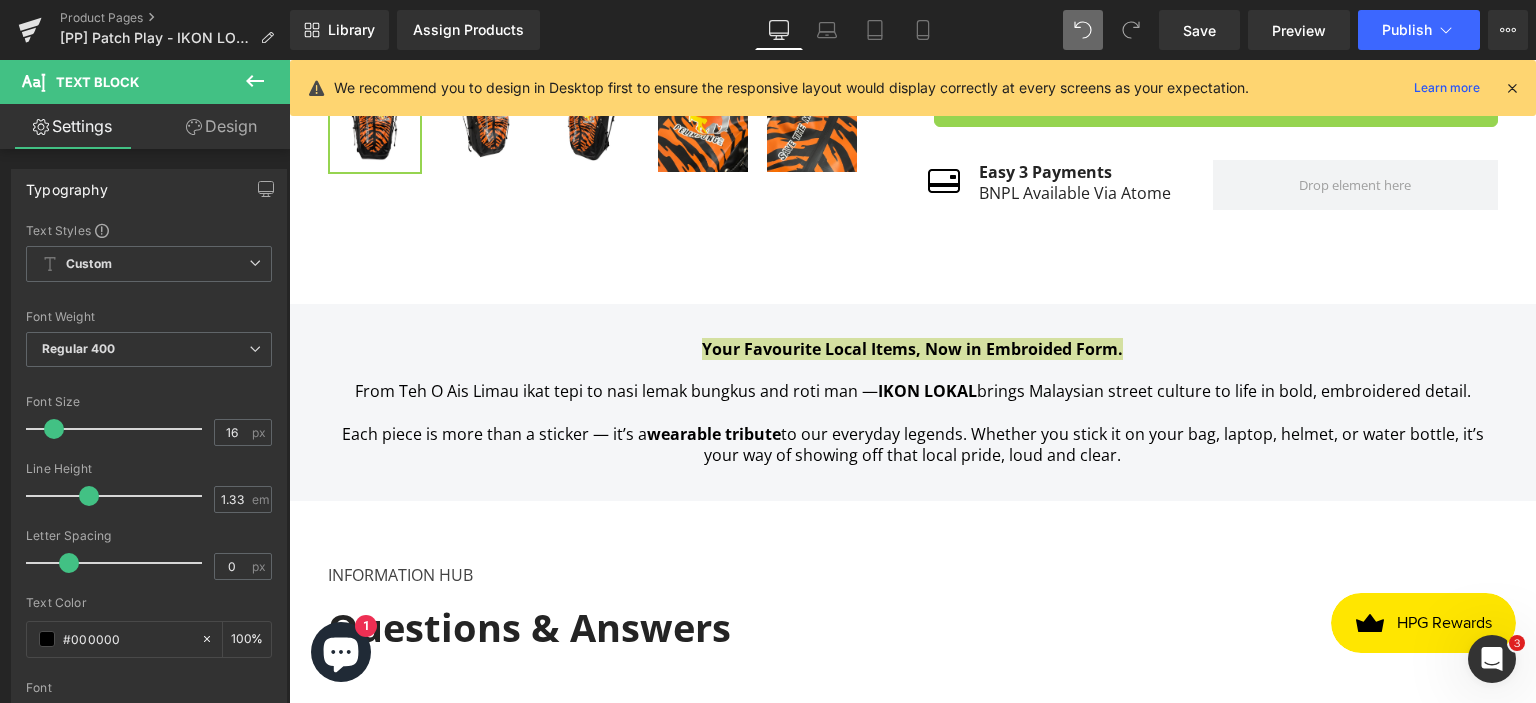 click 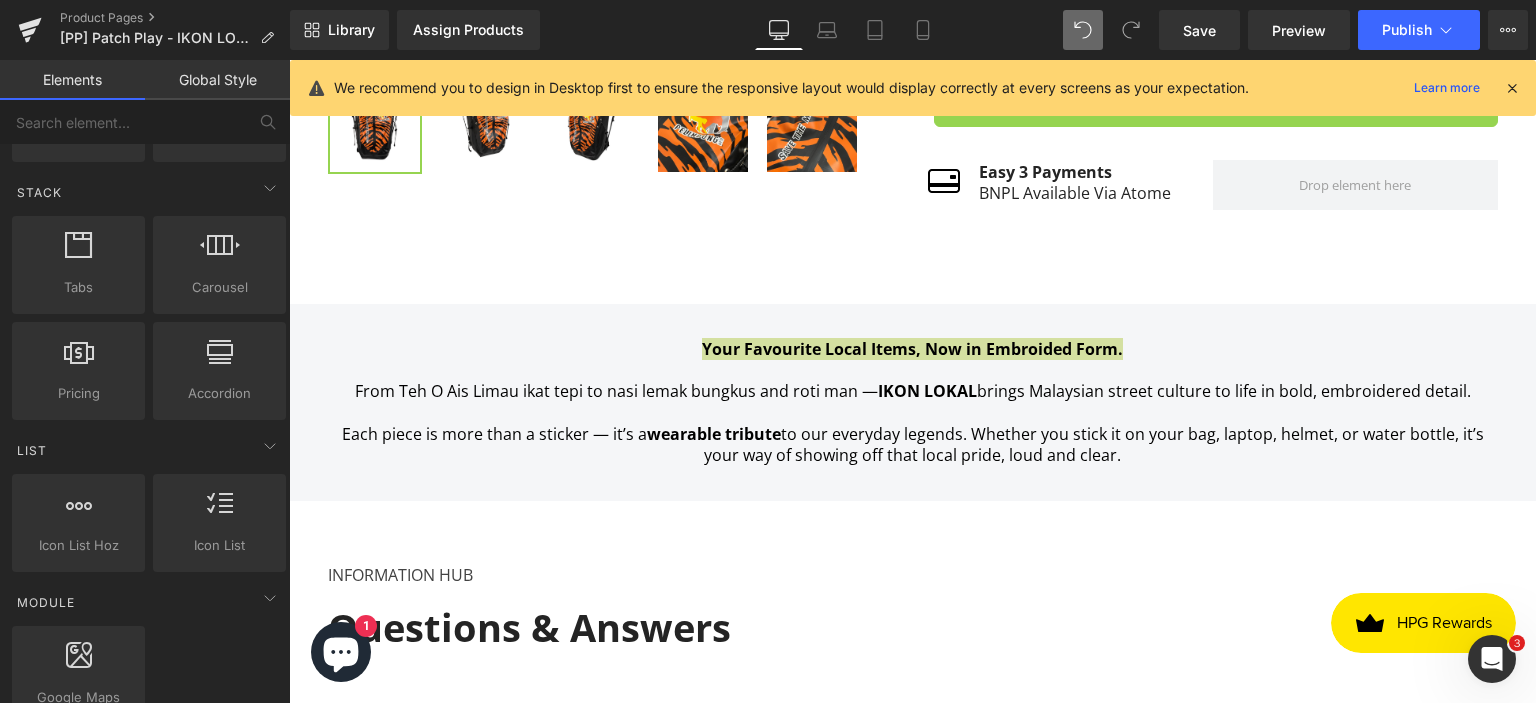 scroll, scrollTop: 0, scrollLeft: 0, axis: both 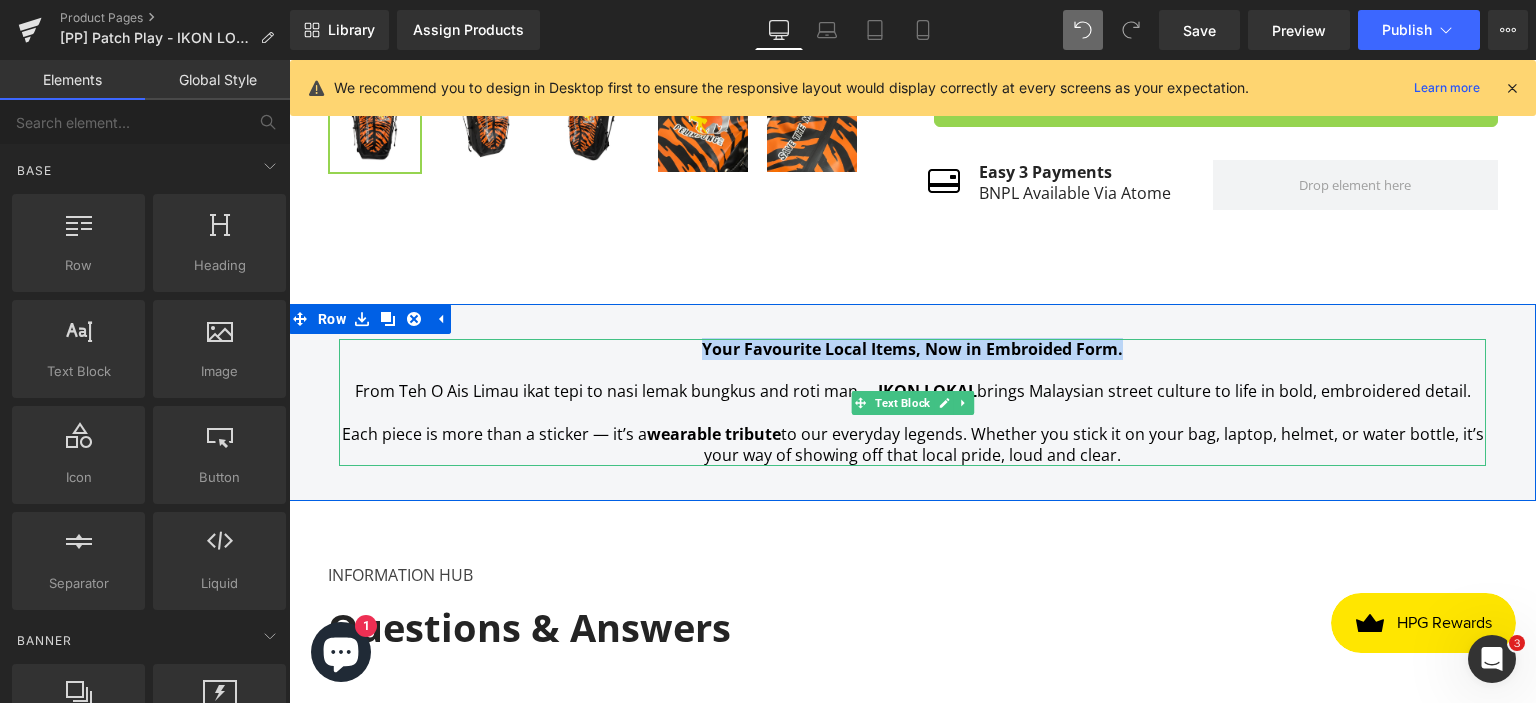 click on "Your Favourite Local Items, Now in Embroided Form." at bounding box center (912, 349) 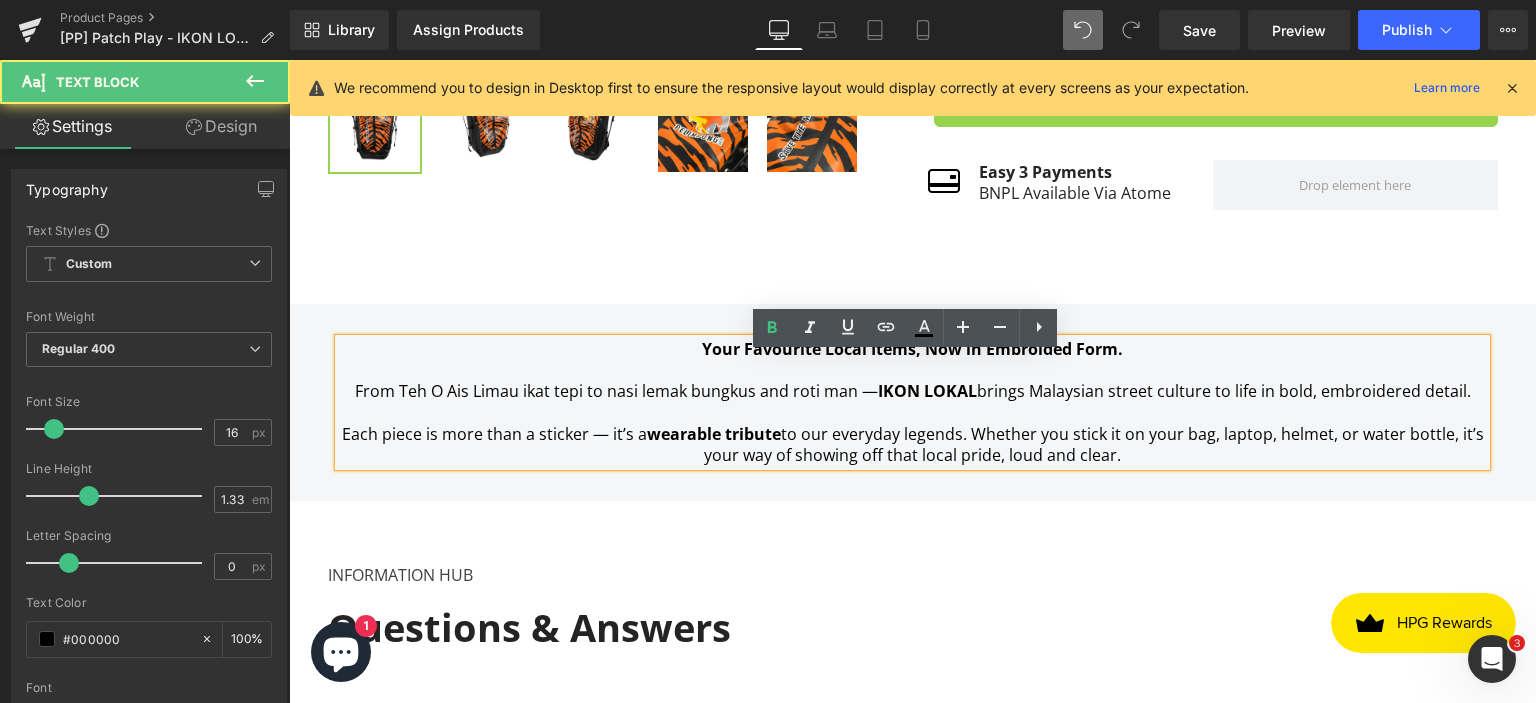 click on "Your Favourite Local Items, Now in Embroided Form." at bounding box center [912, 349] 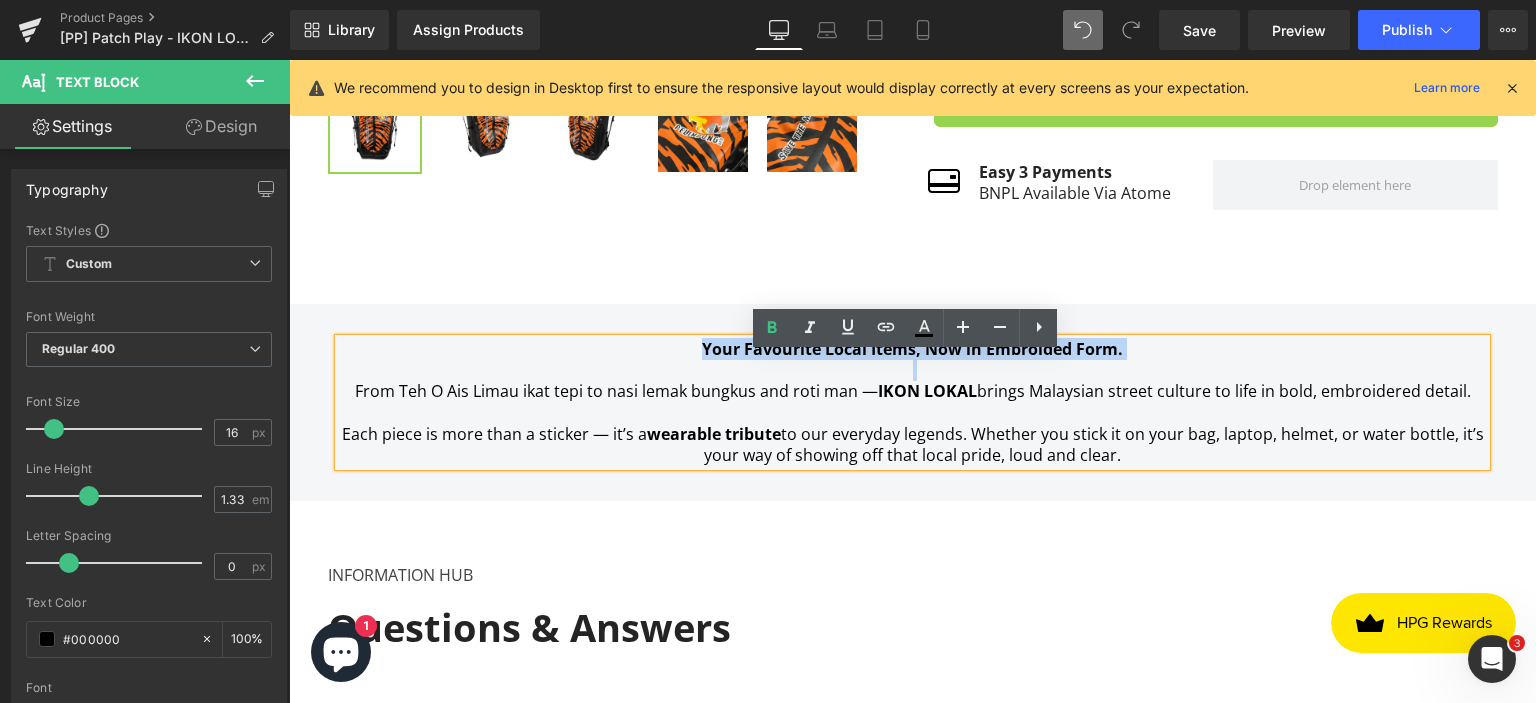 drag, startPoint x: 698, startPoint y: 363, endPoint x: 1186, endPoint y: 383, distance: 488.40967 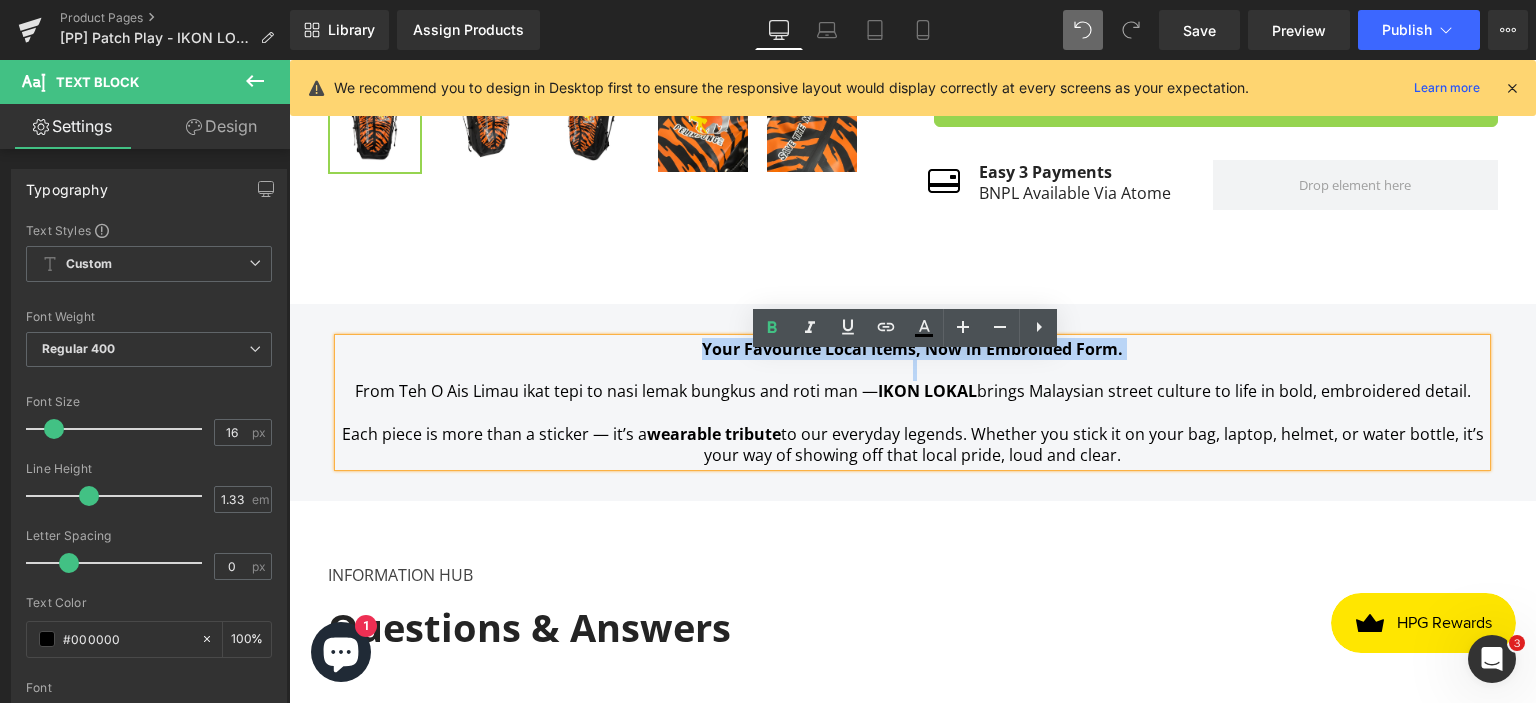 click on "Your Favourite Local Items, Now in Embroided Form. From Teh O Ais Limau ikat tepi to nasi lemak bungkus and roti man — IKON LOKAL brings Malaysian street culture to life in bold, embroidered detail. Each piece is more than a sticker — it’s a wearable tribute to our everyday legends. Whether you stick it on your bag, laptop, helmet, or water bottle, it’s your way of showing off that local pride, loud and clear." at bounding box center [912, 403] 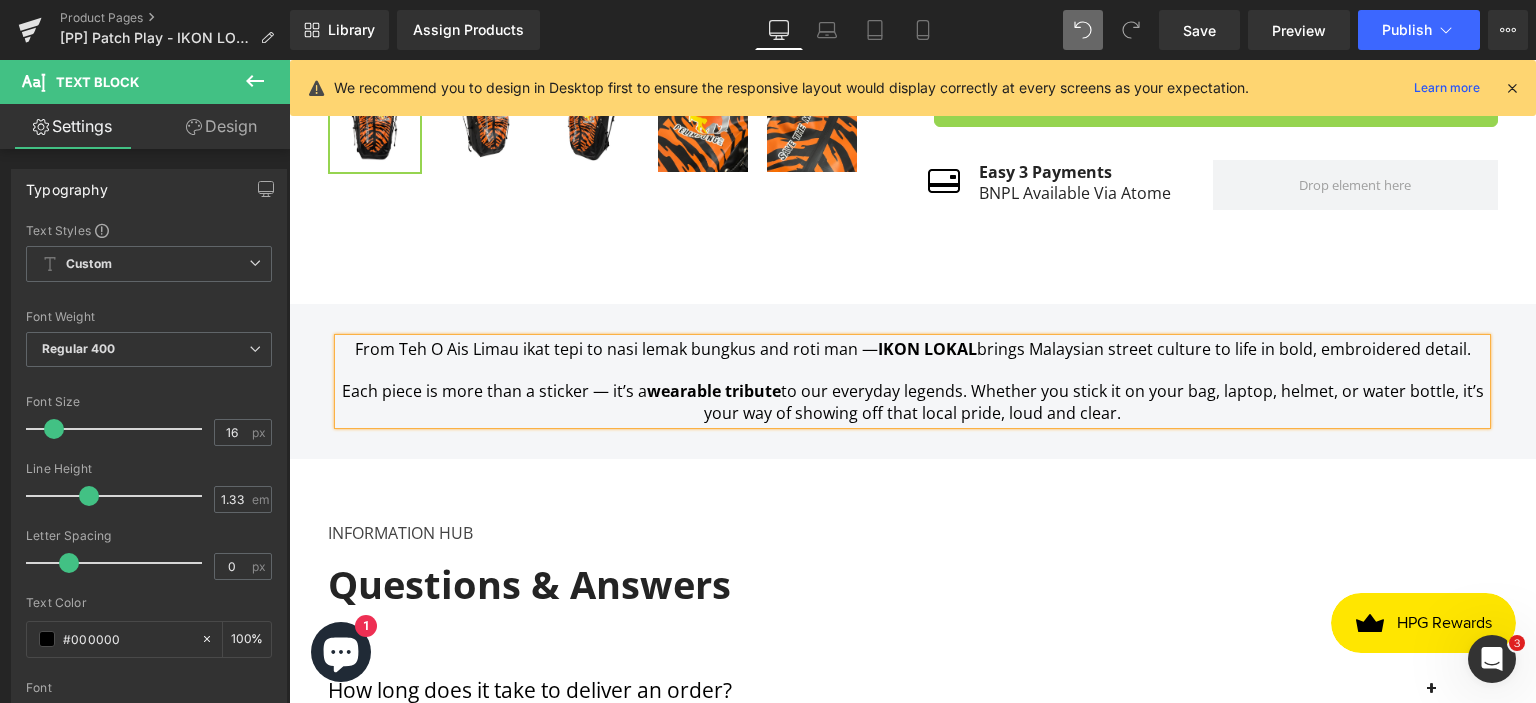 click on "+[COUNTRY]" at bounding box center [912, 381] 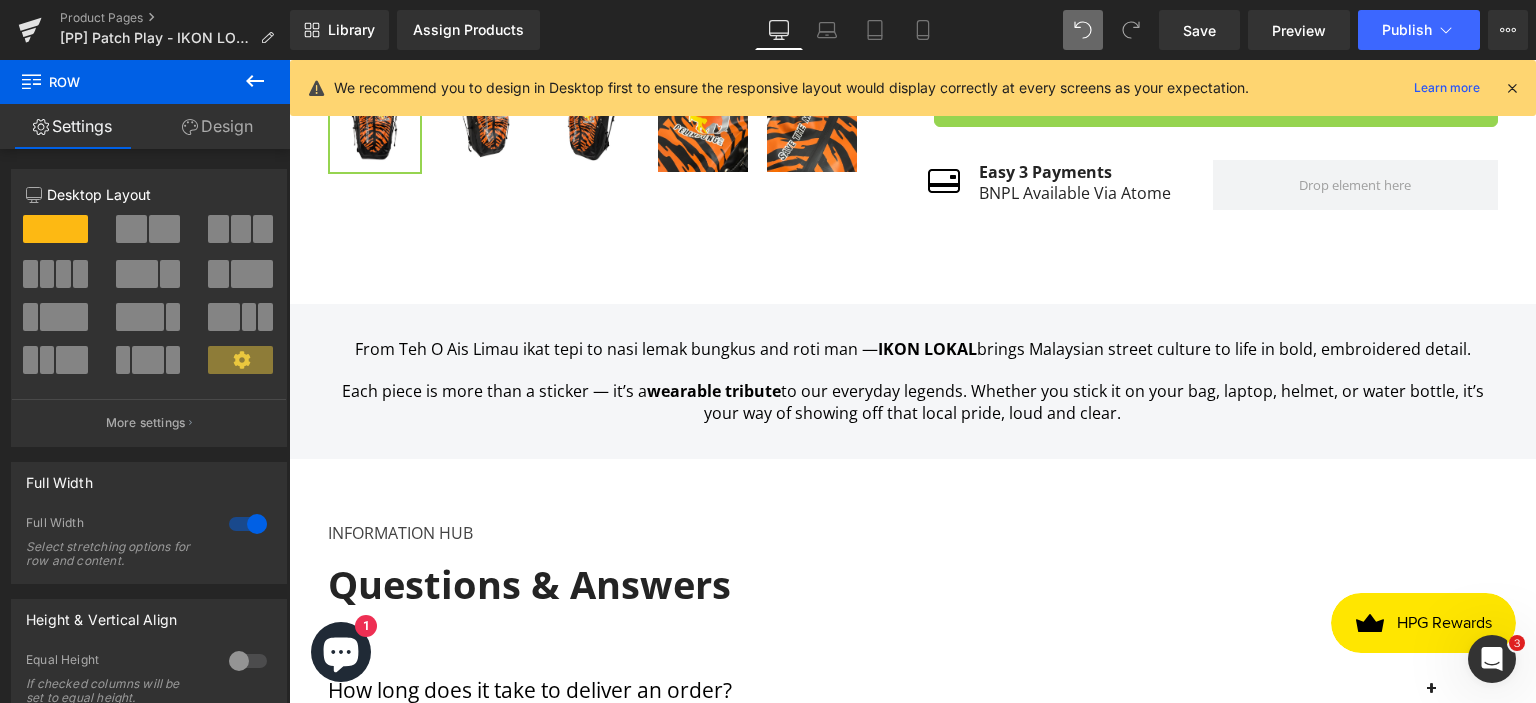click 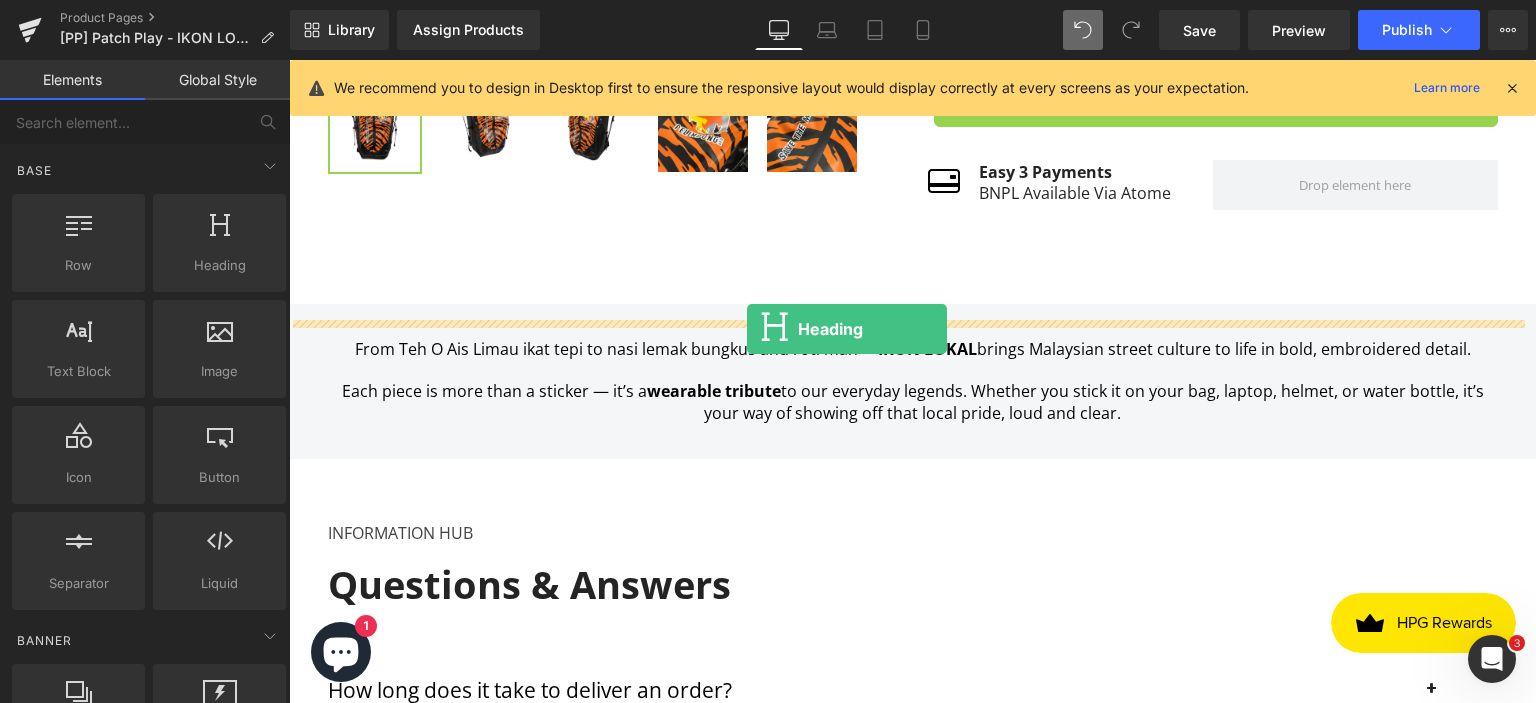 drag, startPoint x: 512, startPoint y: 327, endPoint x: 747, endPoint y: 329, distance: 235.00851 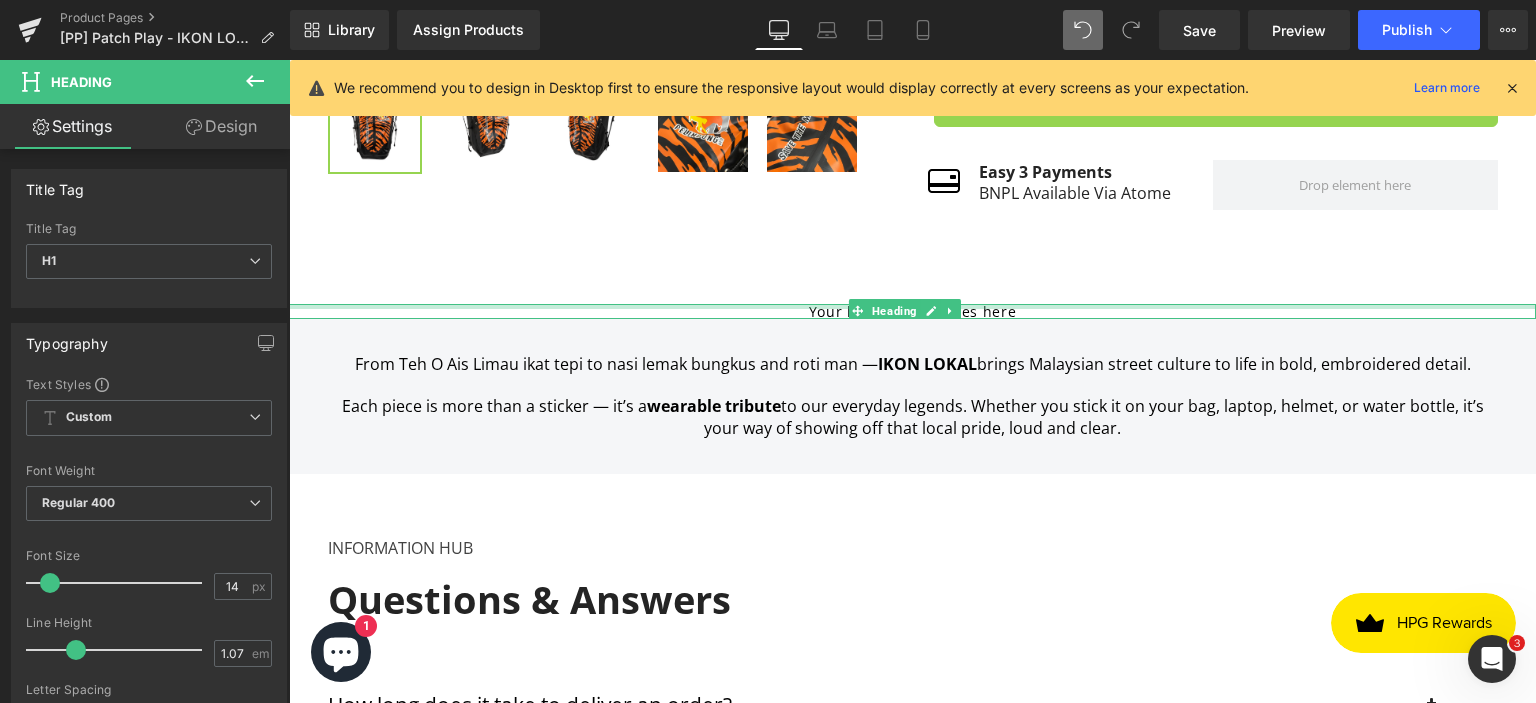 click at bounding box center [912, 306] 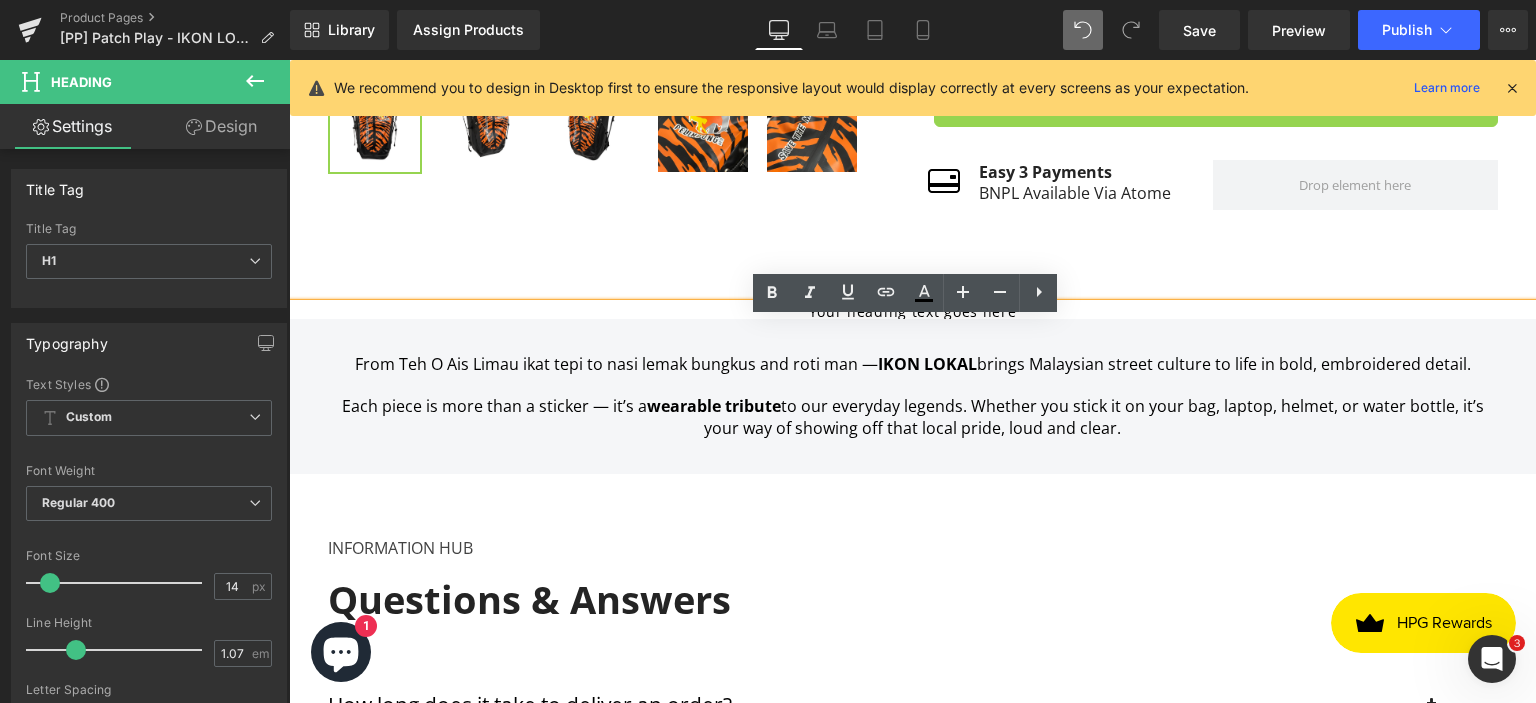 click on "Your heading text goes here" at bounding box center (912, 311) 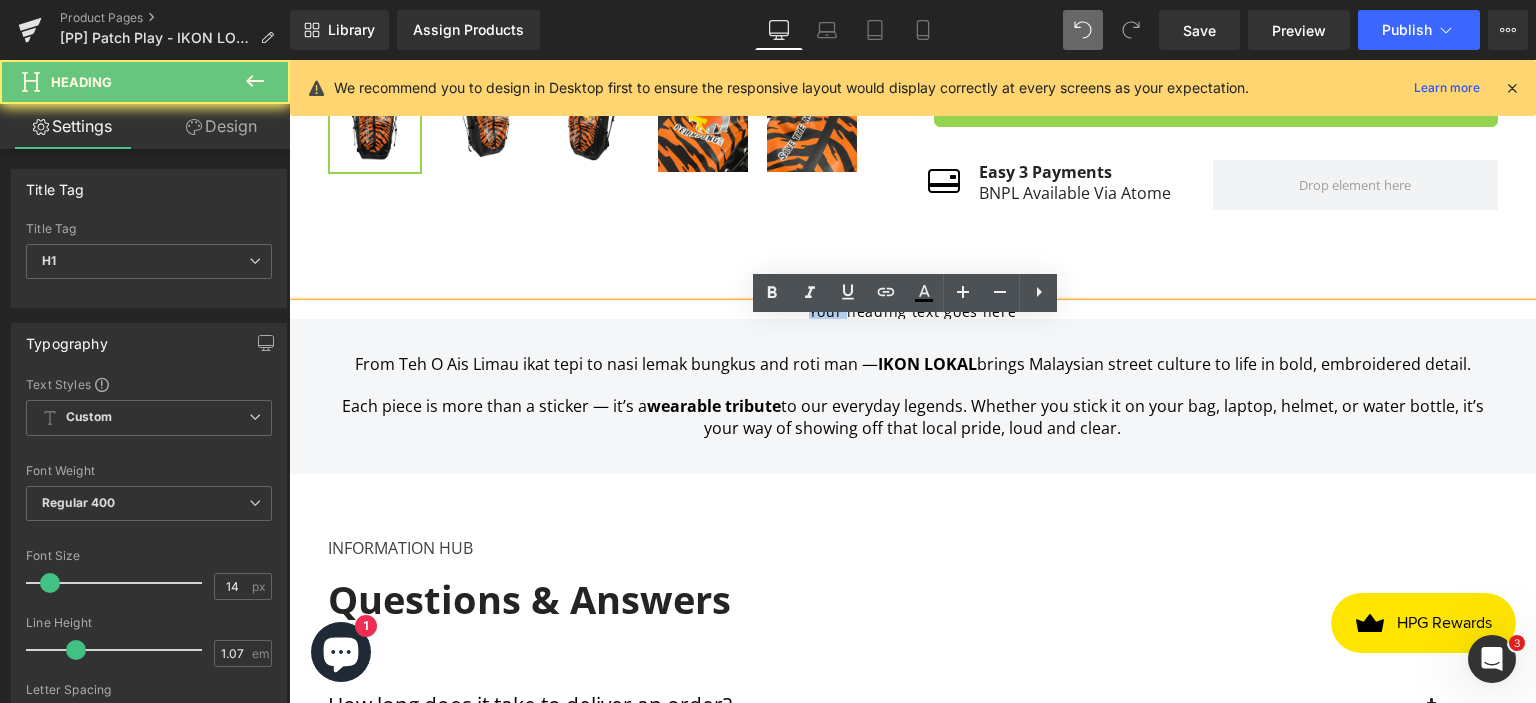 click on "Your heading text goes here" at bounding box center (912, 311) 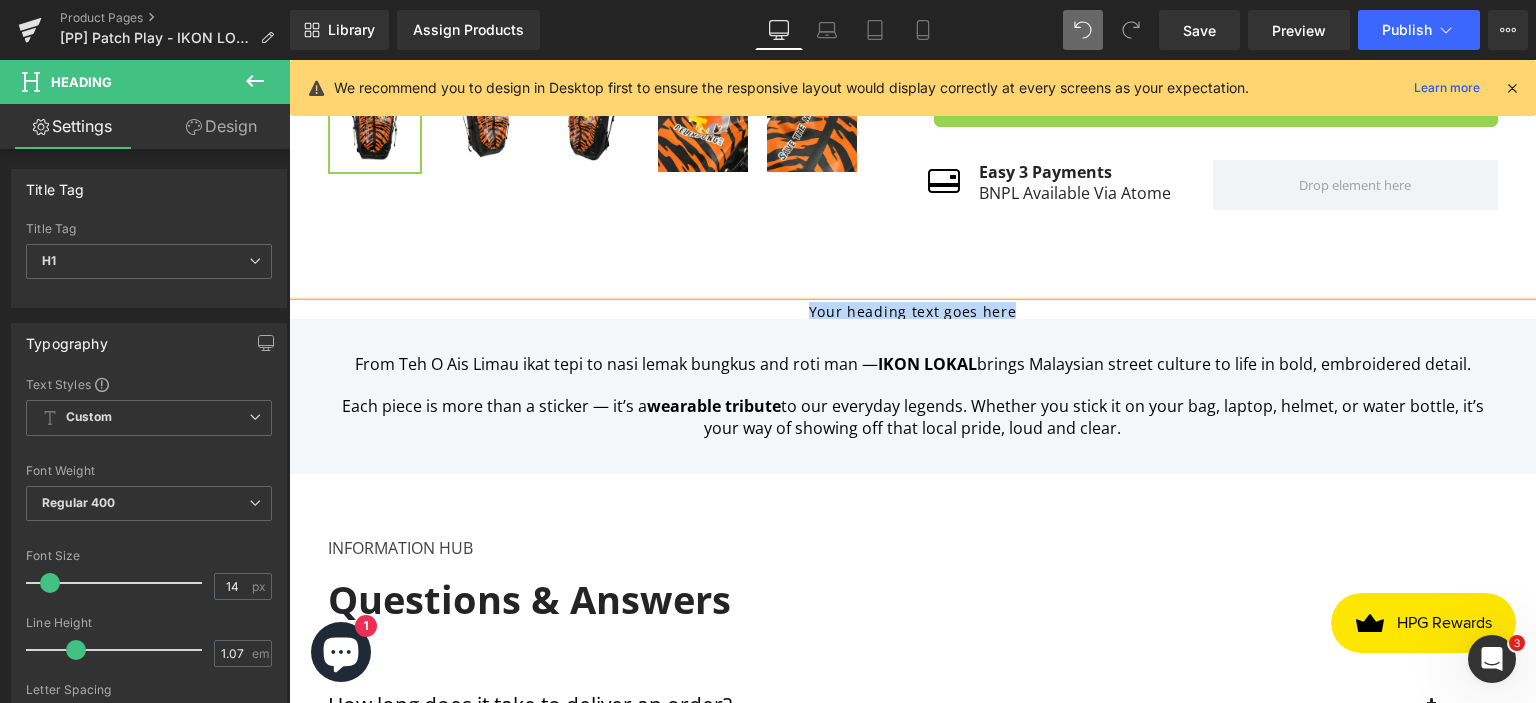 paste 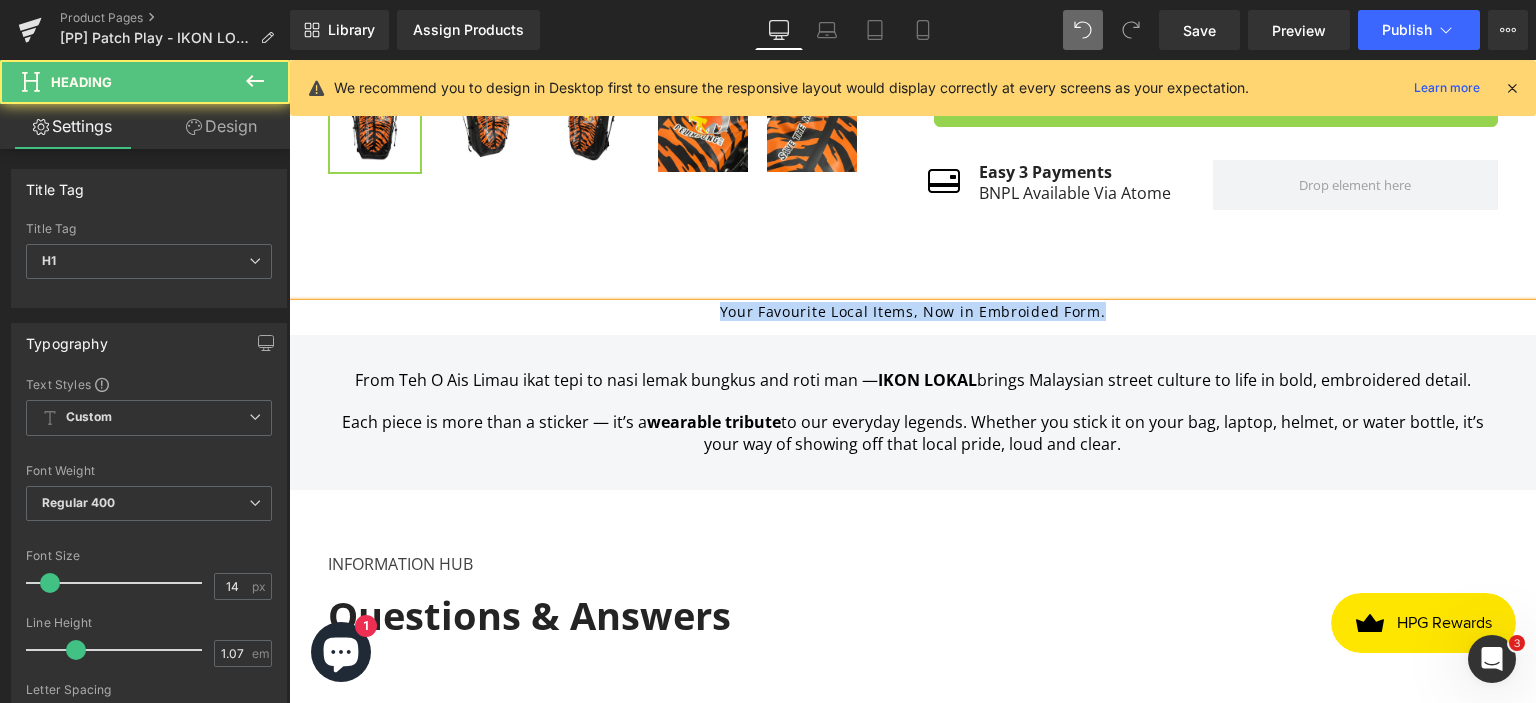 drag, startPoint x: 715, startPoint y: 331, endPoint x: 1107, endPoint y: 330, distance: 392.00128 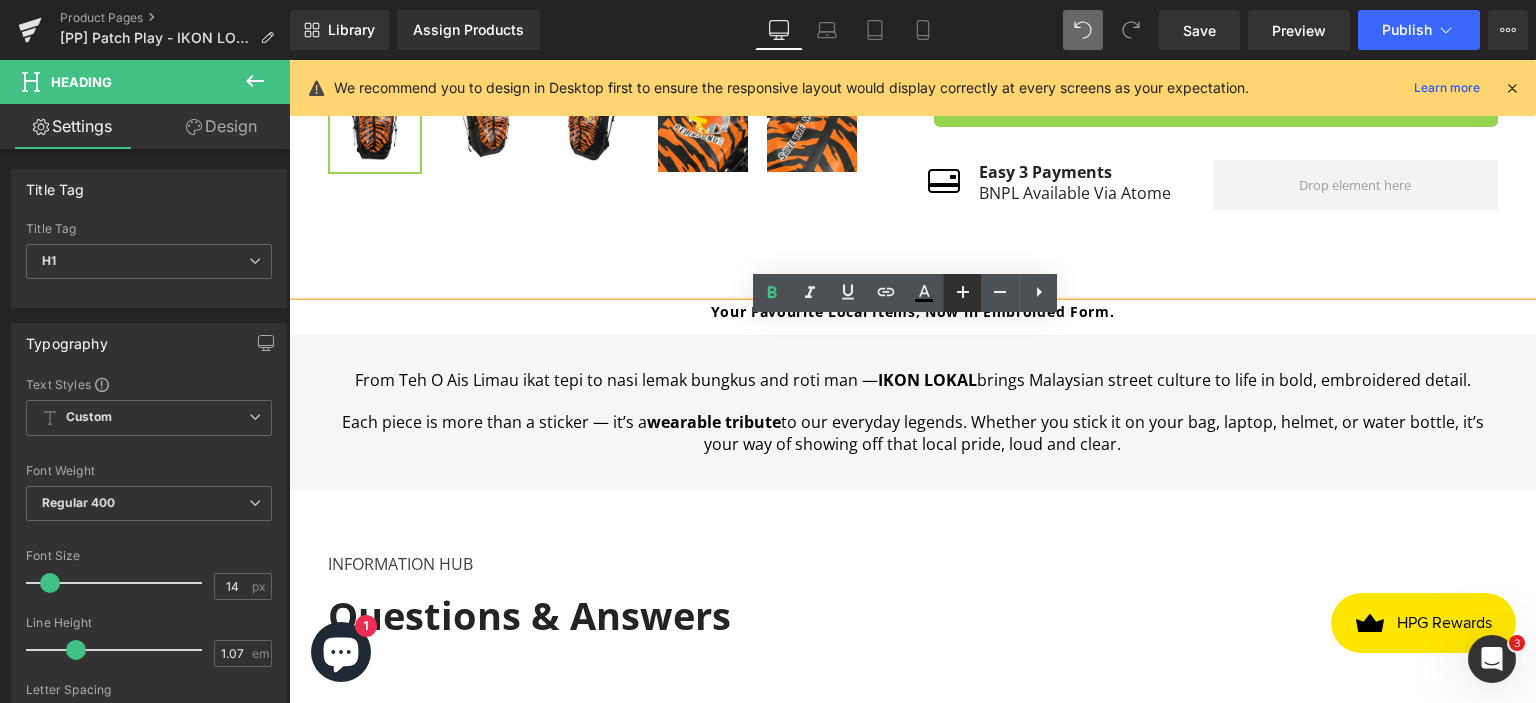 click 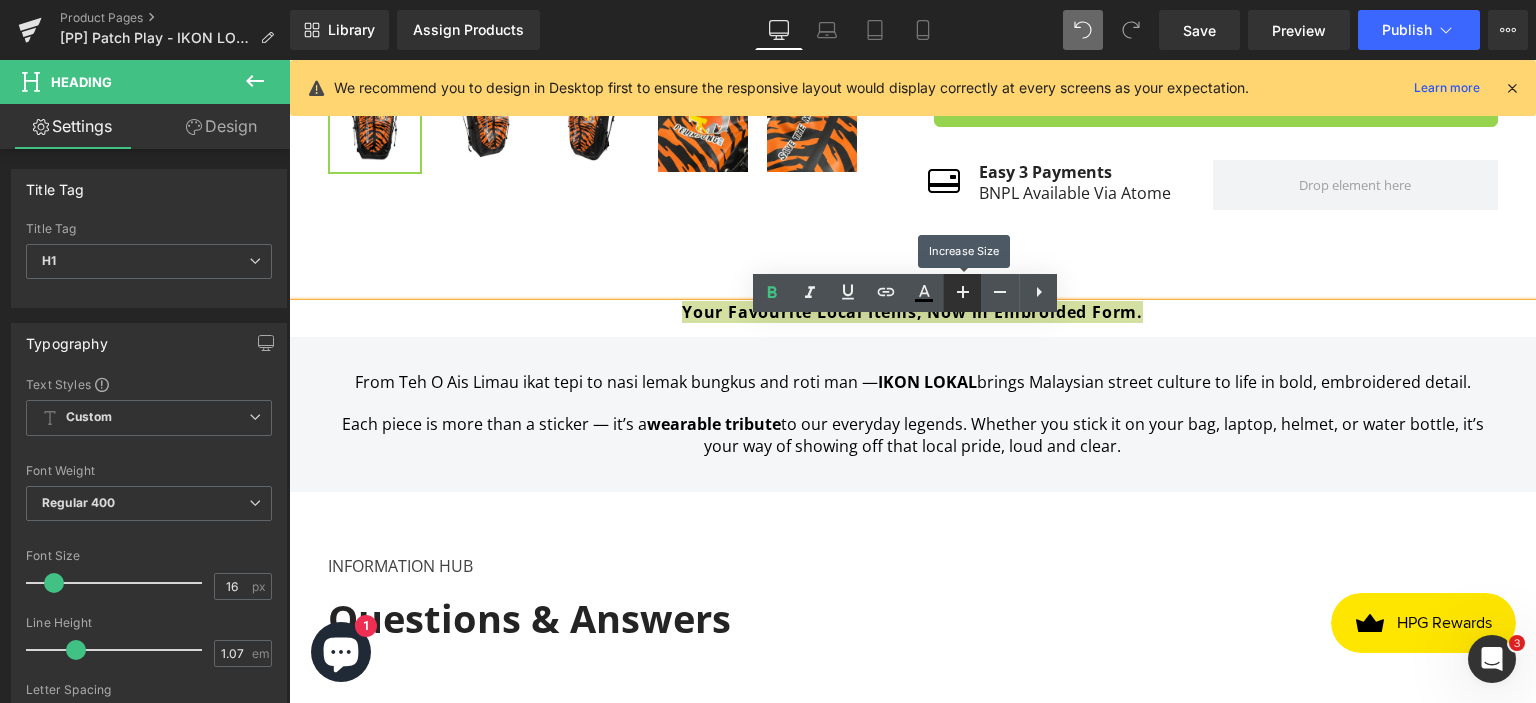 click 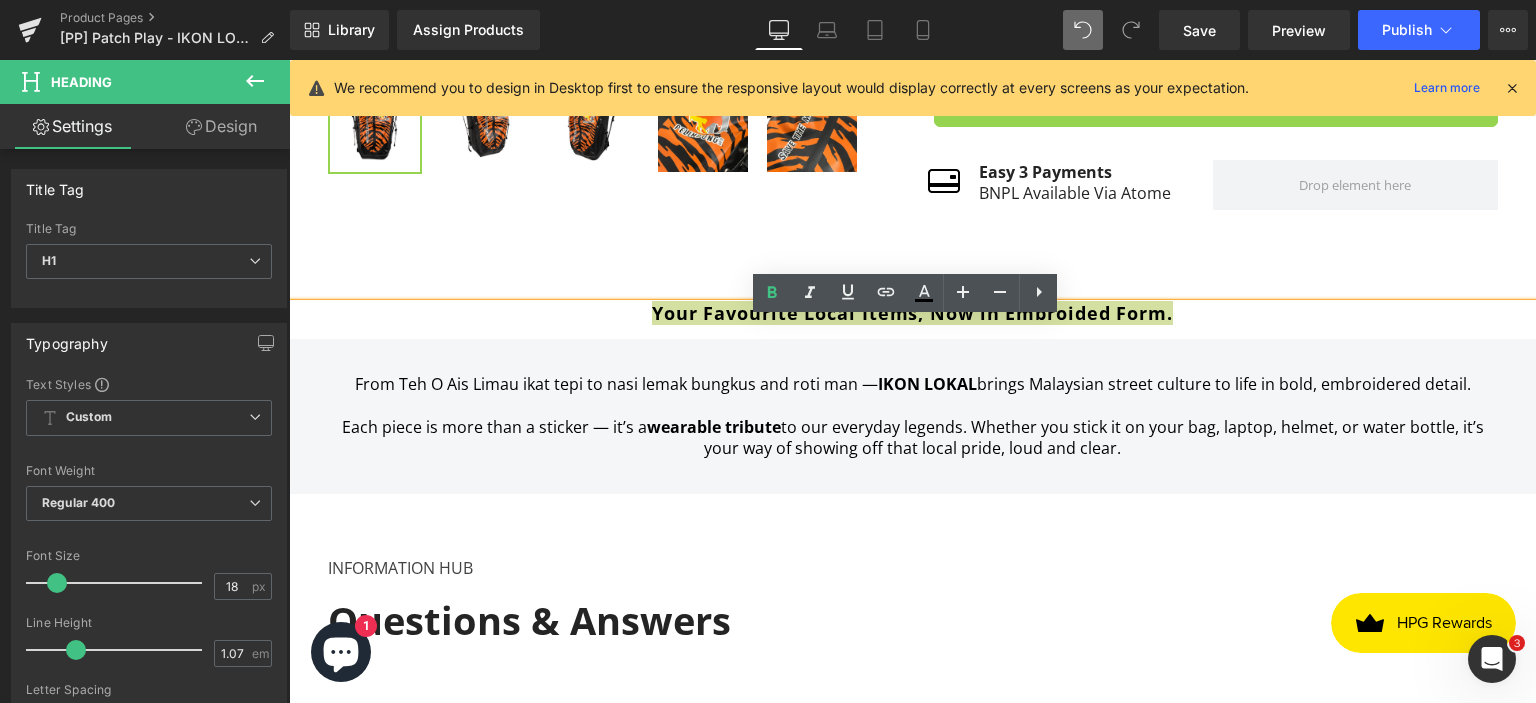 click on "35px" at bounding box center (289, 60) 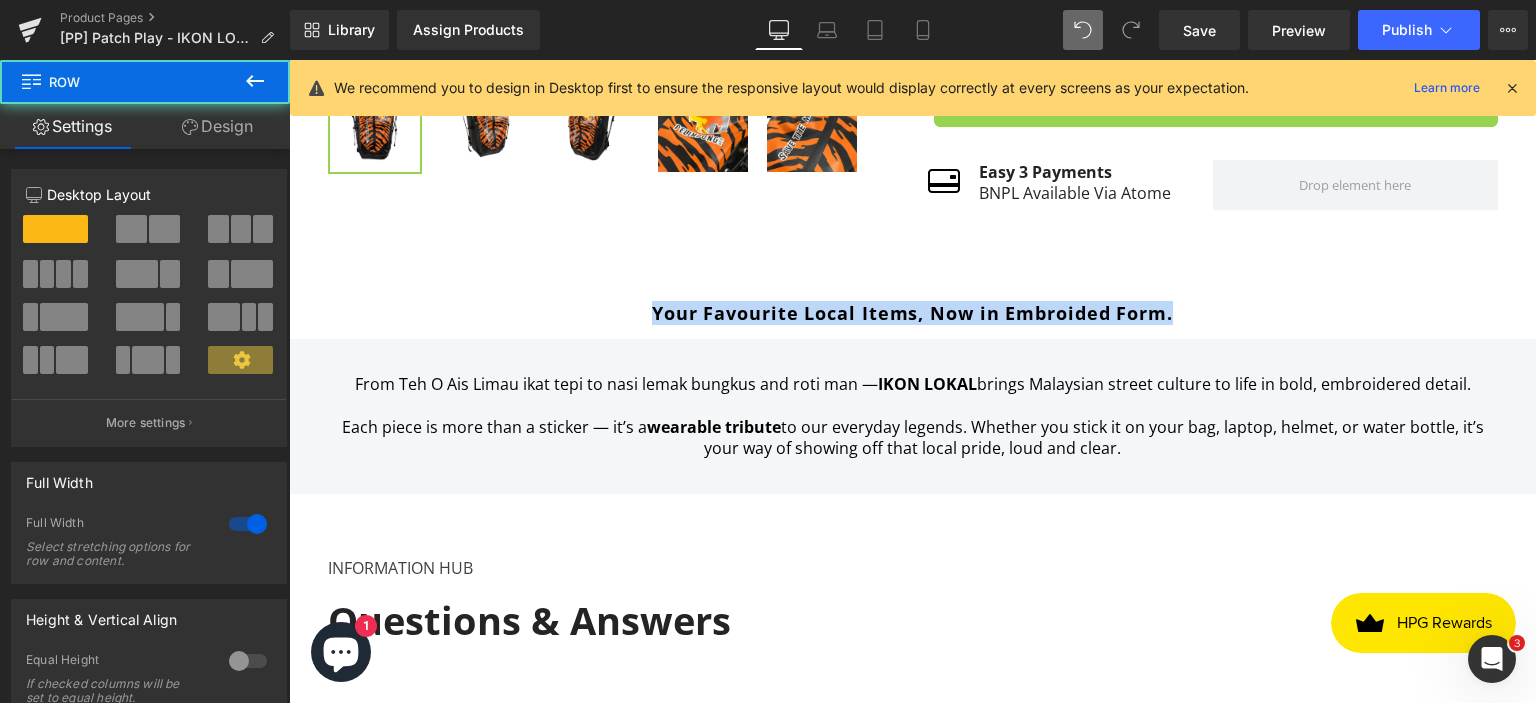 click on "Information hub Text Block" at bounding box center (890, 569) 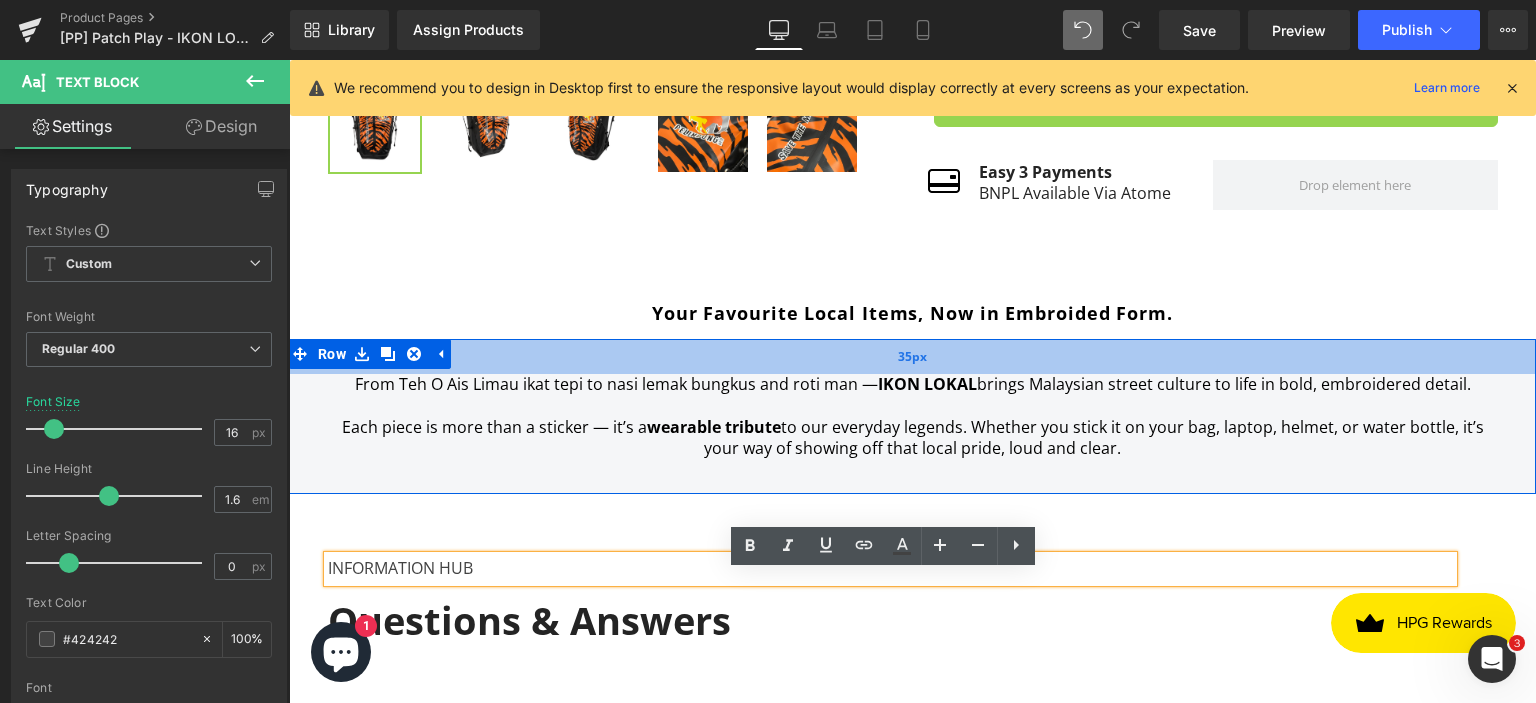 click on "35px" at bounding box center (912, 356) 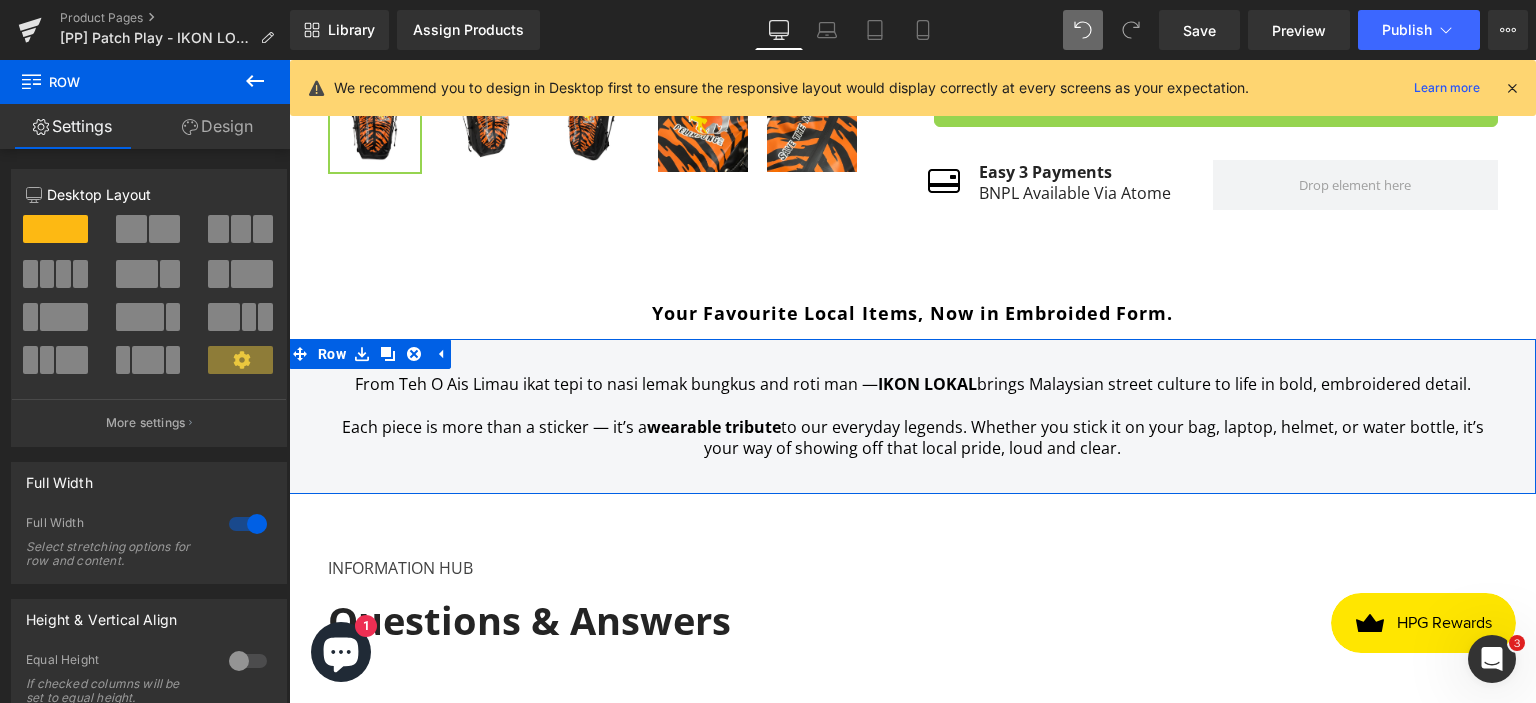click 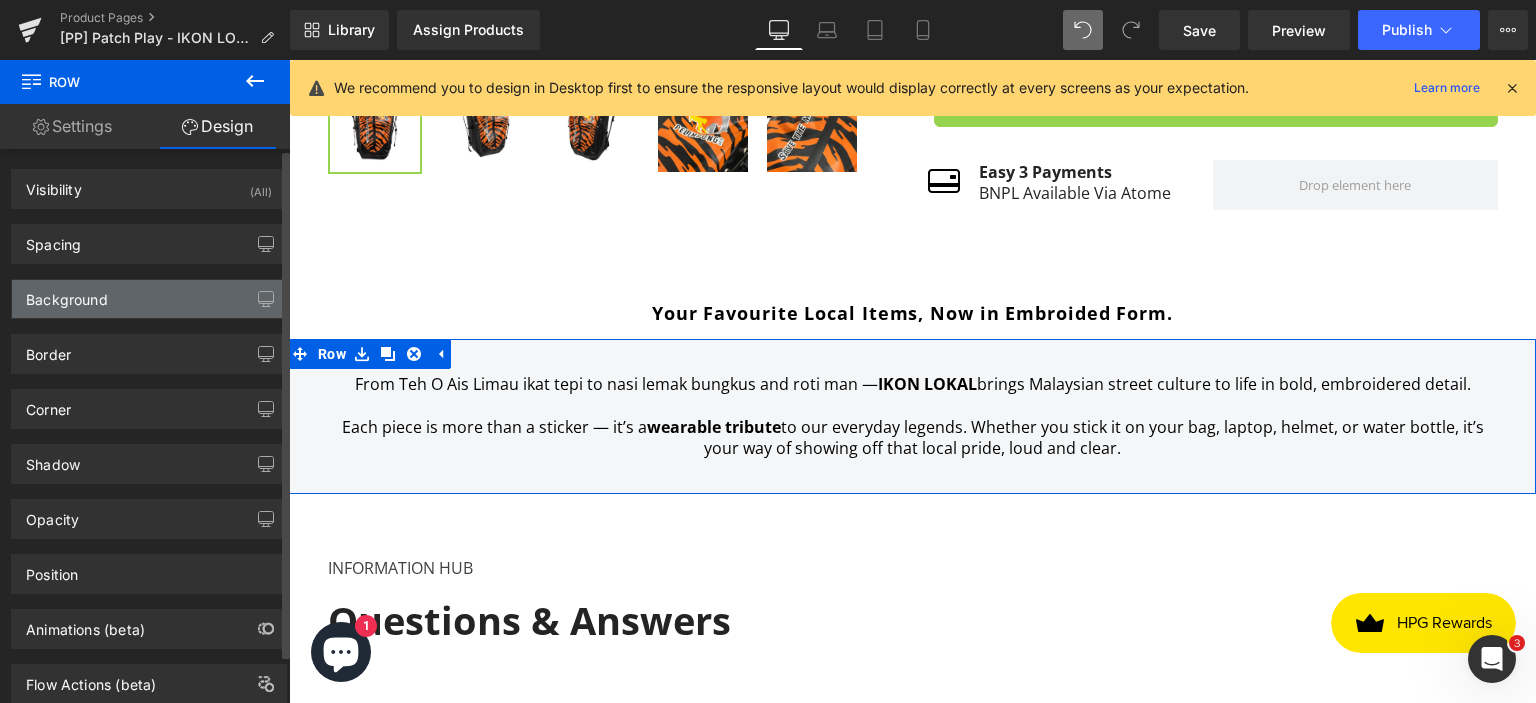 click on "Background" at bounding box center [67, 294] 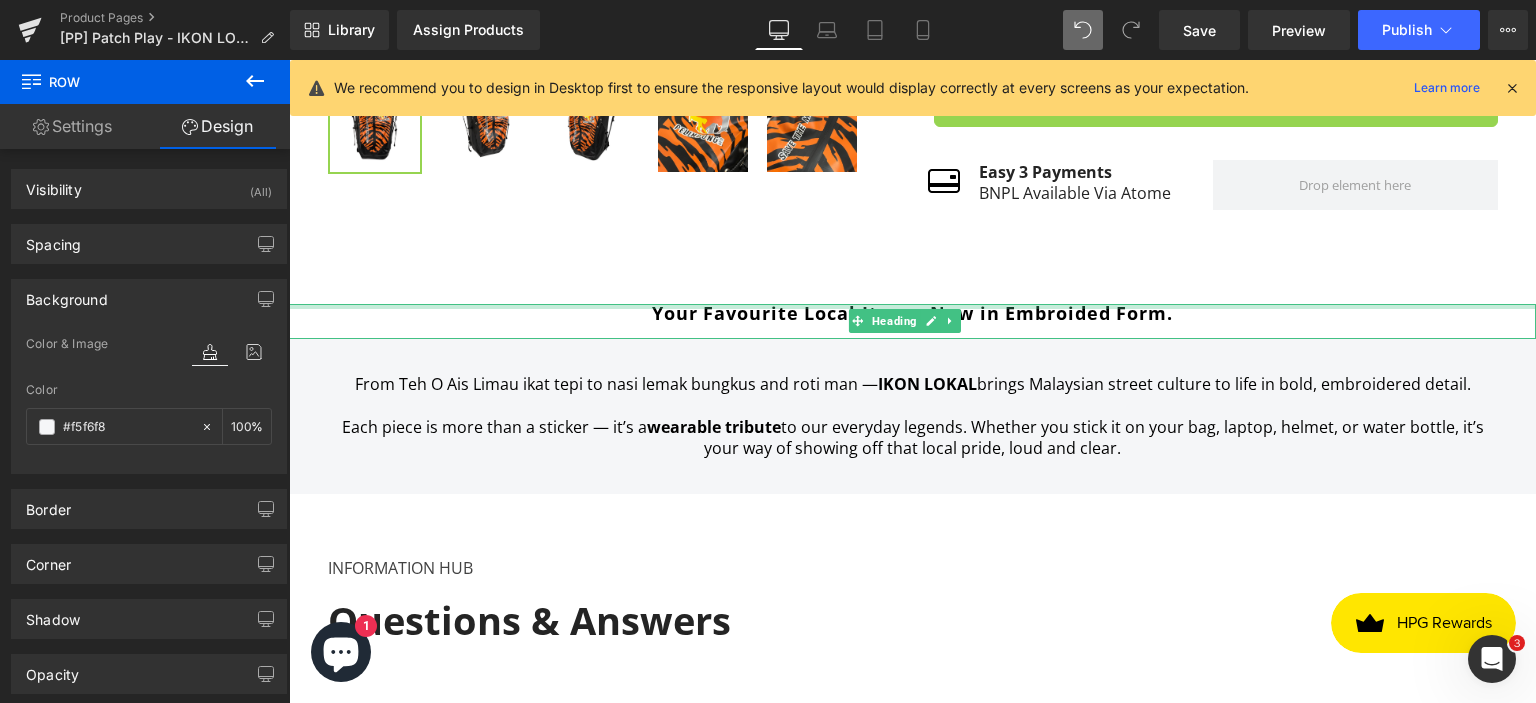 click at bounding box center [912, 306] 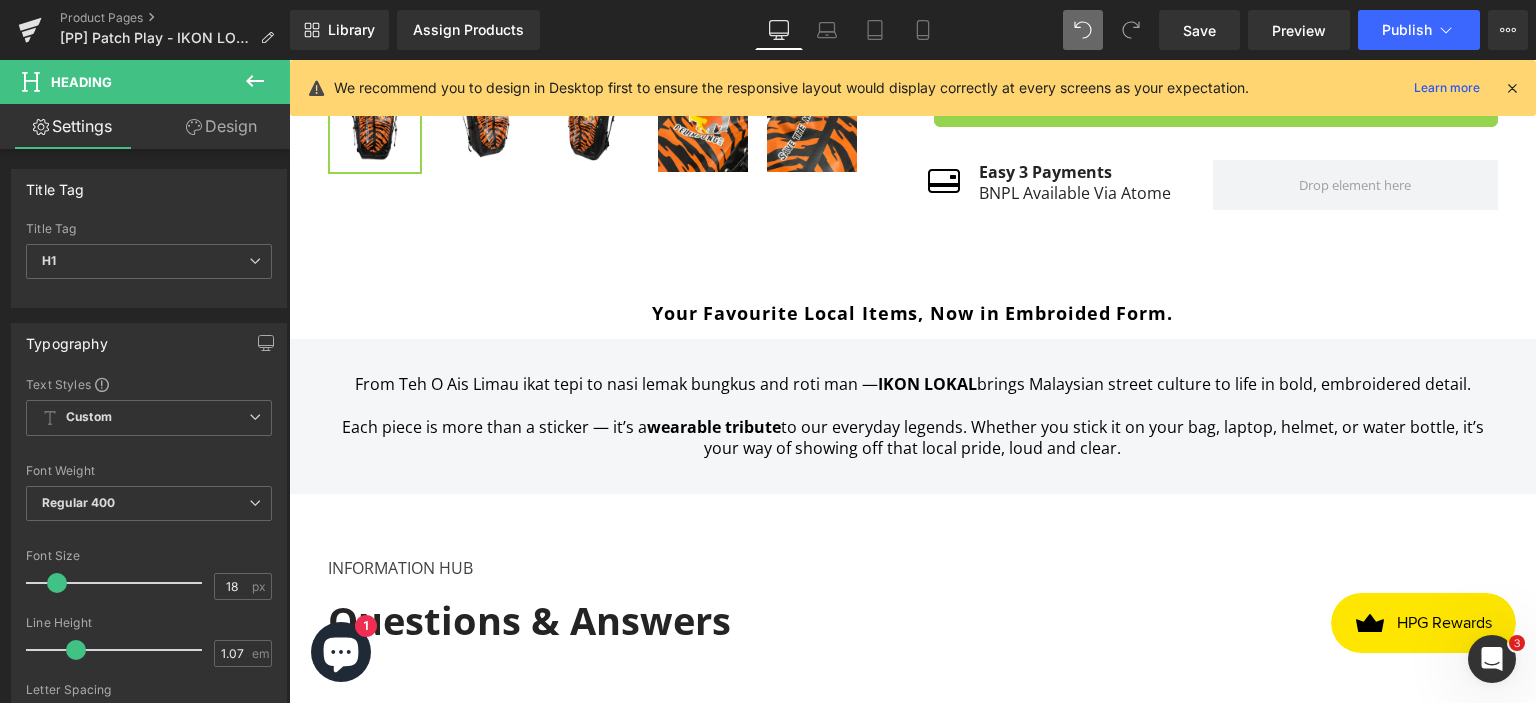 click on "Design" at bounding box center (221, 126) 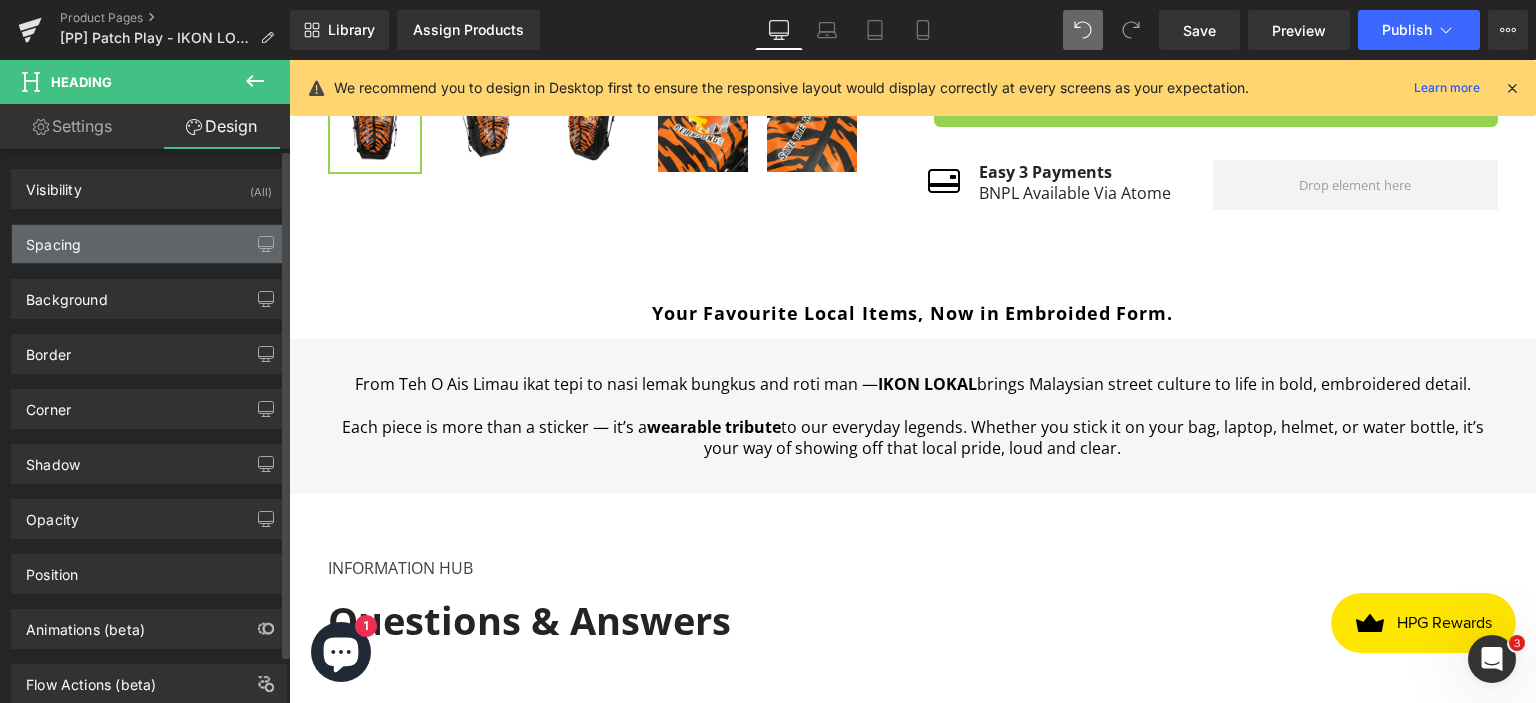 click on "Spacing" at bounding box center [149, 244] 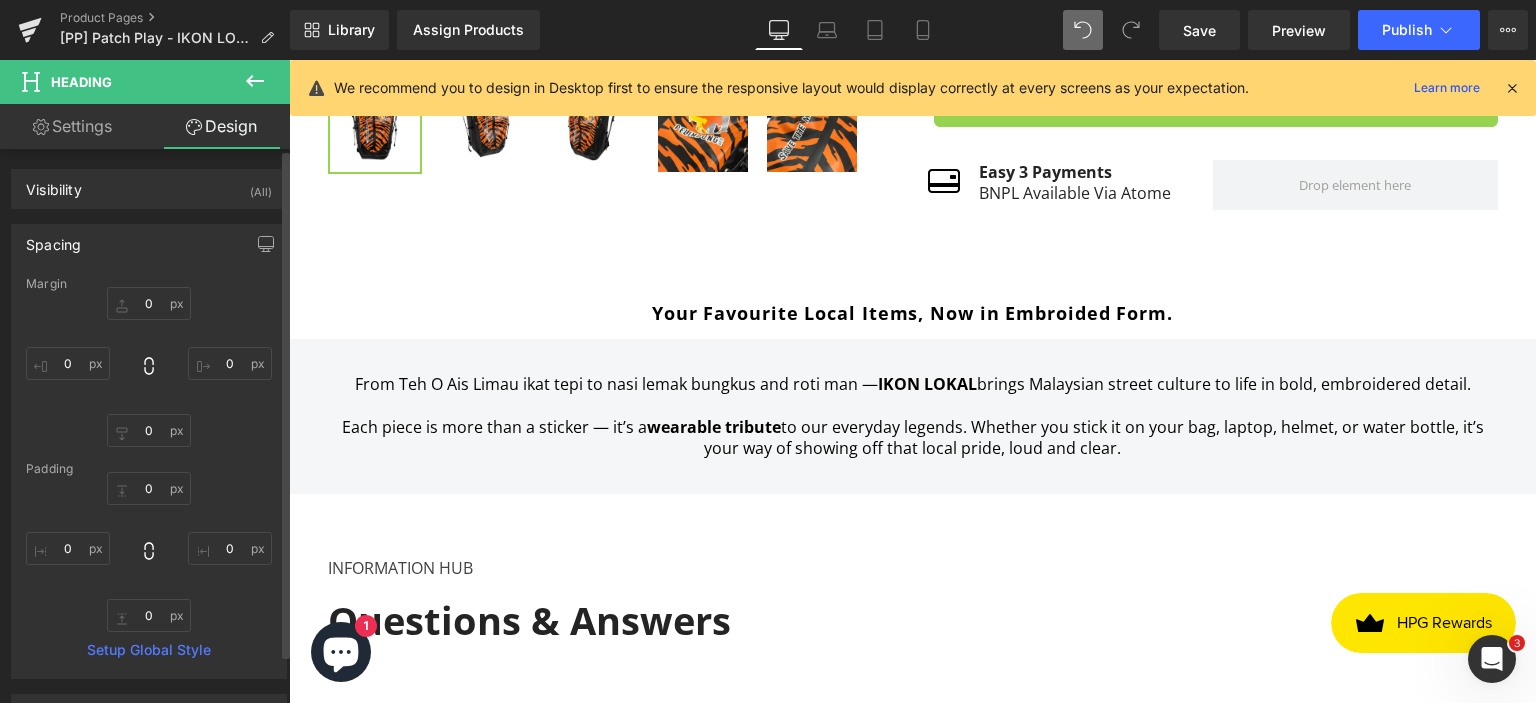 click on "Spacing" at bounding box center (149, 244) 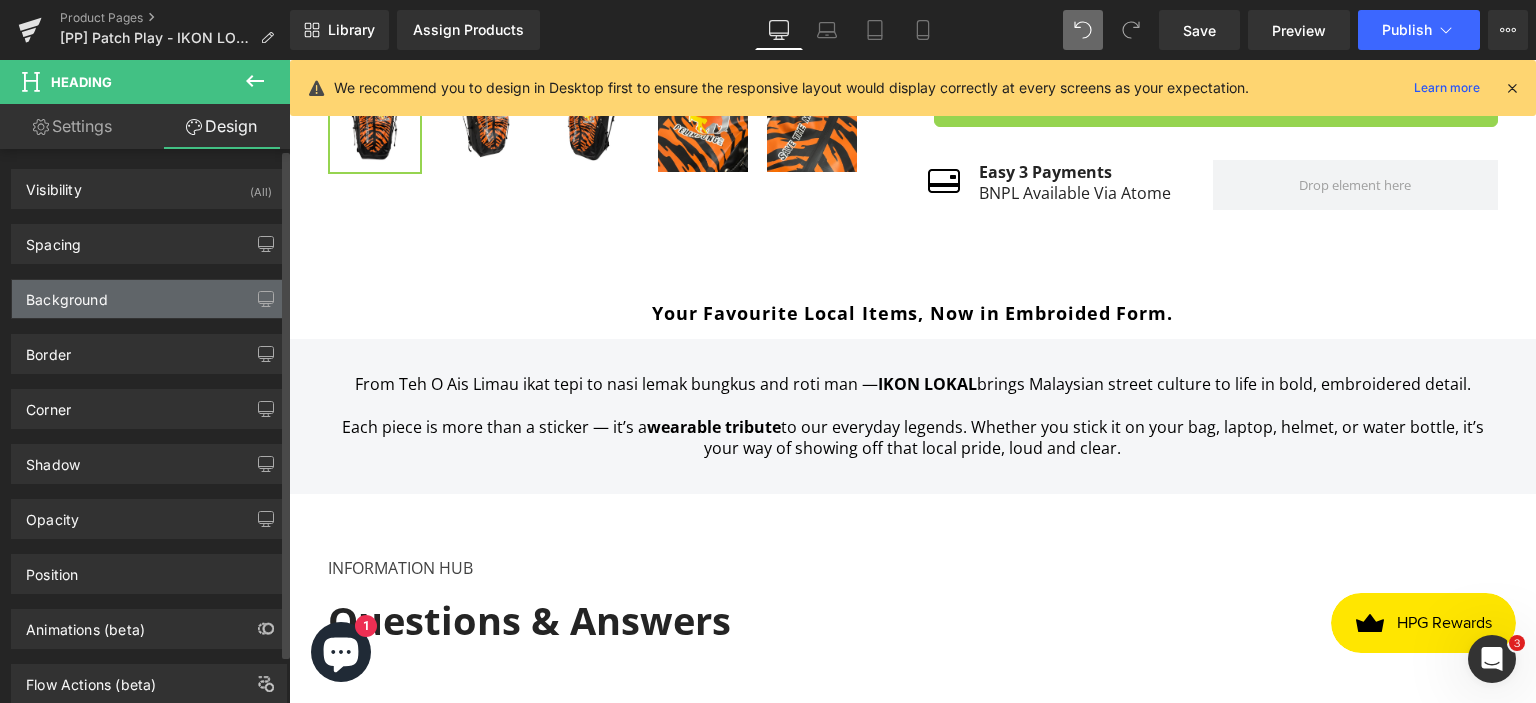 click on "Background" at bounding box center [67, 294] 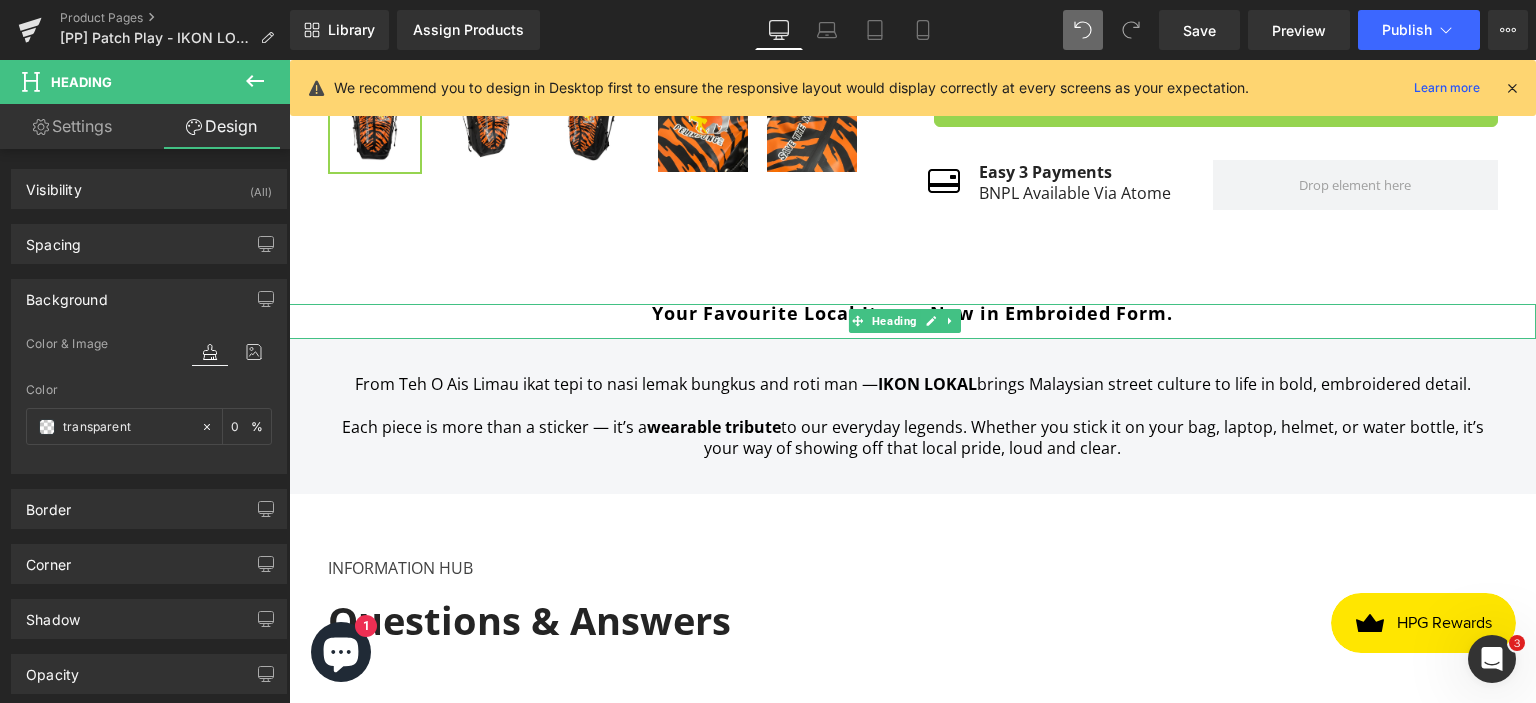 click at bounding box center (912, 331) 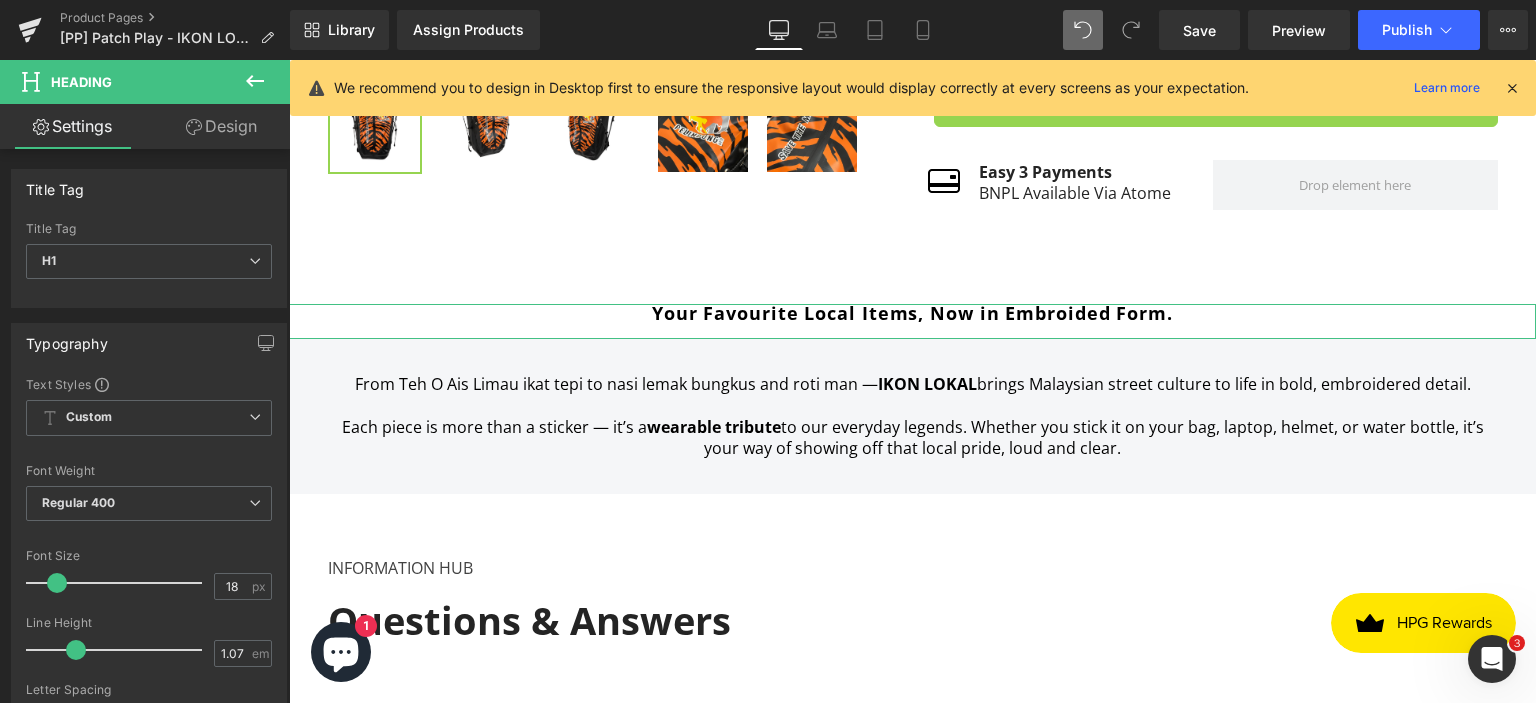 click on "Design" at bounding box center (221, 126) 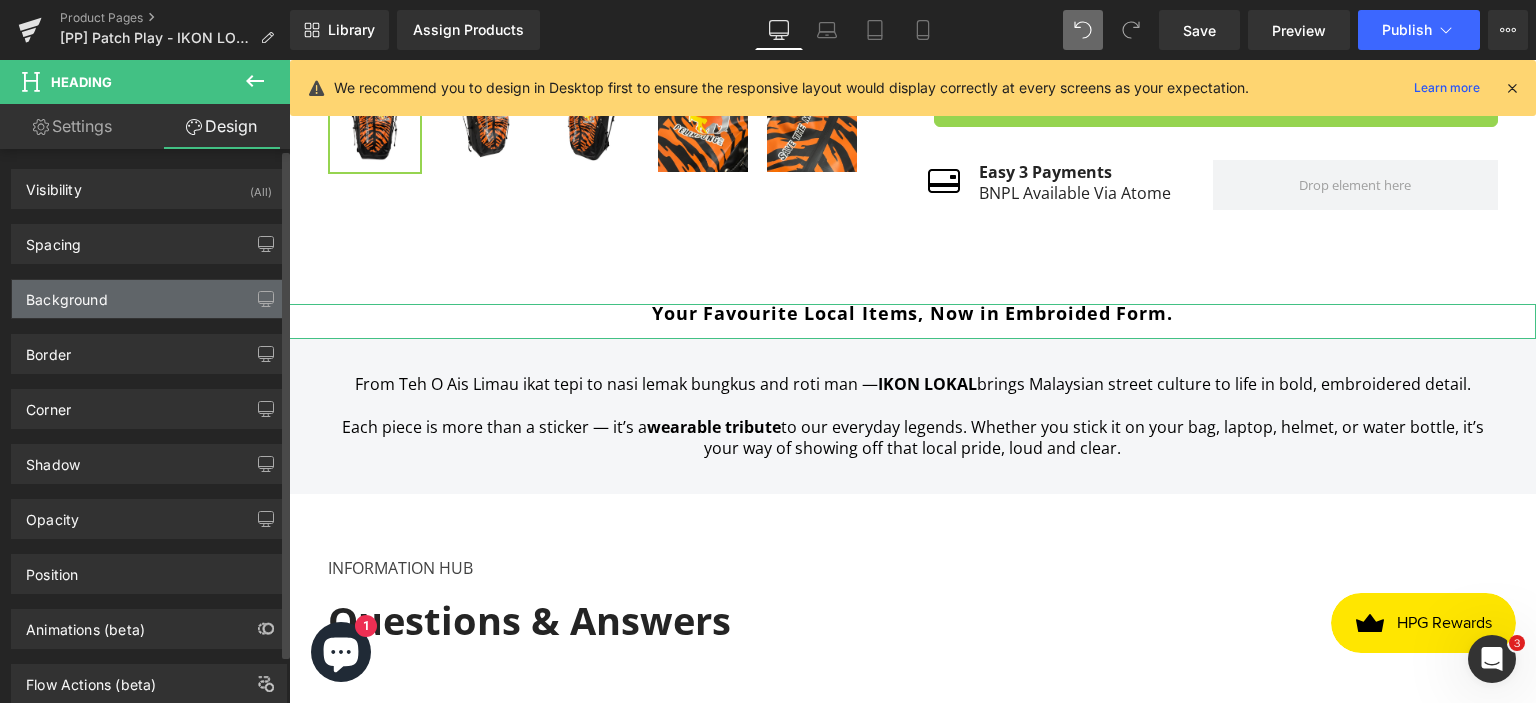 click on "Background" at bounding box center (67, 294) 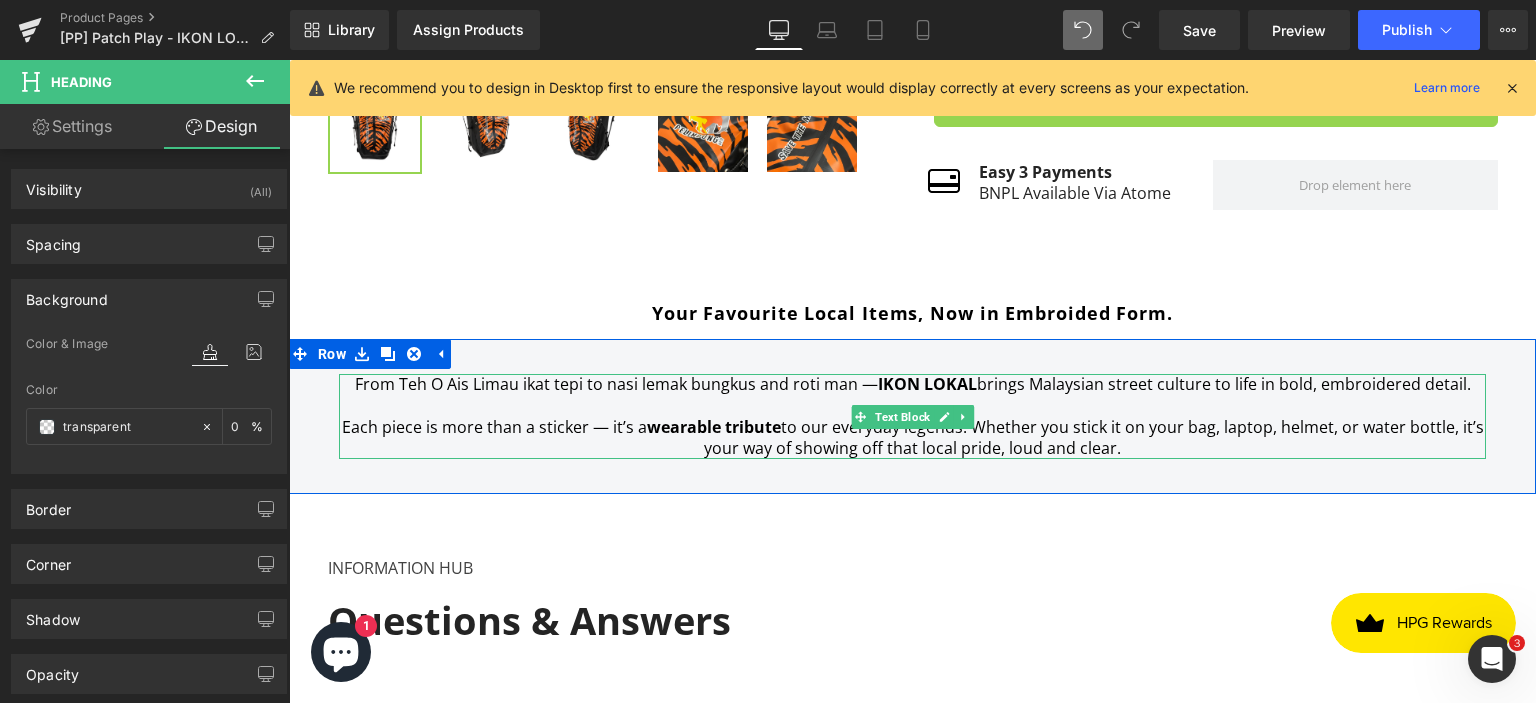 click on "Each piece is more than a sticker — it’s a  wearable tribute  to our everyday legends. Whether you stick it on your bag, laptop, helmet, or water bottle, it’s your way of showing off that local pride, loud and clear." at bounding box center (912, 427) 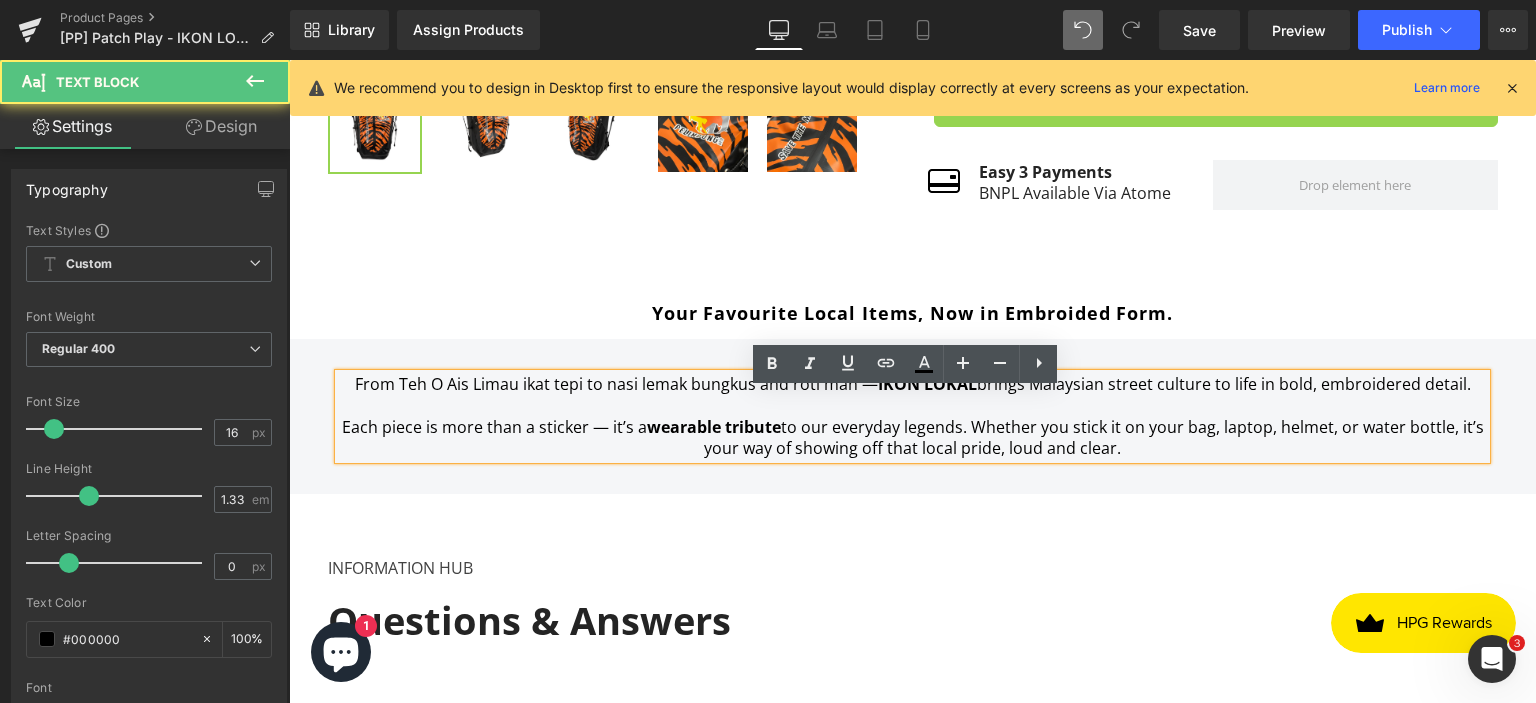 click on "+[COUNTRY]" at bounding box center (912, 416) 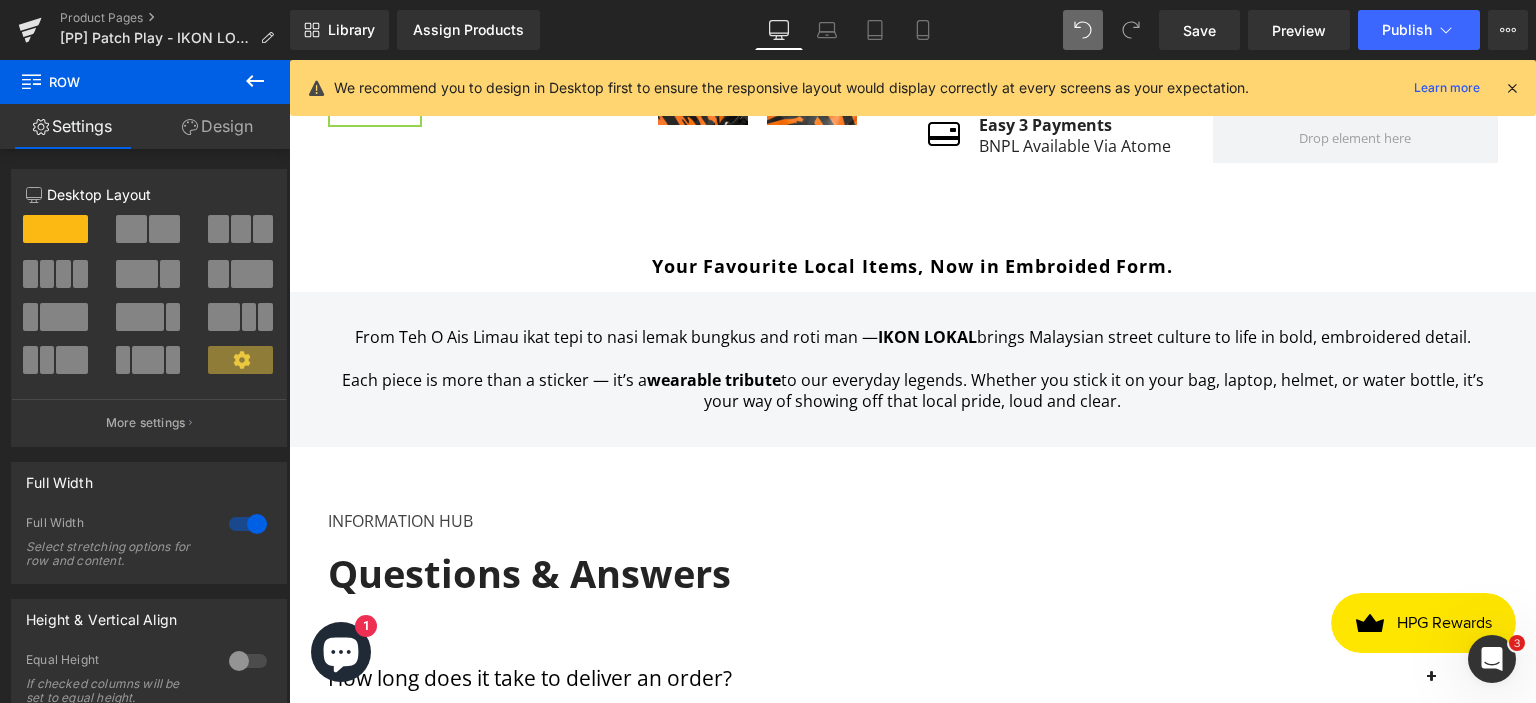 scroll, scrollTop: 700, scrollLeft: 0, axis: vertical 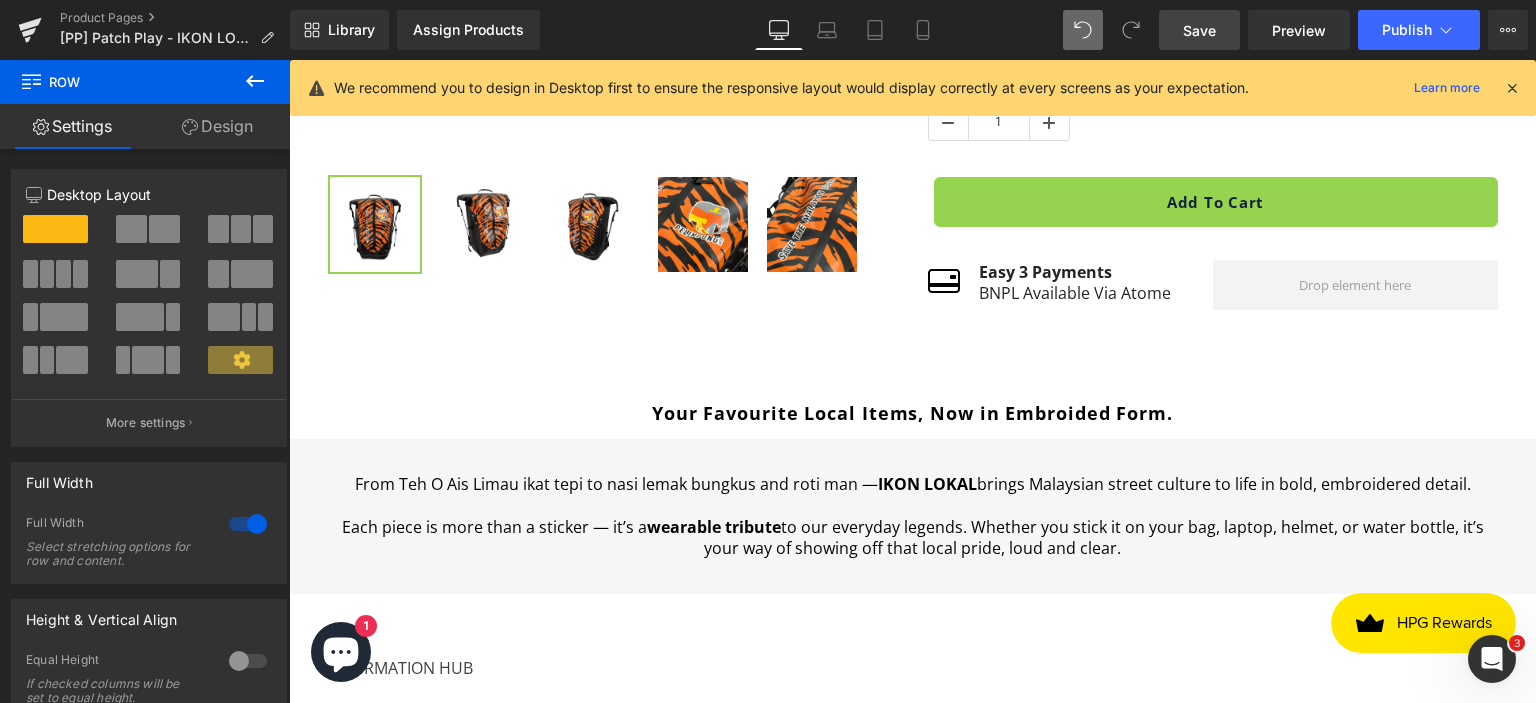 click on "Save" at bounding box center (1199, 30) 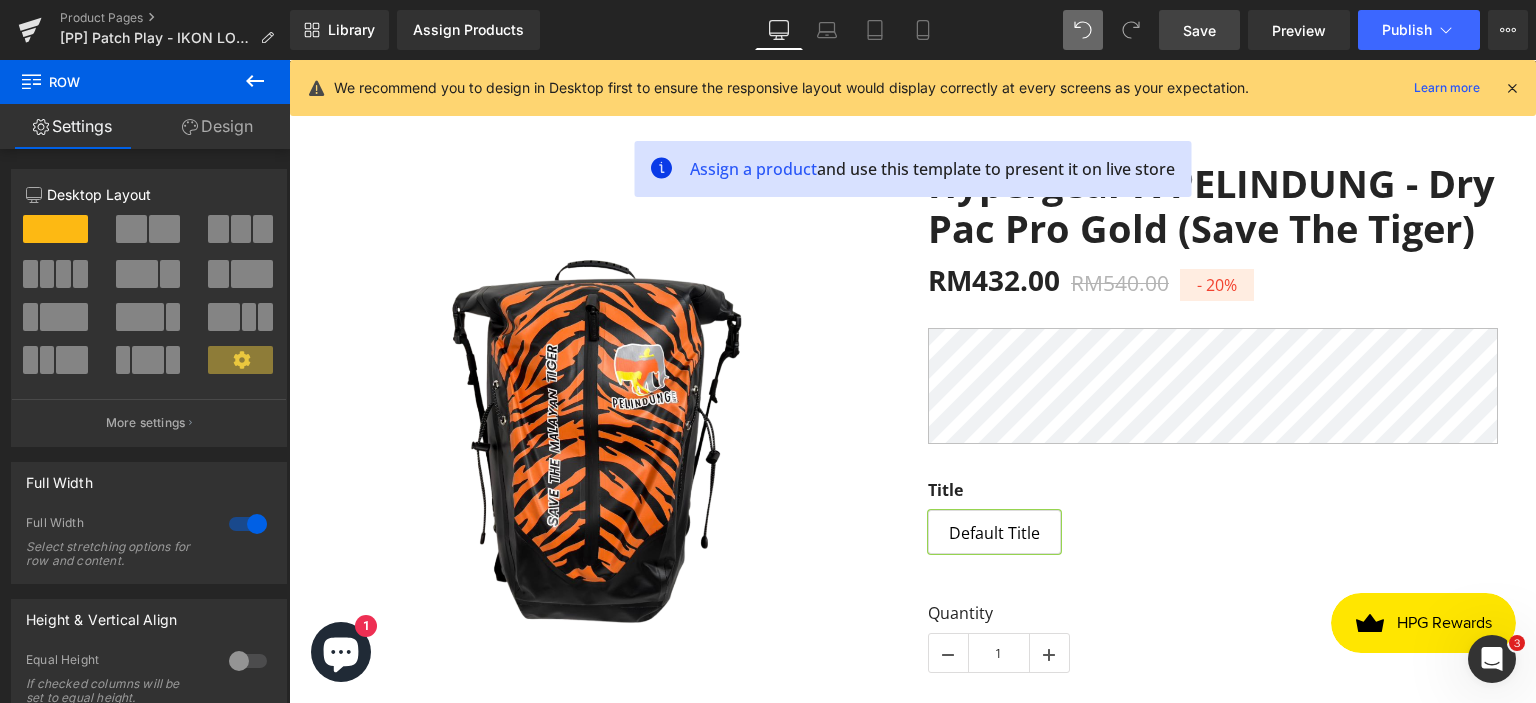 scroll, scrollTop: 0, scrollLeft: 0, axis: both 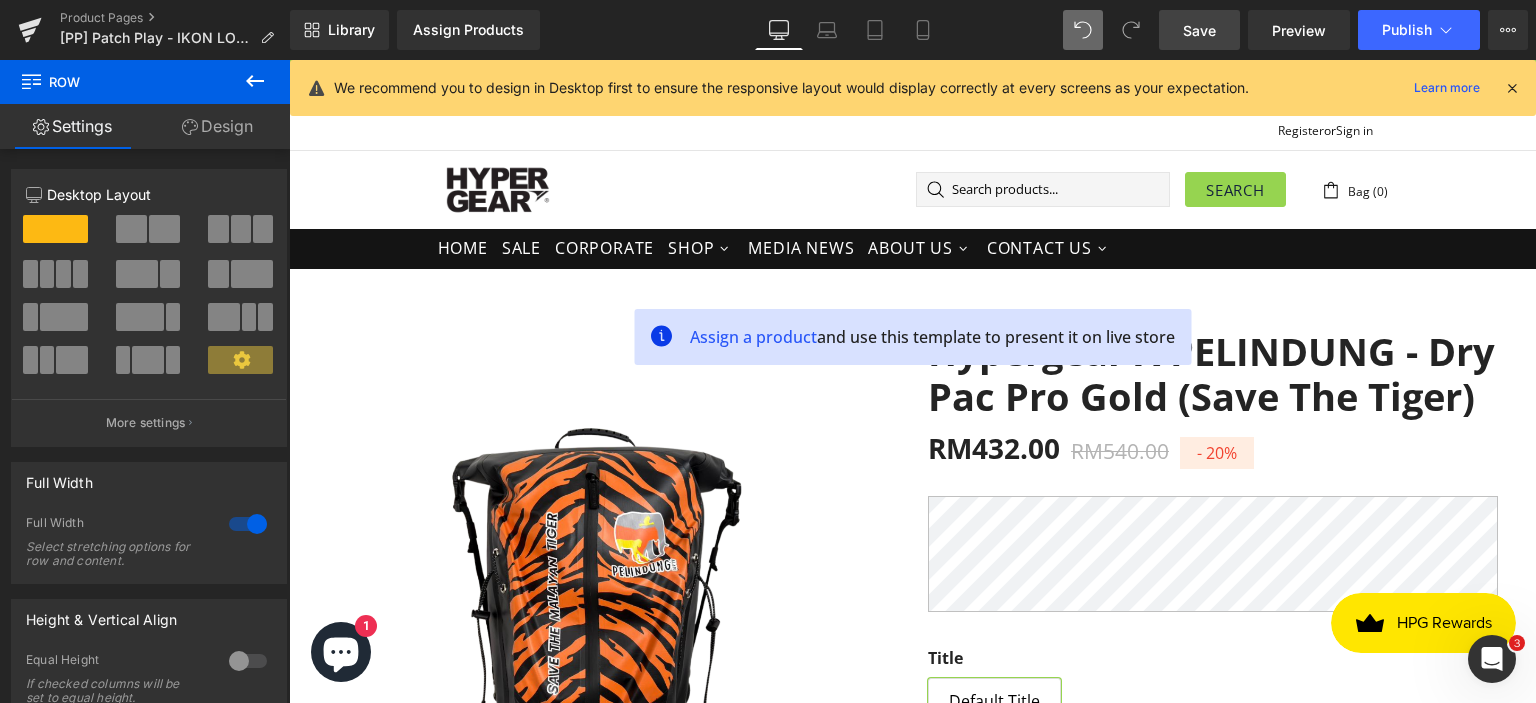 click 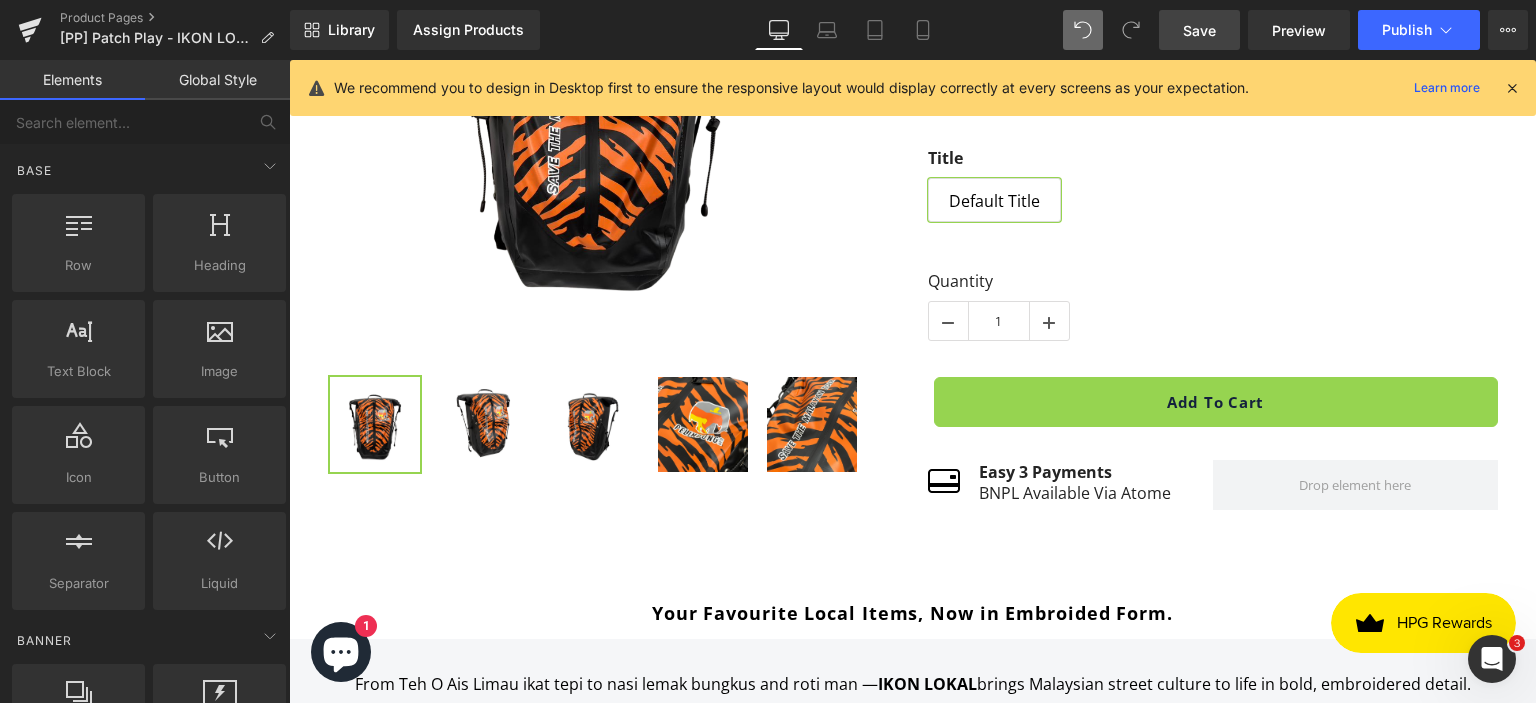 scroll, scrollTop: 100, scrollLeft: 0, axis: vertical 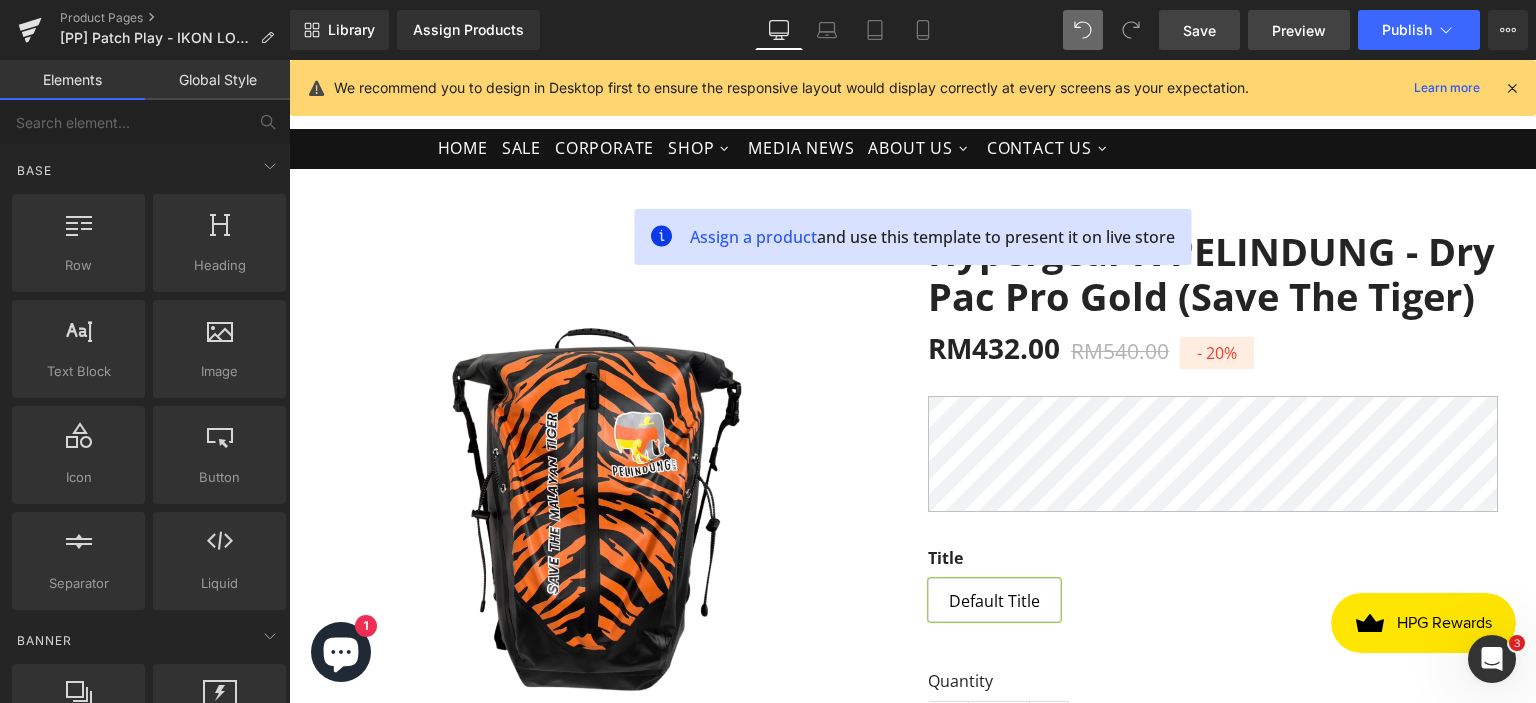 click on "Preview" at bounding box center (1299, 30) 